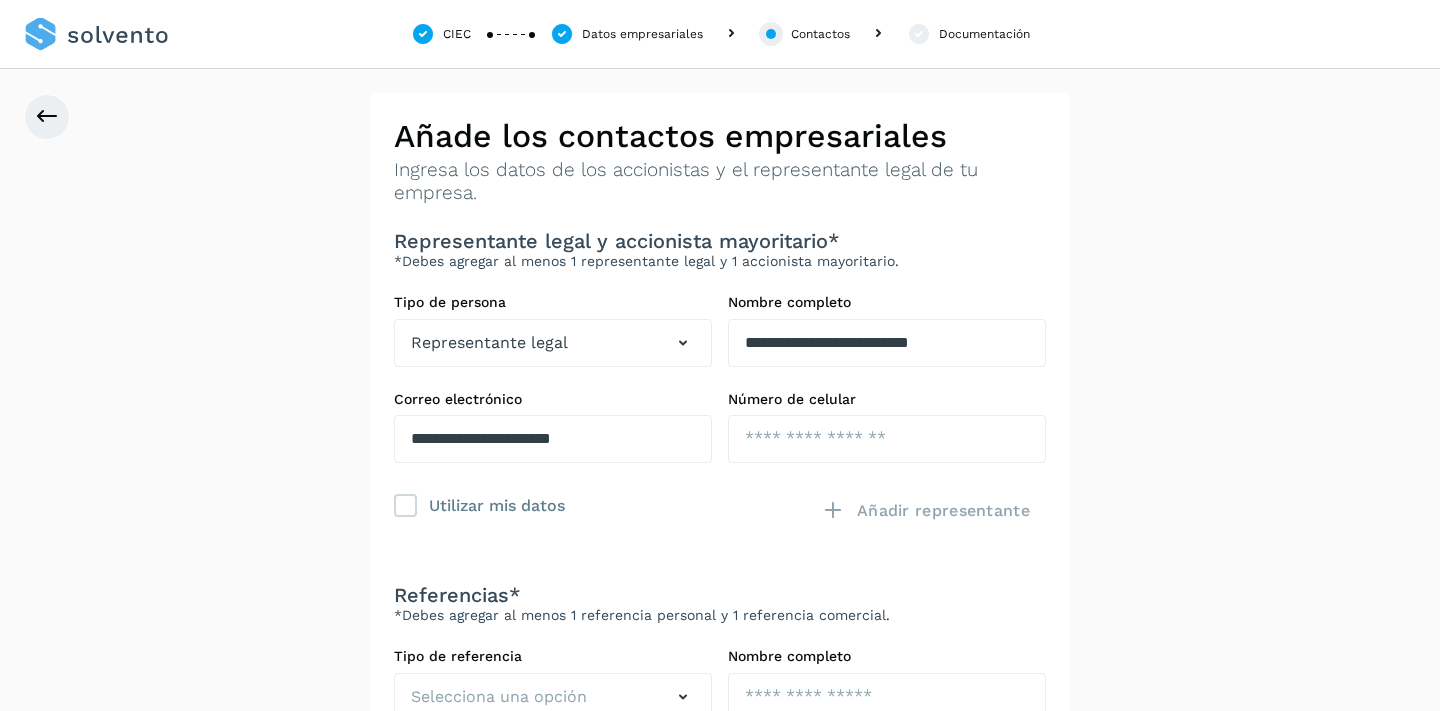 scroll, scrollTop: 1, scrollLeft: 0, axis: vertical 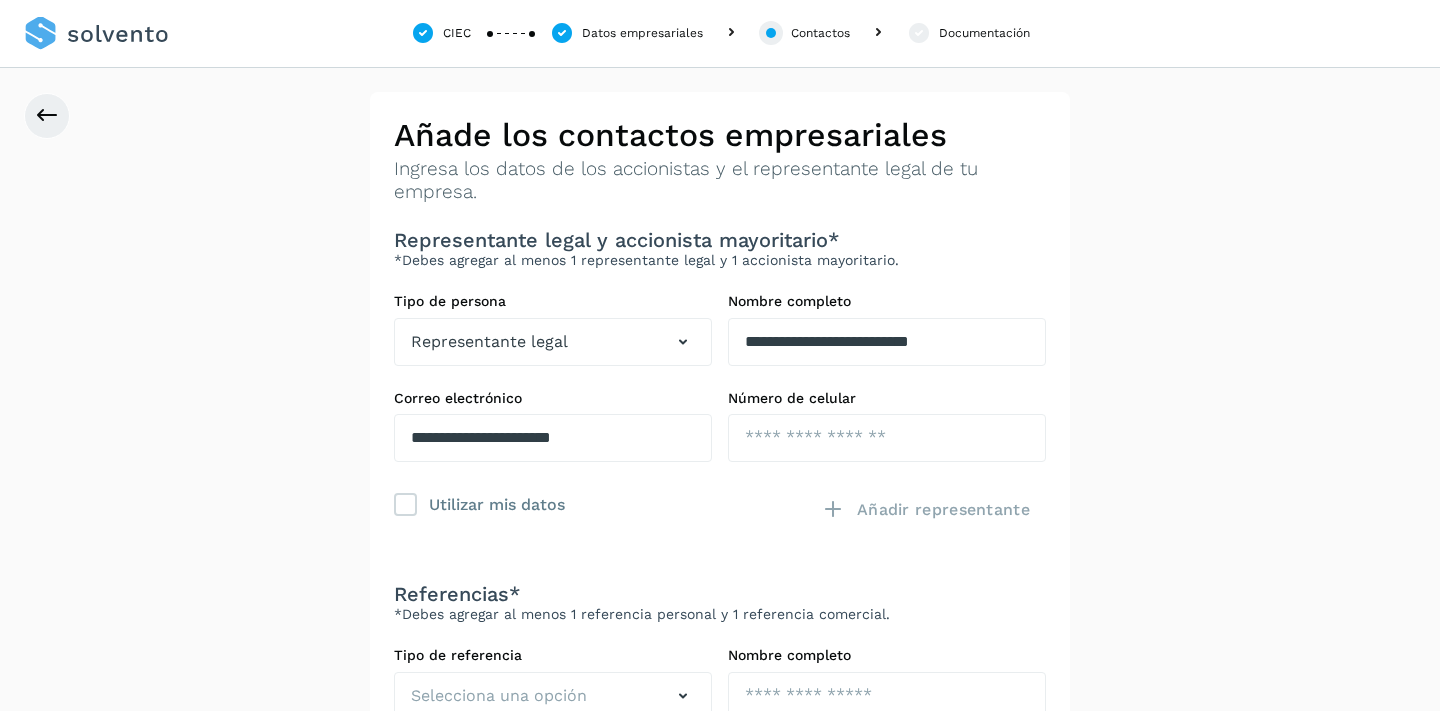 click at bounding box center [887, 438] 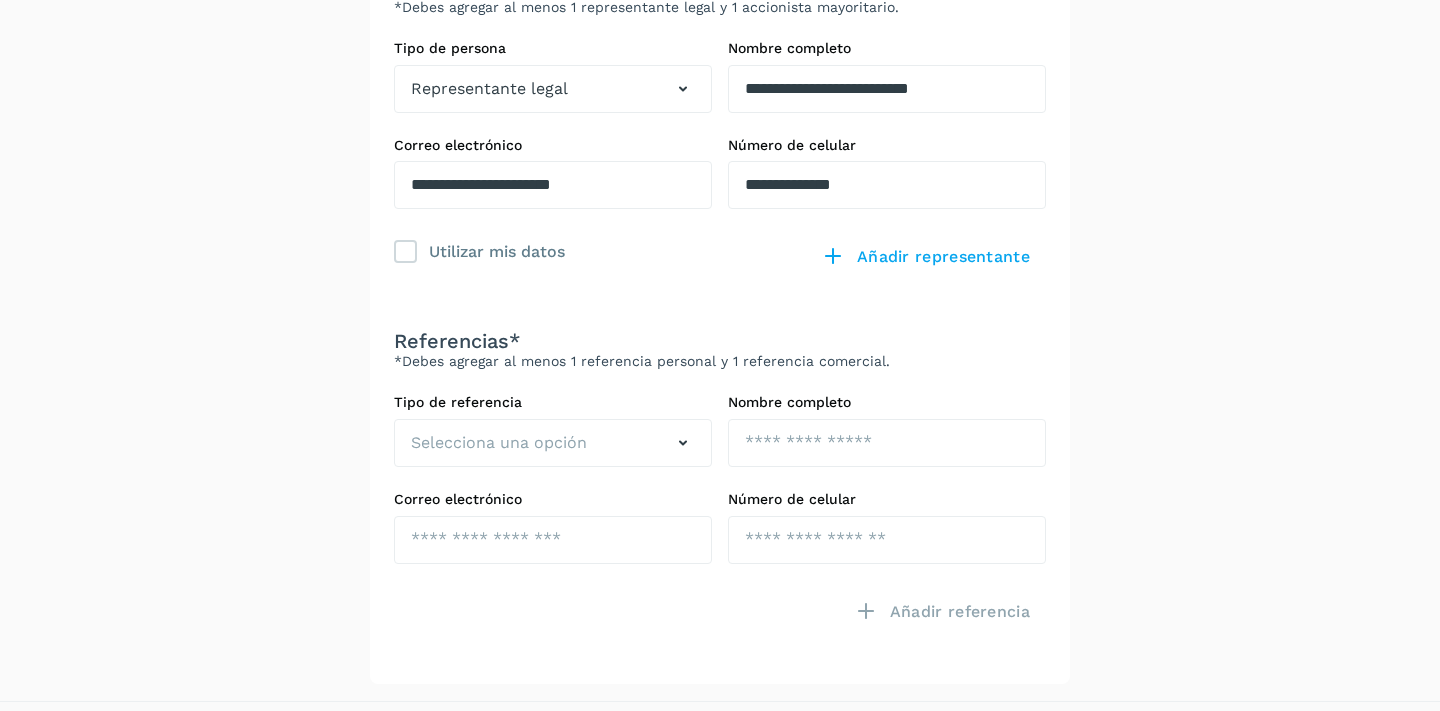 scroll, scrollTop: 122, scrollLeft: 0, axis: vertical 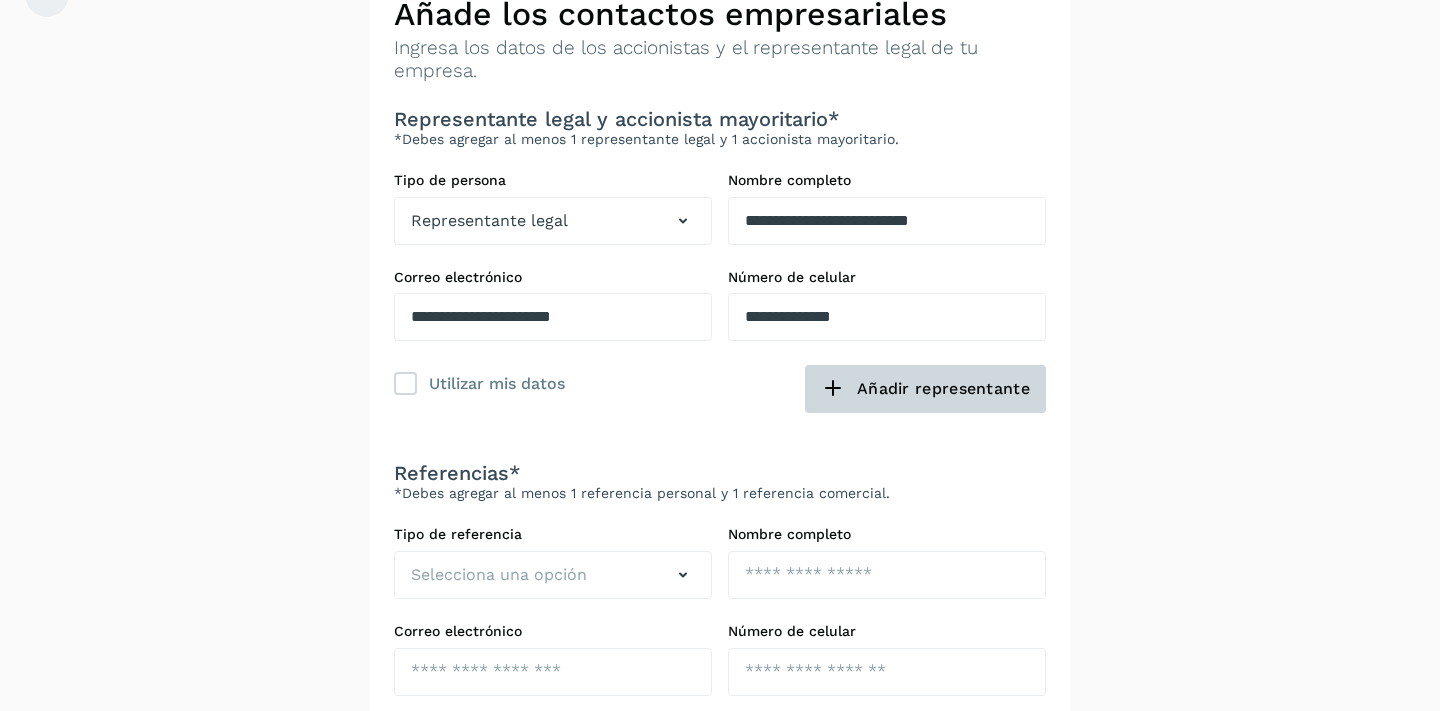 type on "**********" 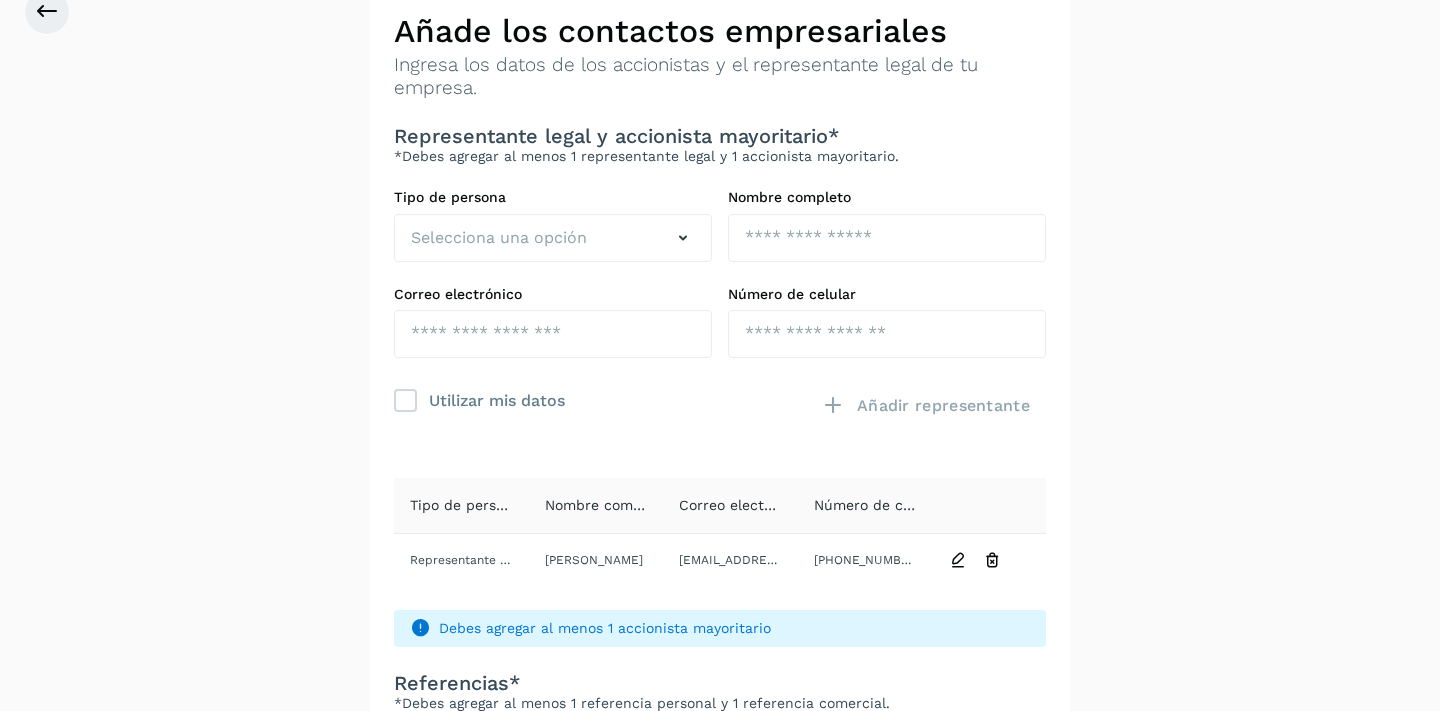 scroll, scrollTop: 38, scrollLeft: 0, axis: vertical 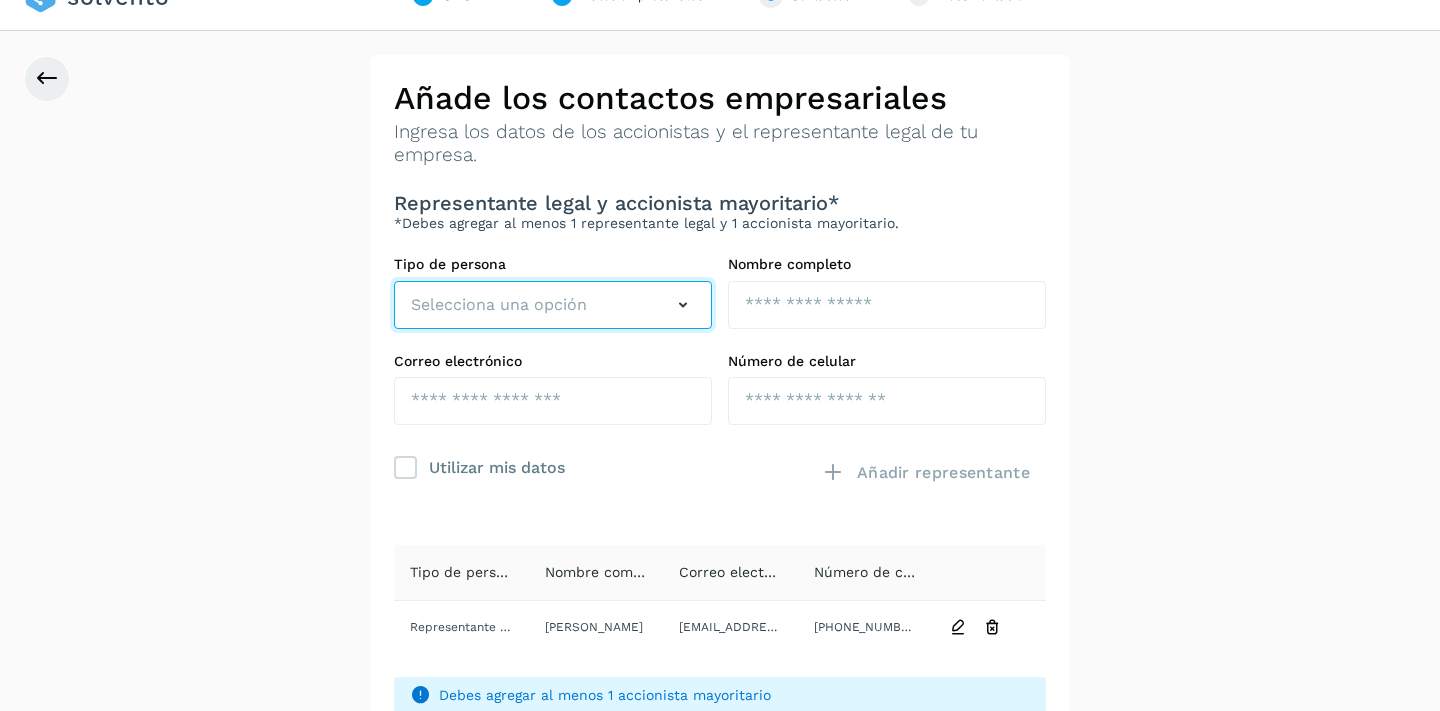 click on "Selecciona una opción" at bounding box center (553, 305) 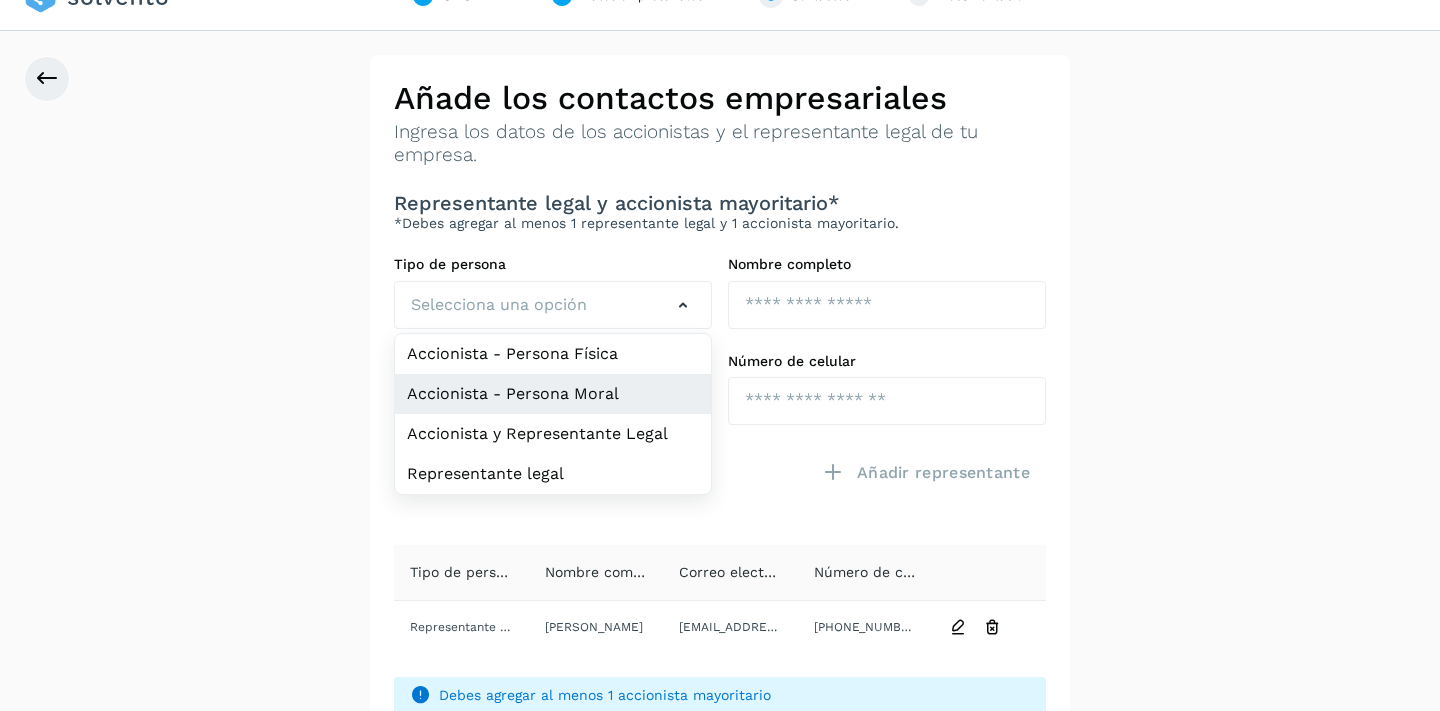 click on "Accionista - Persona Moral" 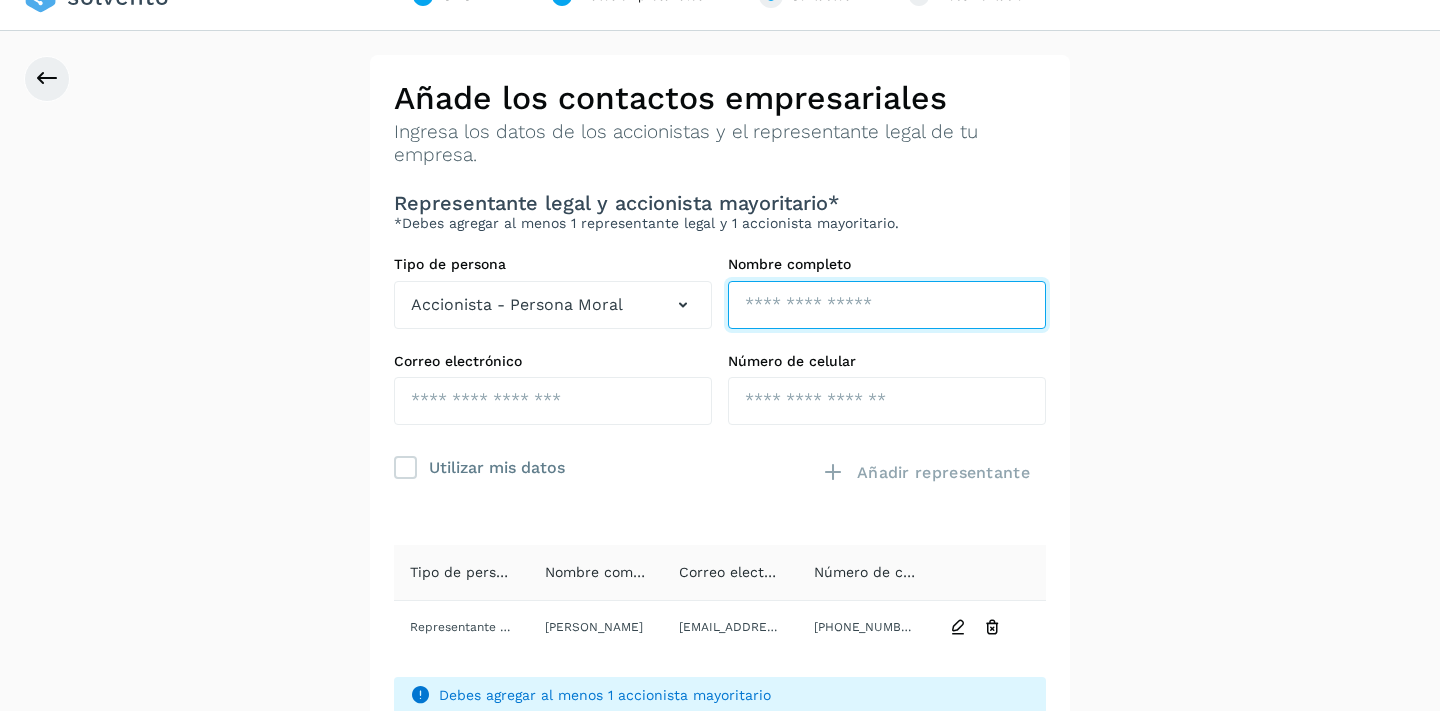 click at bounding box center [887, 305] 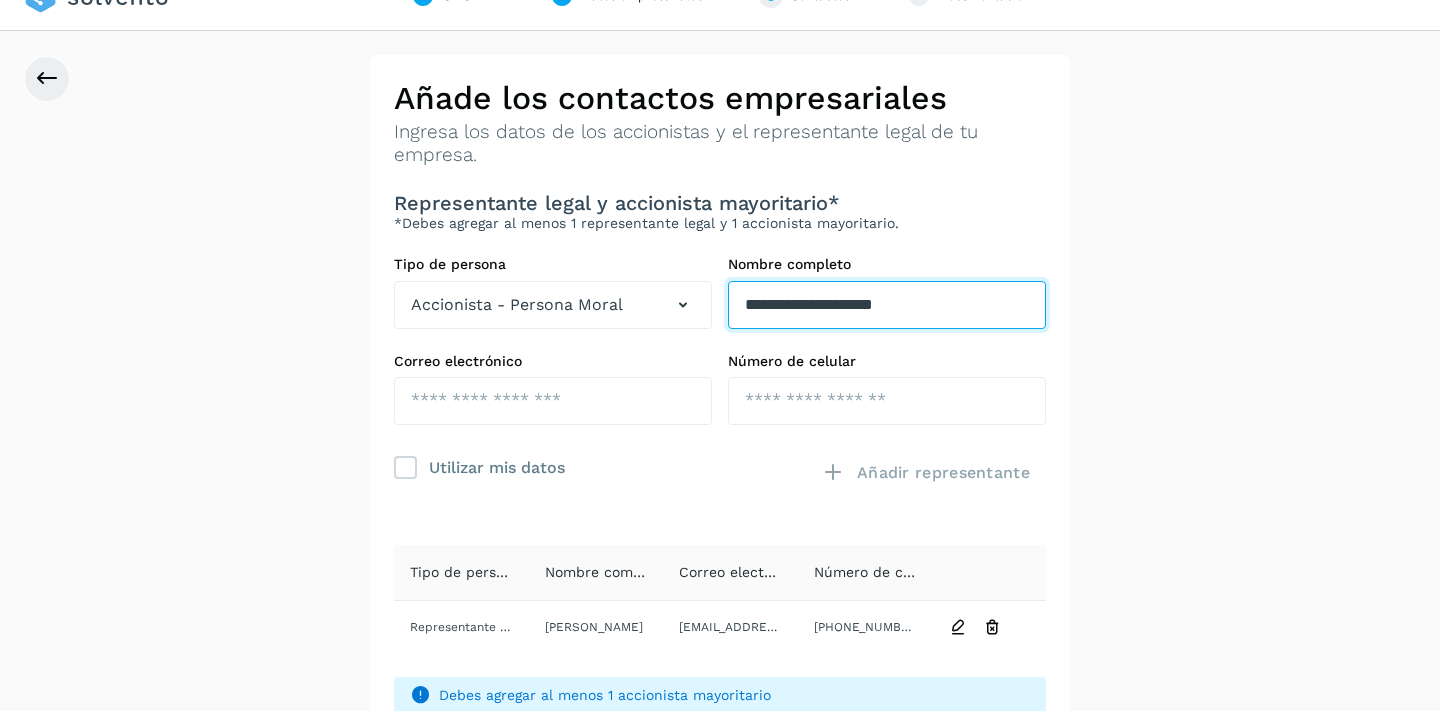 type on "**********" 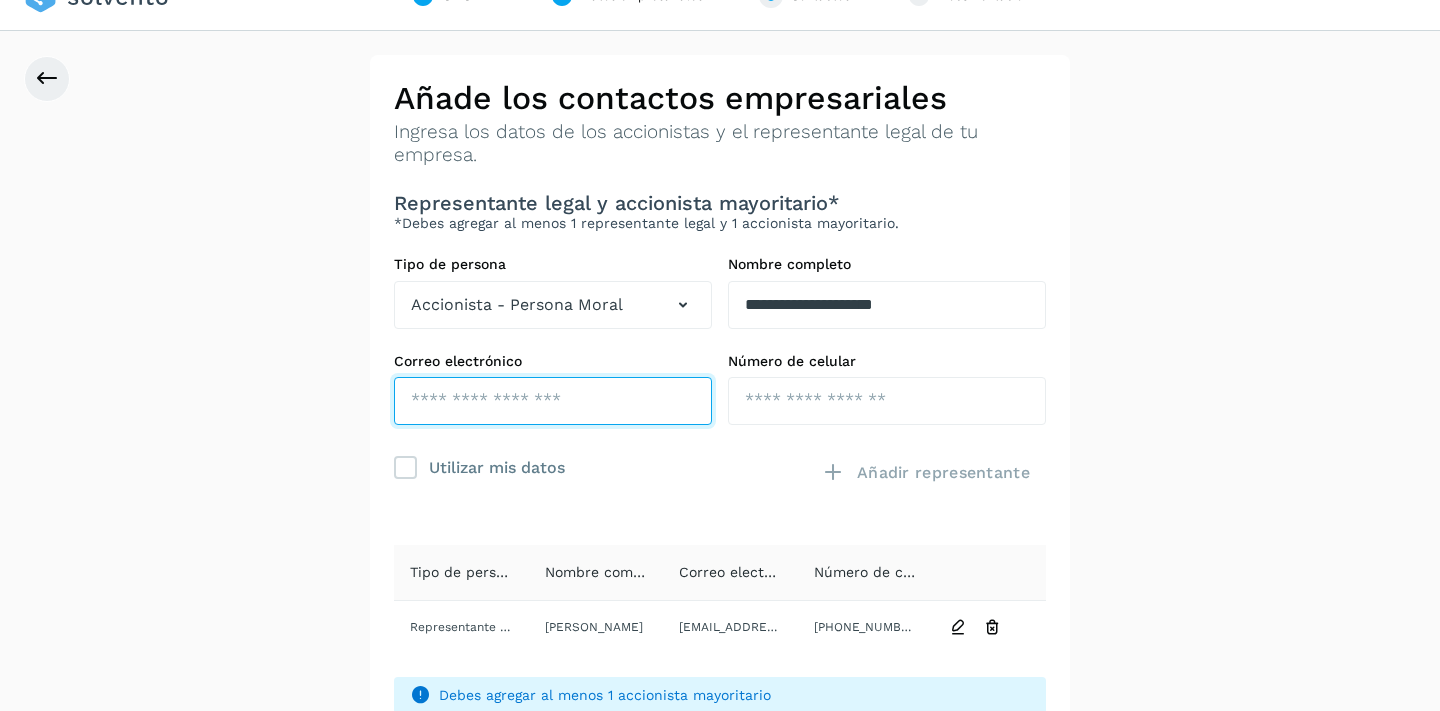 click at bounding box center (553, 401) 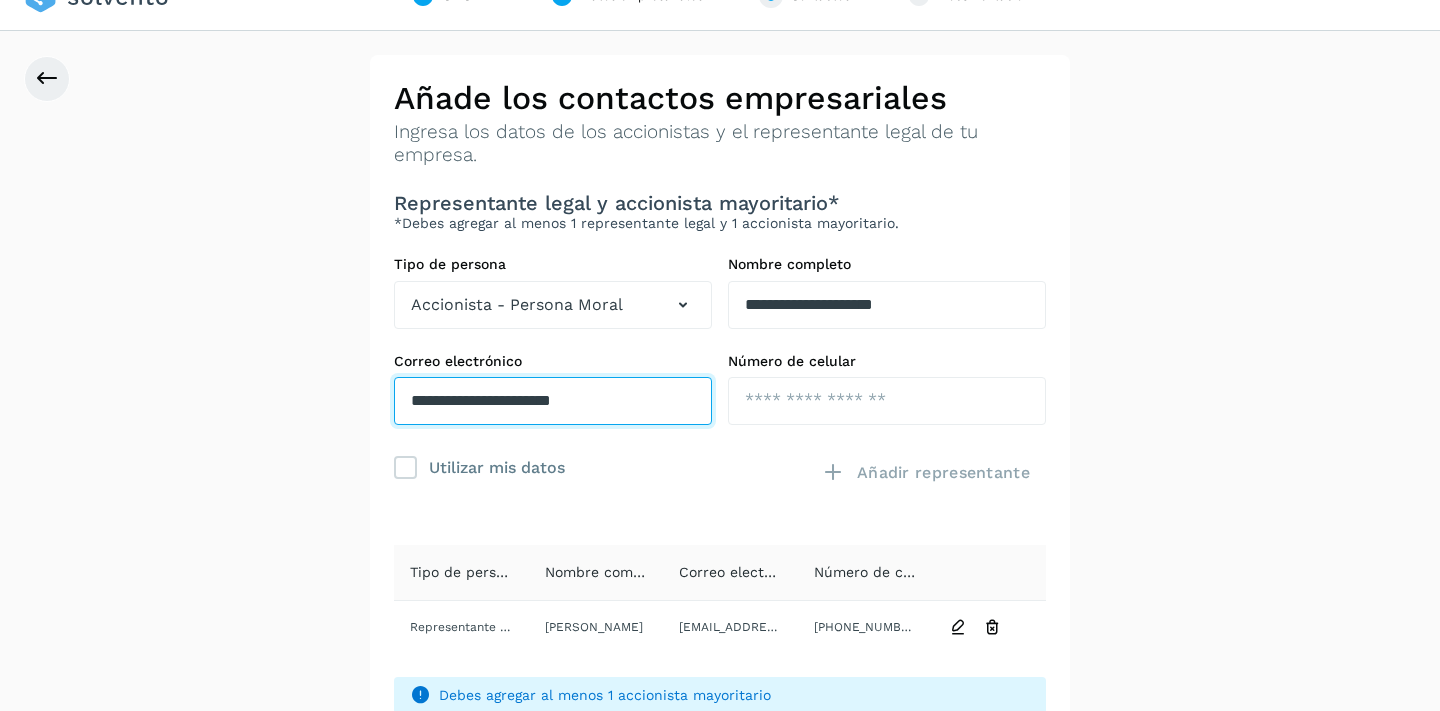 type on "**********" 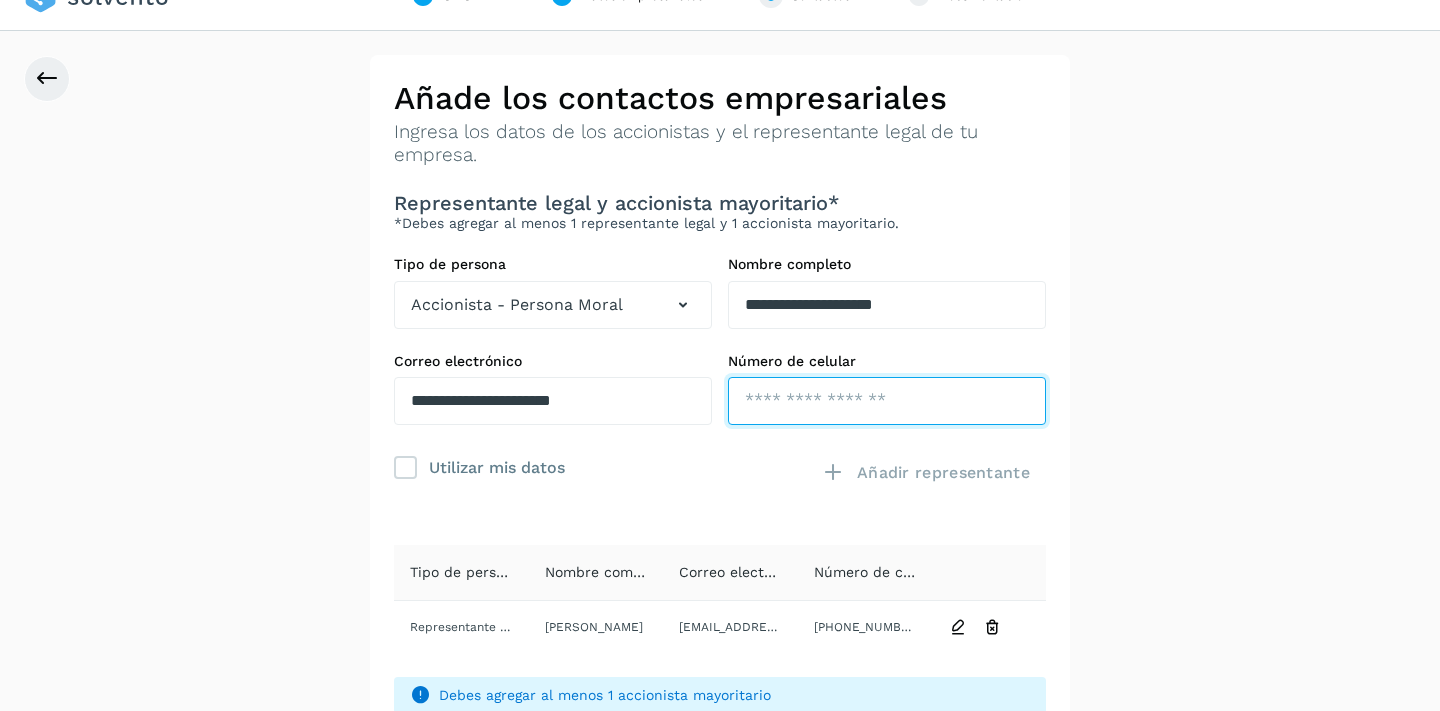 click at bounding box center [887, 401] 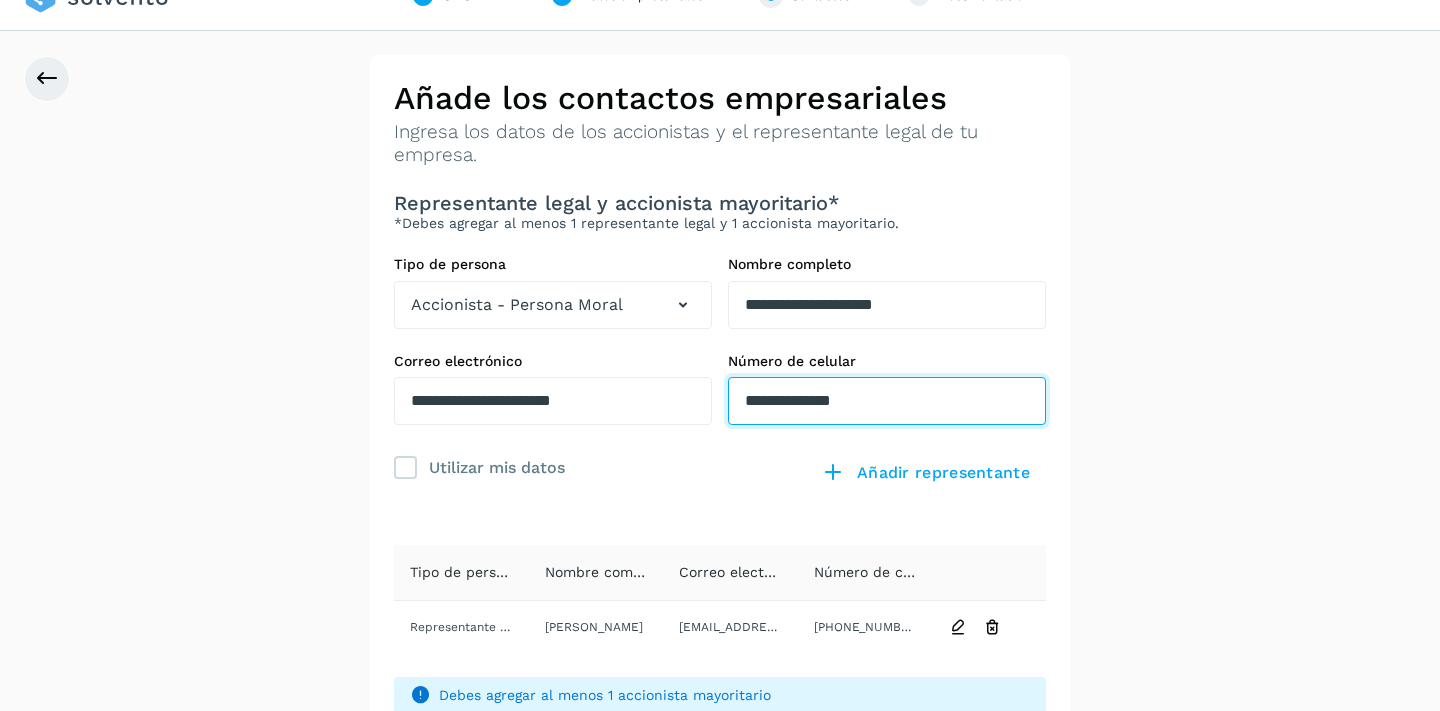 type on "**********" 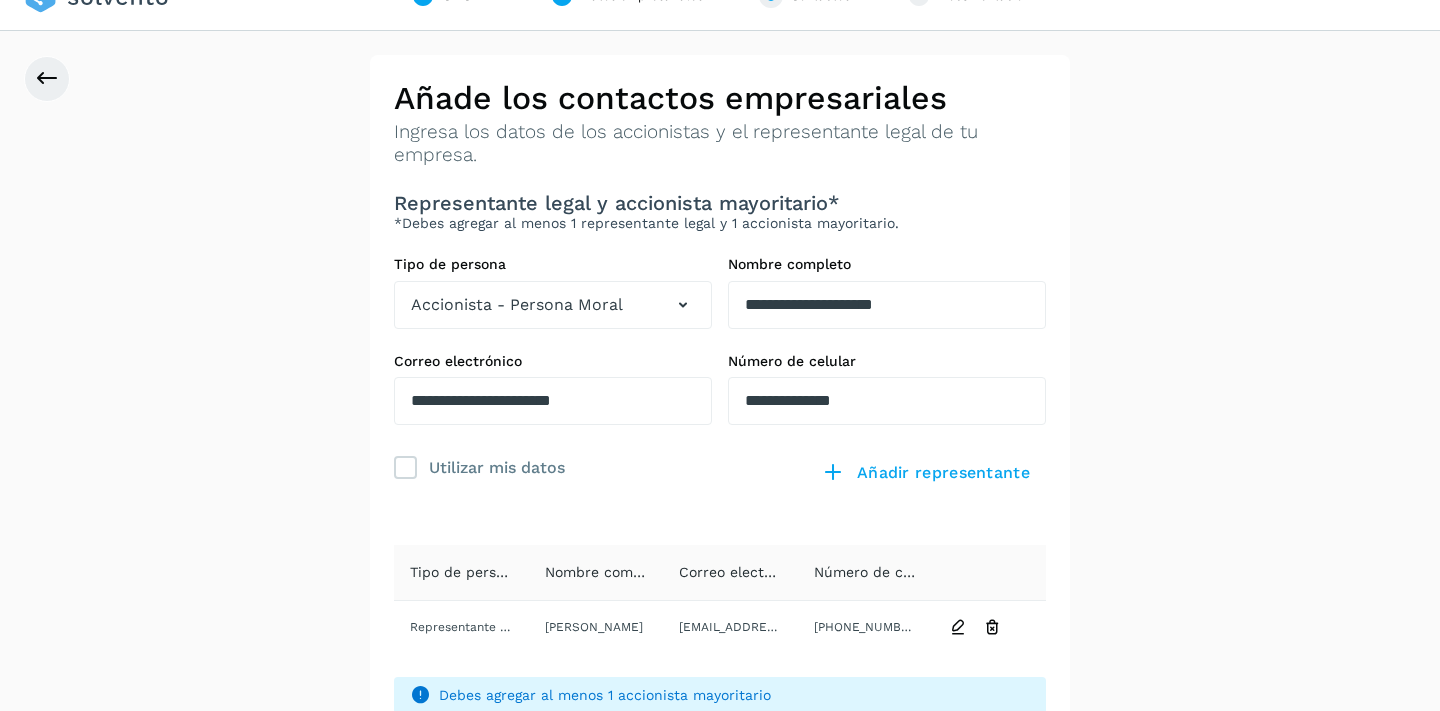 click on "**********" at bounding box center (720, 452) 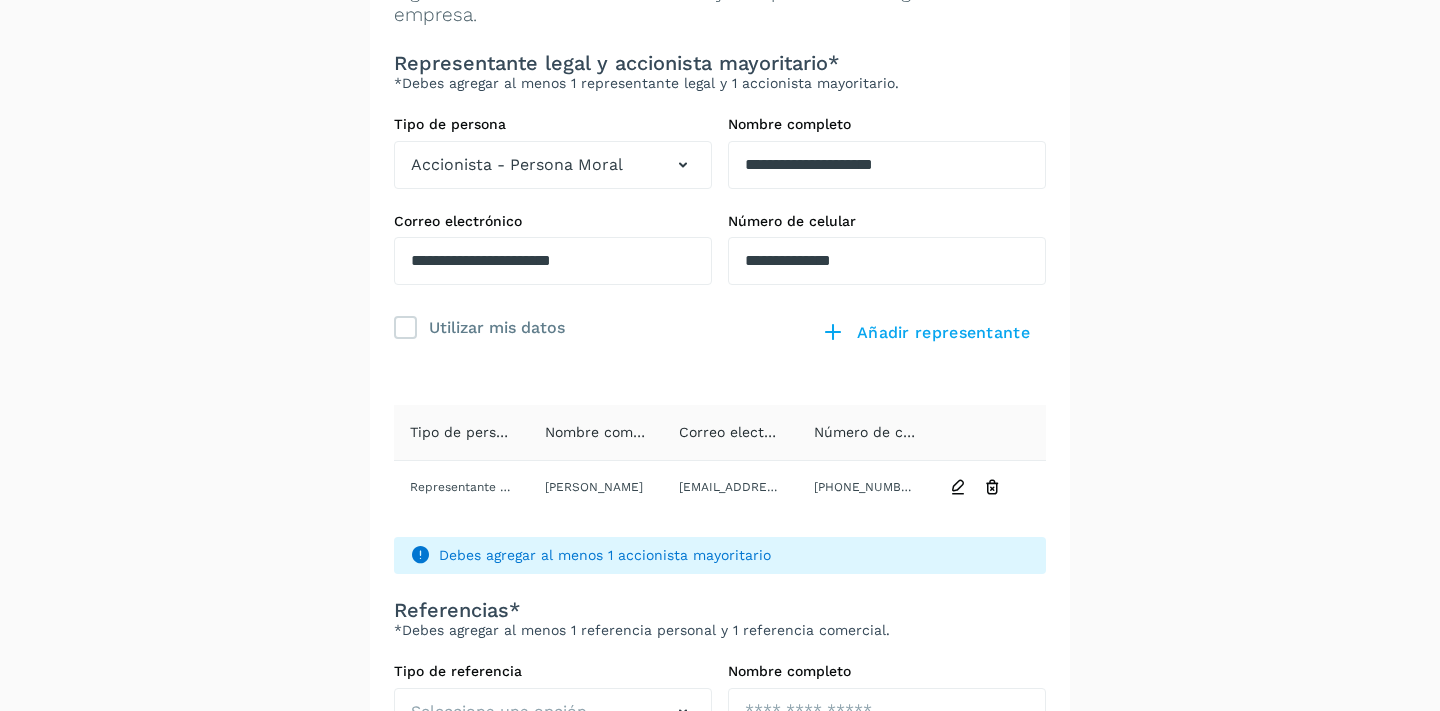 scroll, scrollTop: 210, scrollLeft: 0, axis: vertical 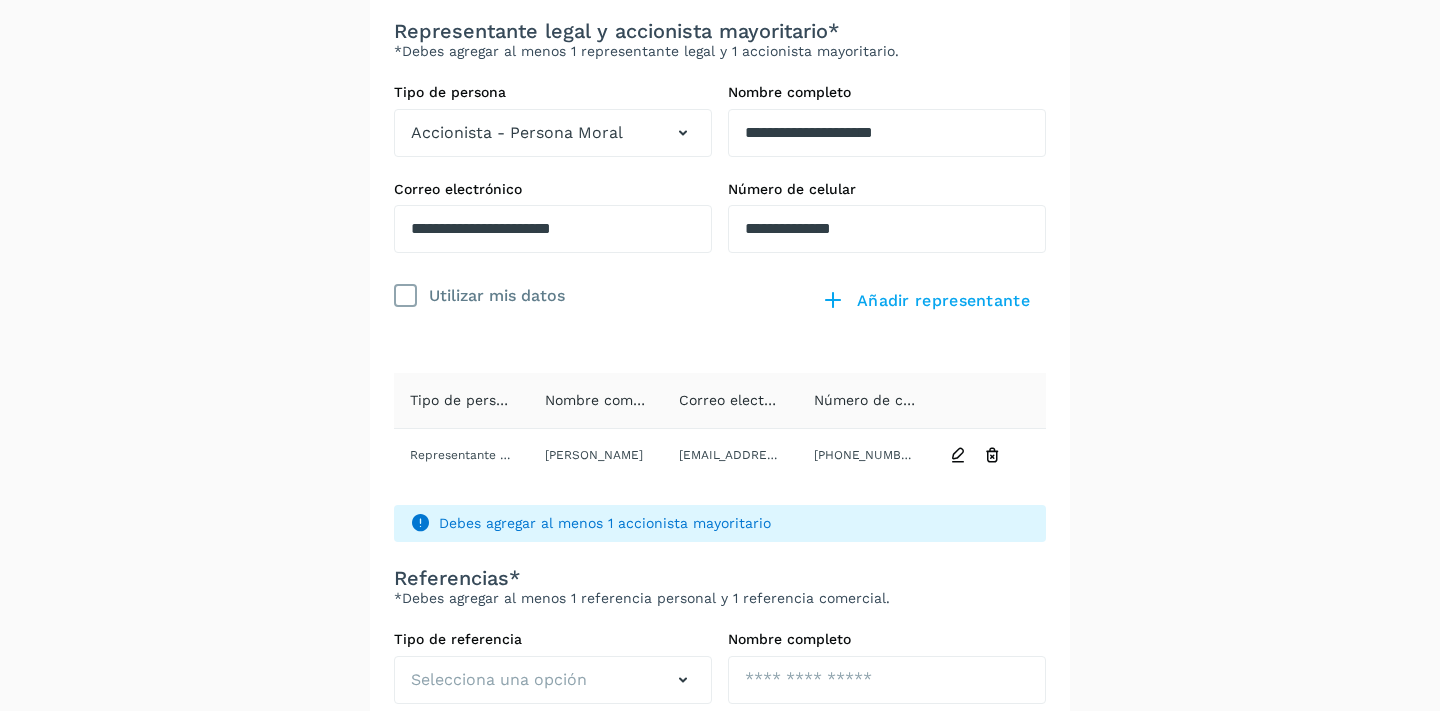 click at bounding box center [406, 296] 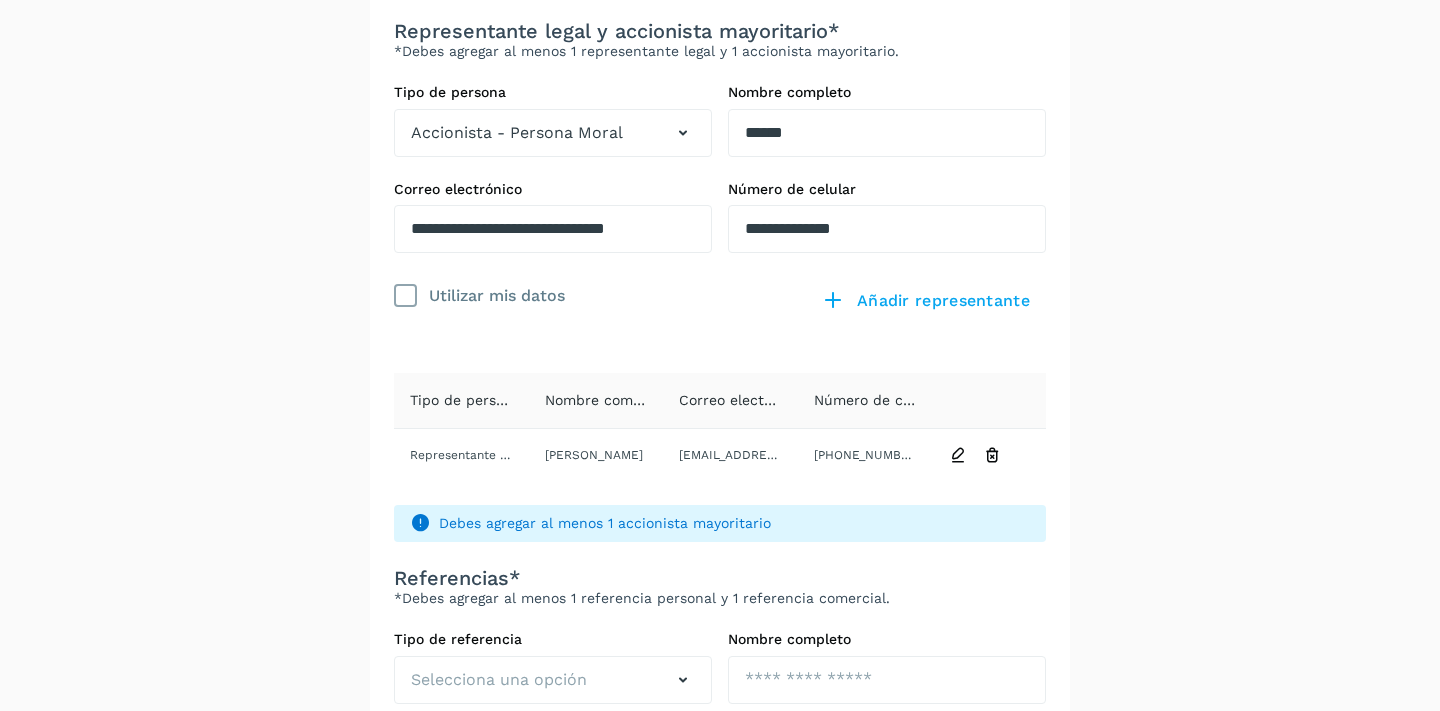 click at bounding box center (406, 296) 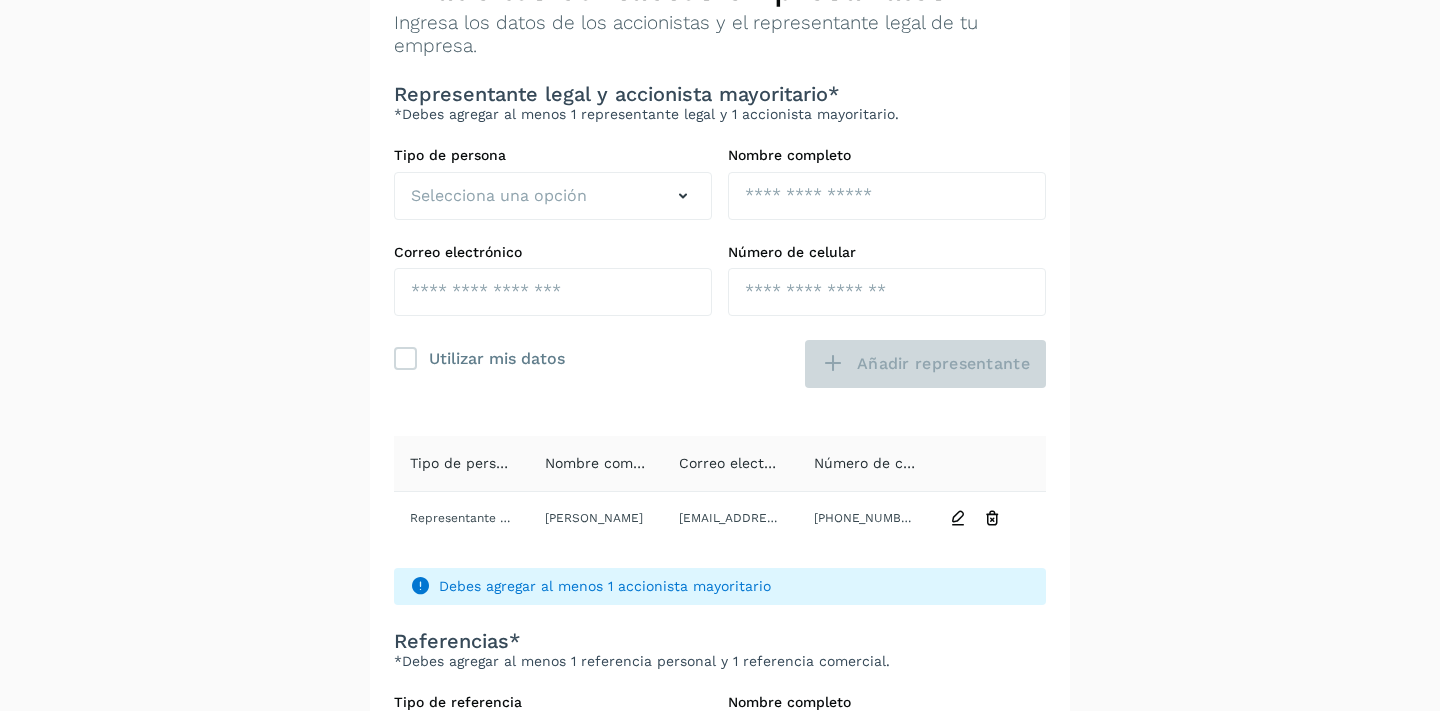scroll, scrollTop: 187, scrollLeft: 0, axis: vertical 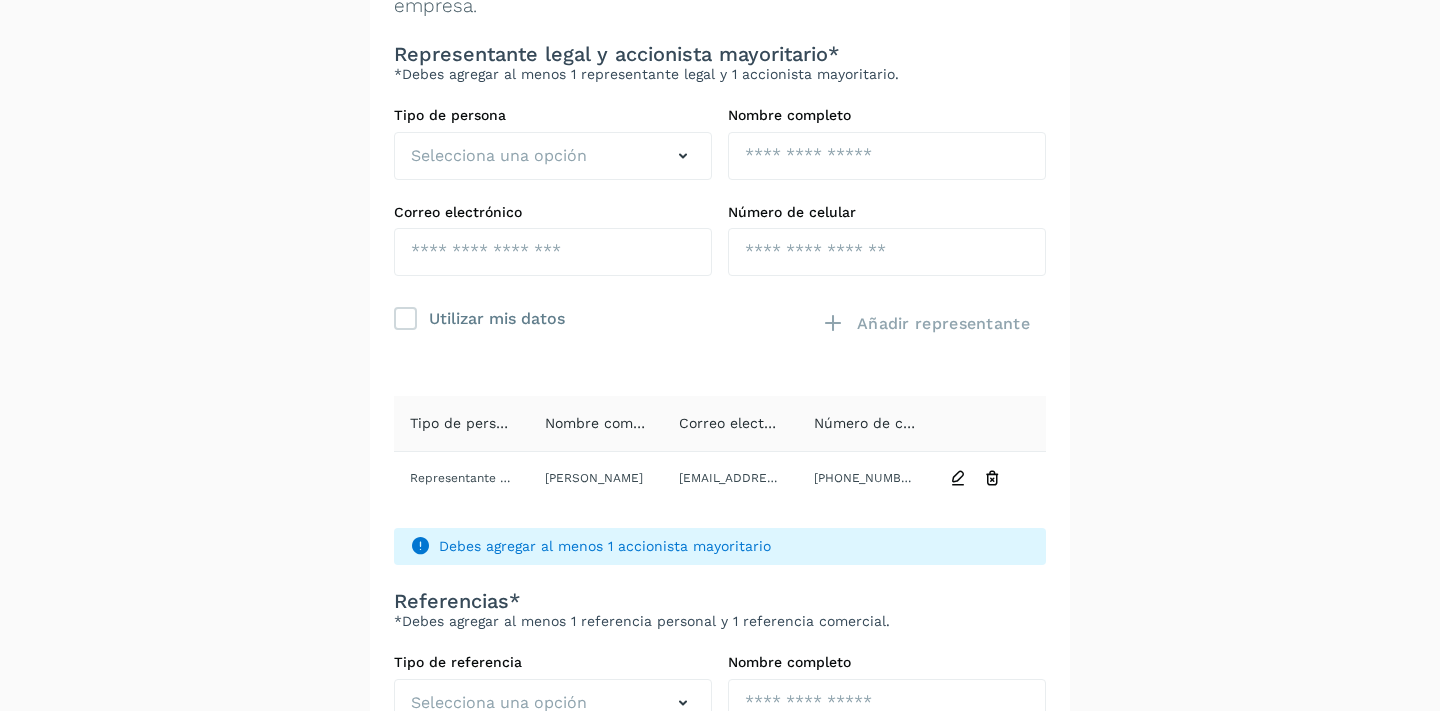 click on "Debes agregar al menos 1 accionista mayoritario" 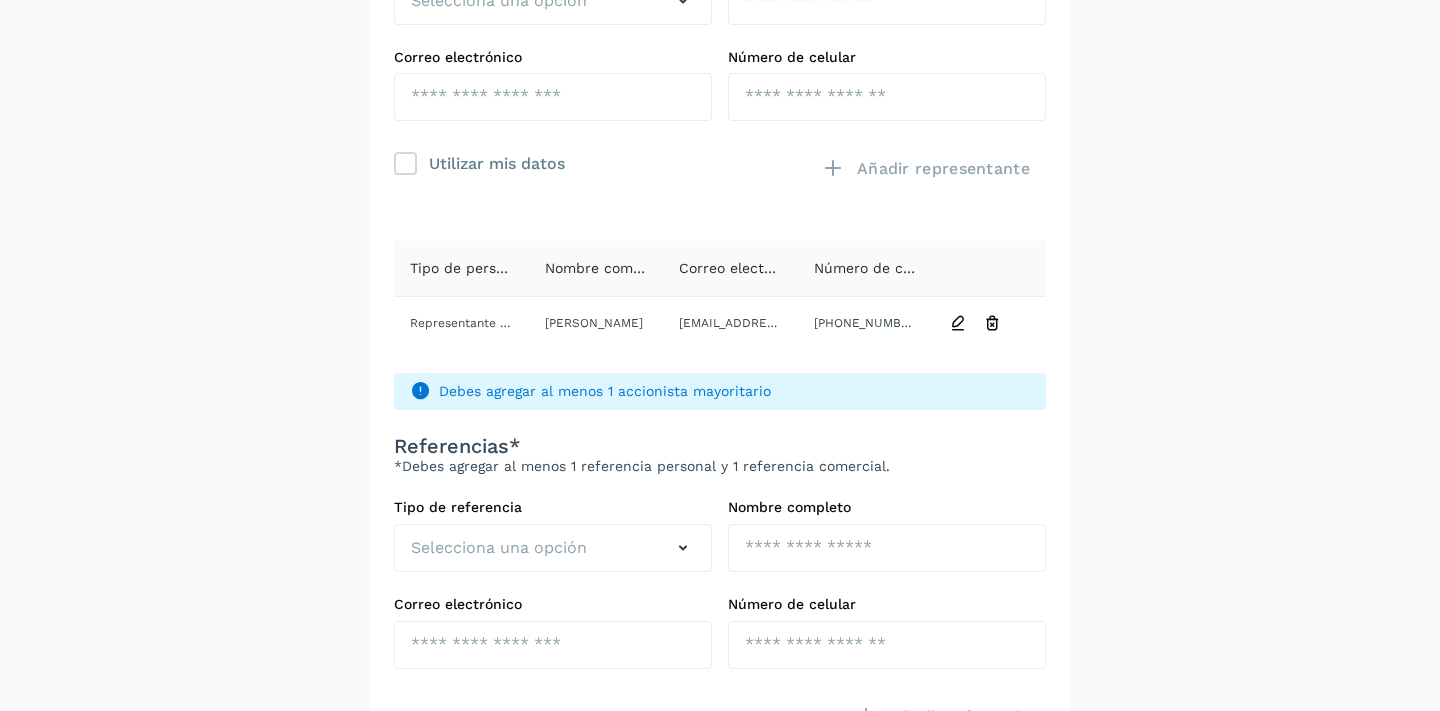 scroll, scrollTop: 0, scrollLeft: 0, axis: both 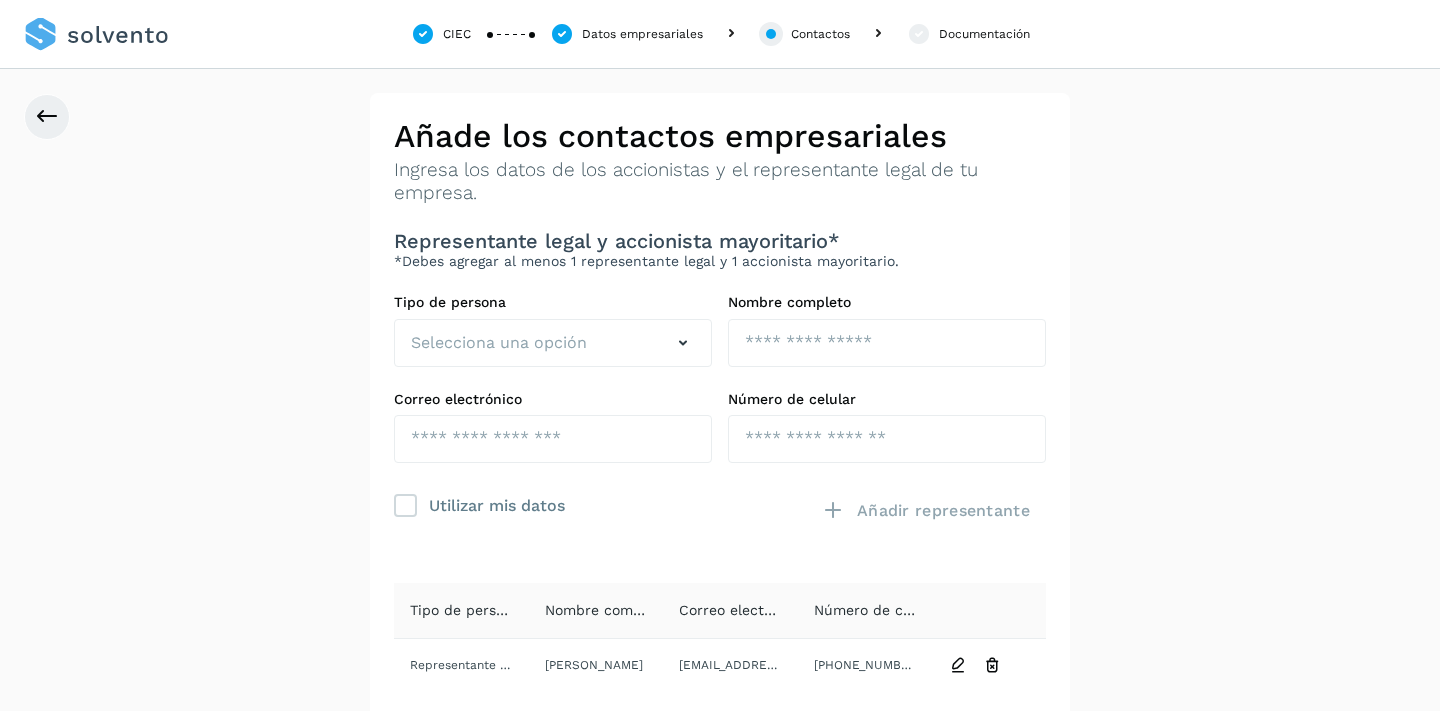 click on "Utilizar mis datos" at bounding box center [553, 525] 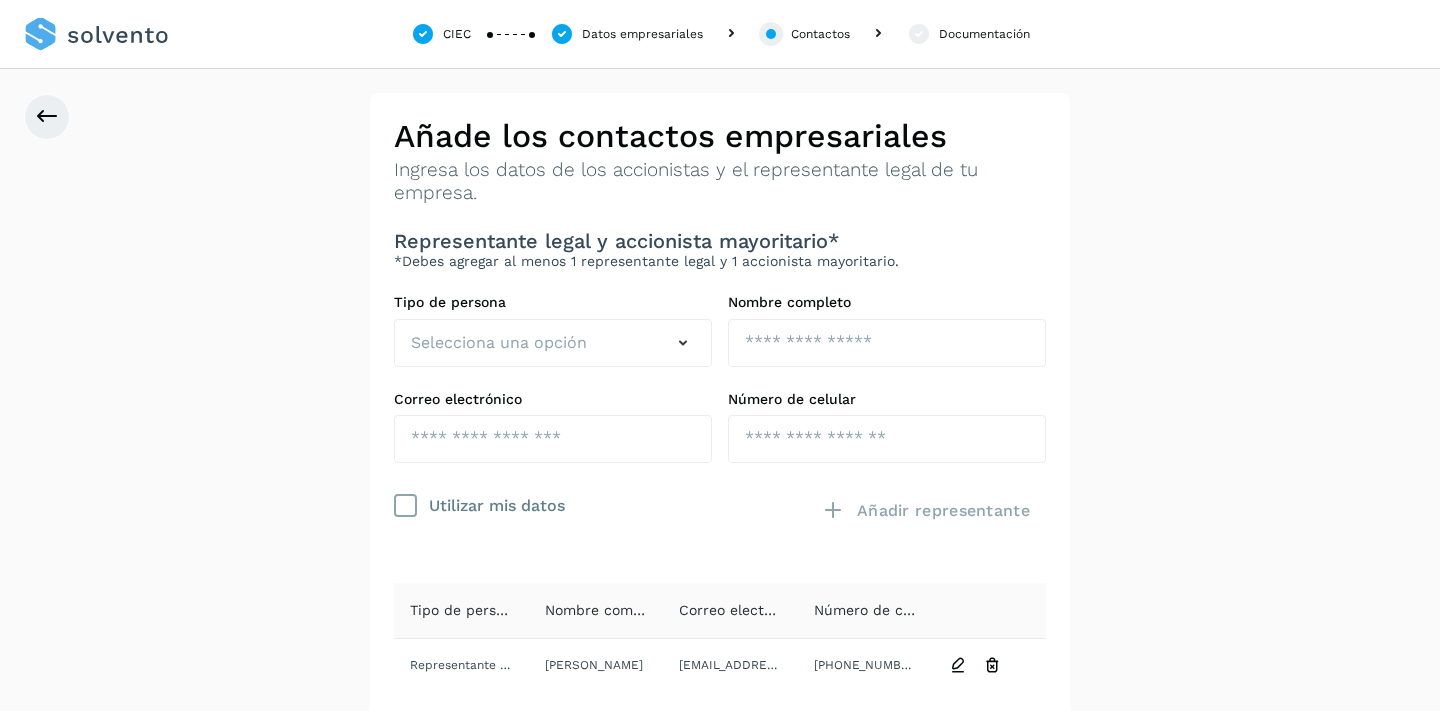click at bounding box center [406, 506] 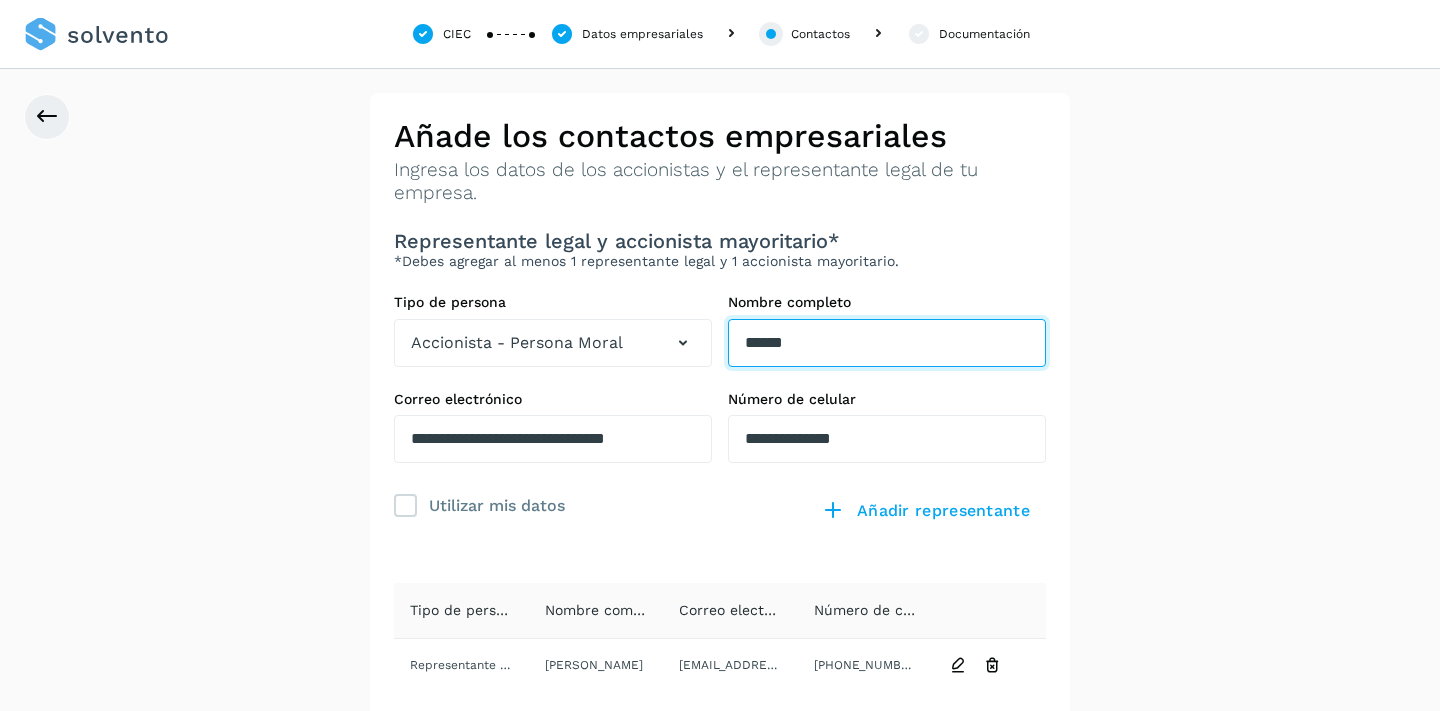drag, startPoint x: 899, startPoint y: 347, endPoint x: 723, endPoint y: 348, distance: 176.00284 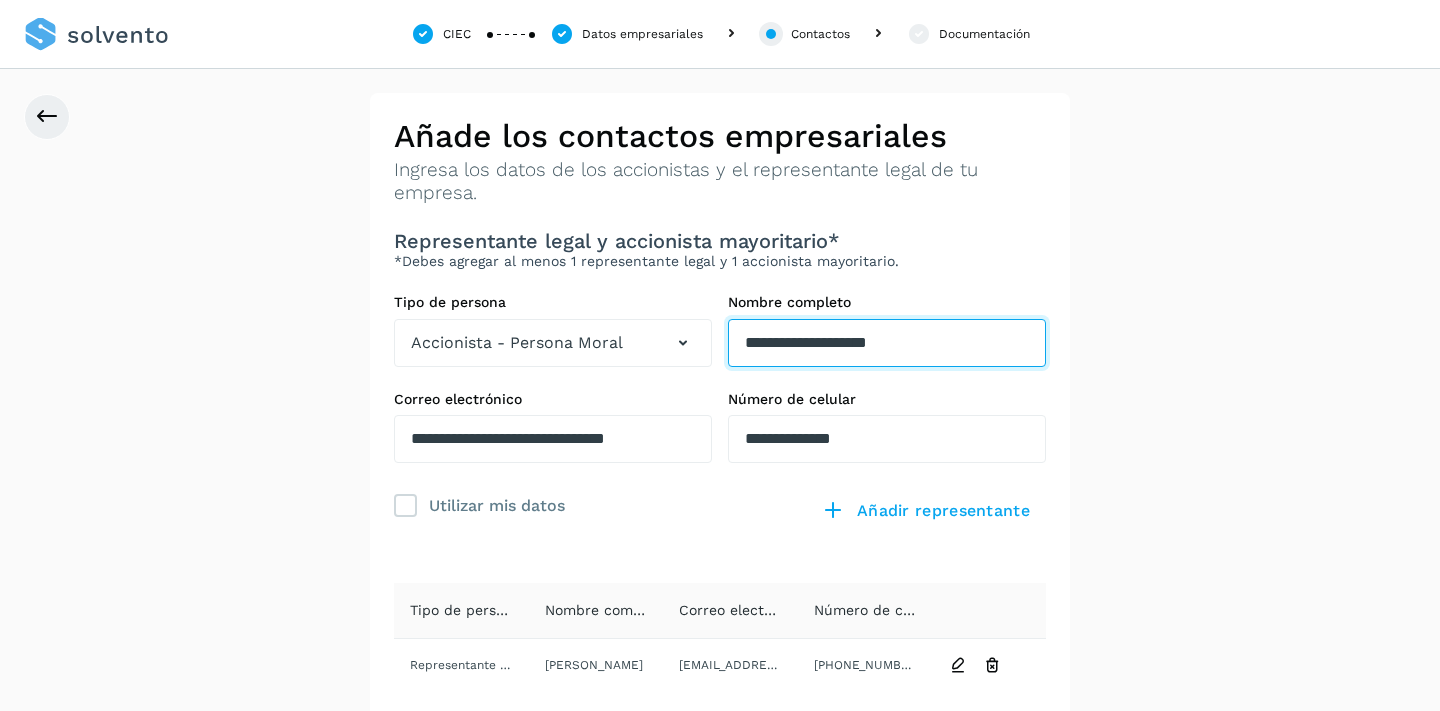 type on "**********" 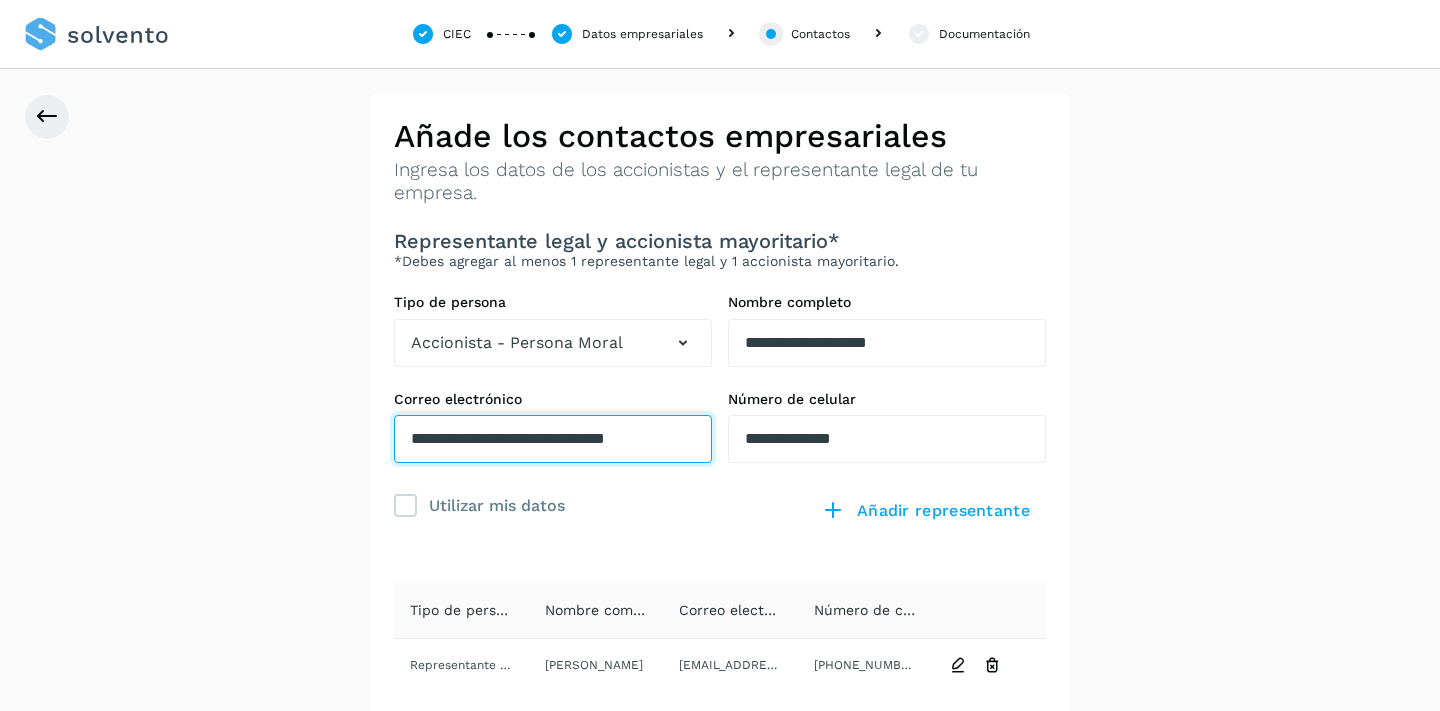 click on "**********" at bounding box center [553, 439] 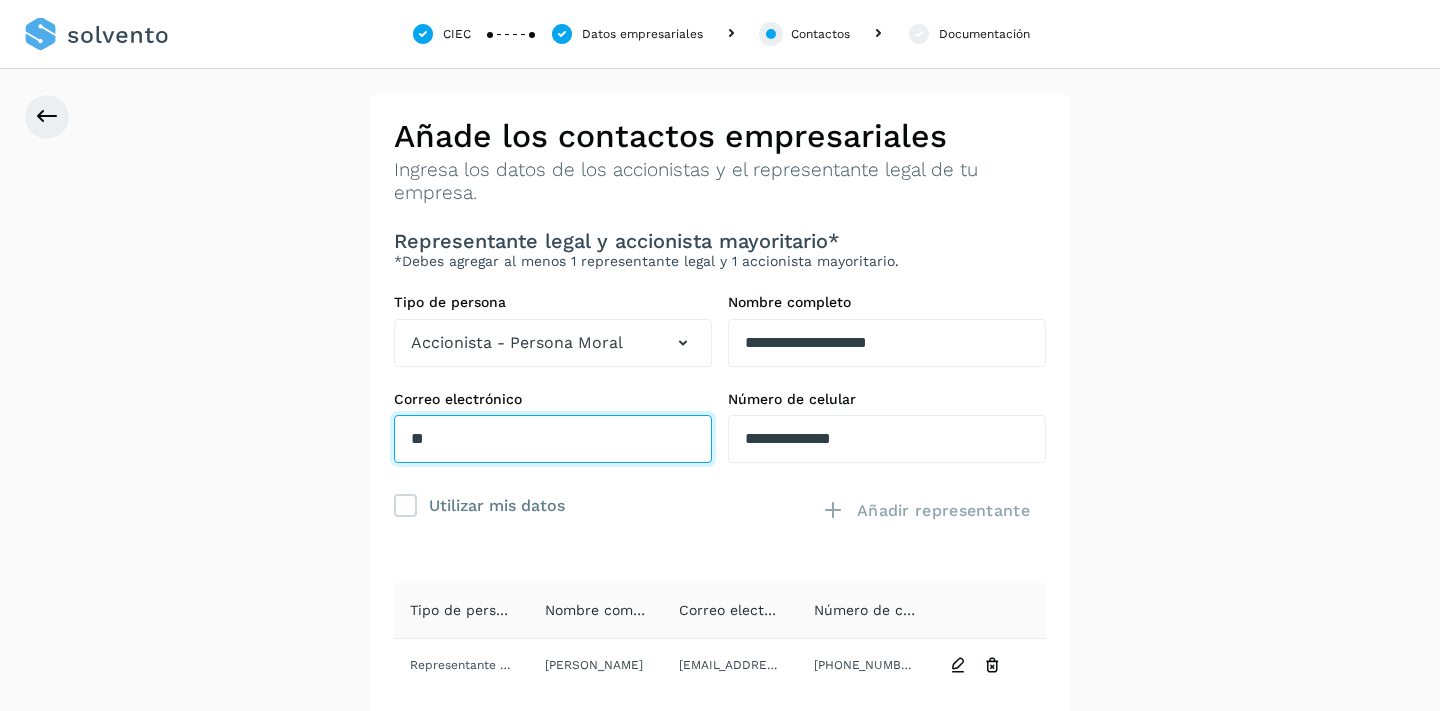 type on "*" 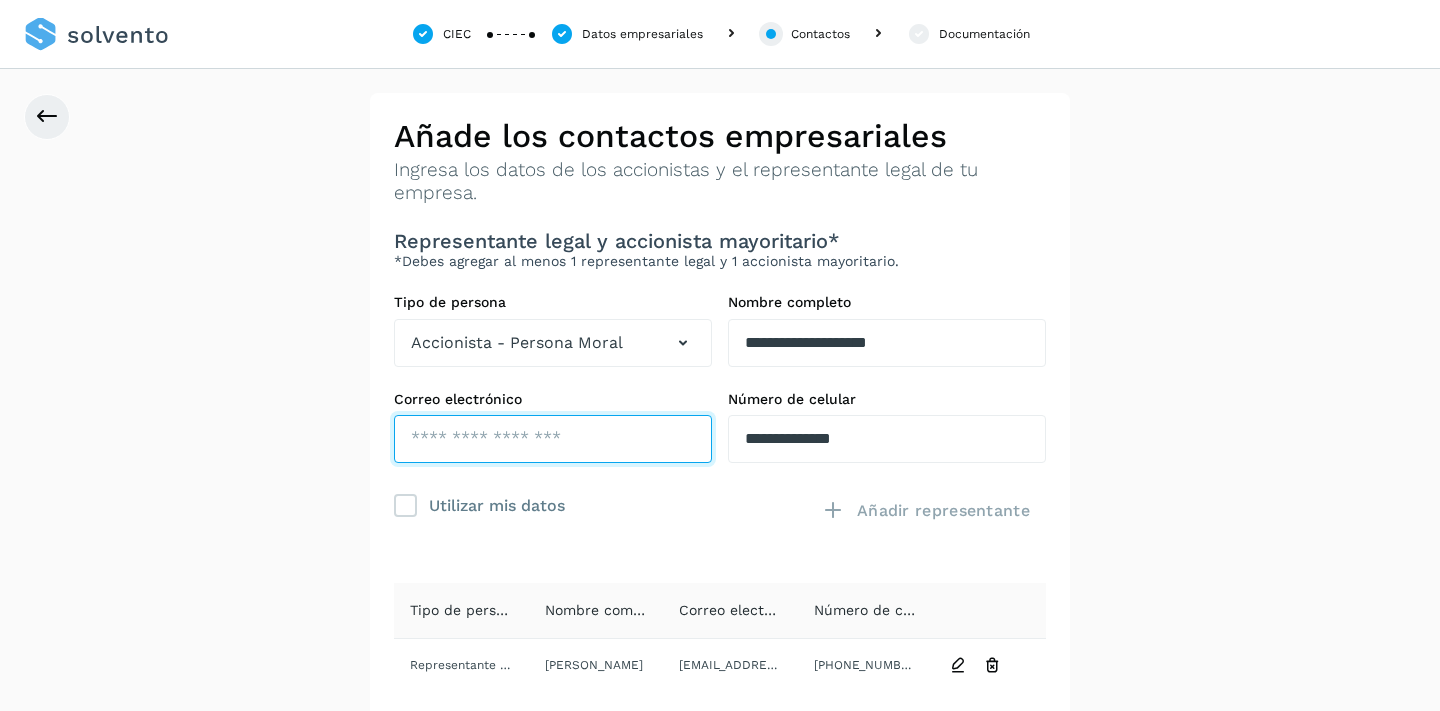 type 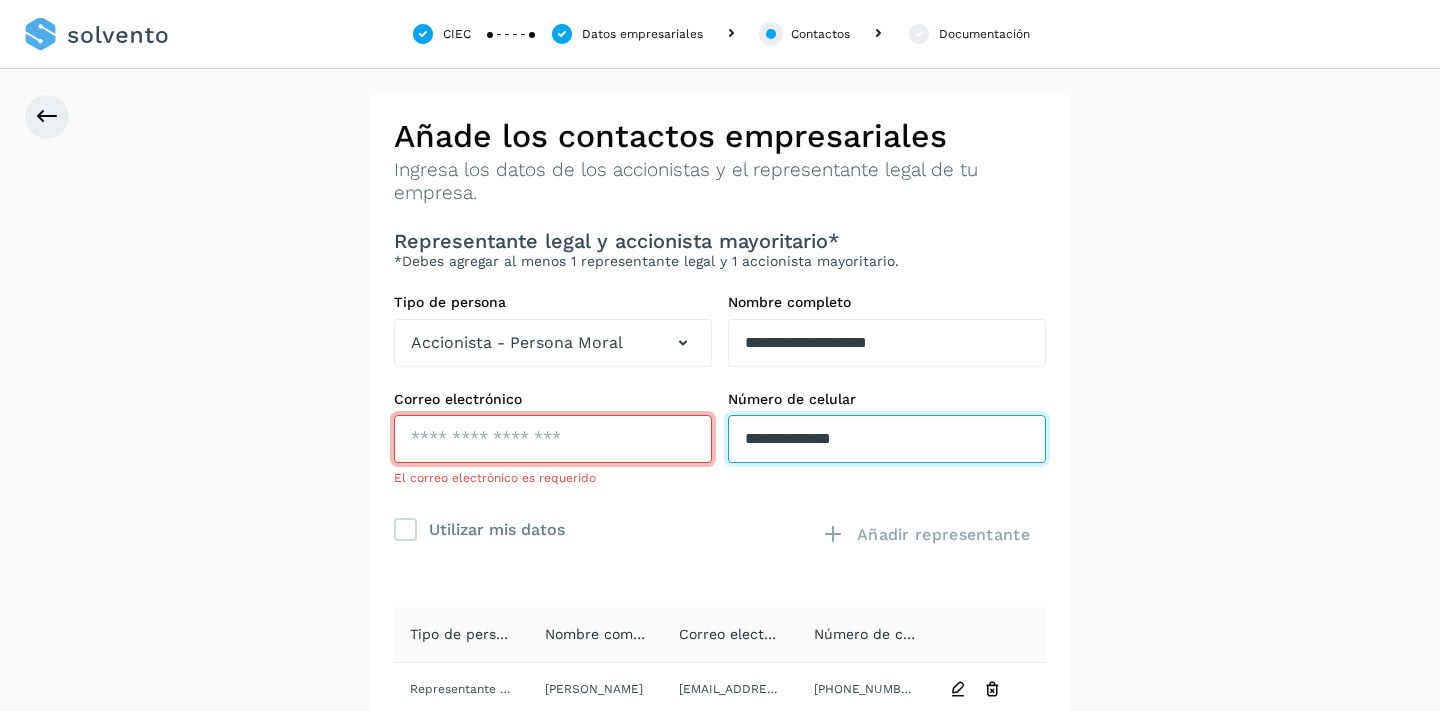 drag, startPoint x: 949, startPoint y: 450, endPoint x: 730, endPoint y: 443, distance: 219.11185 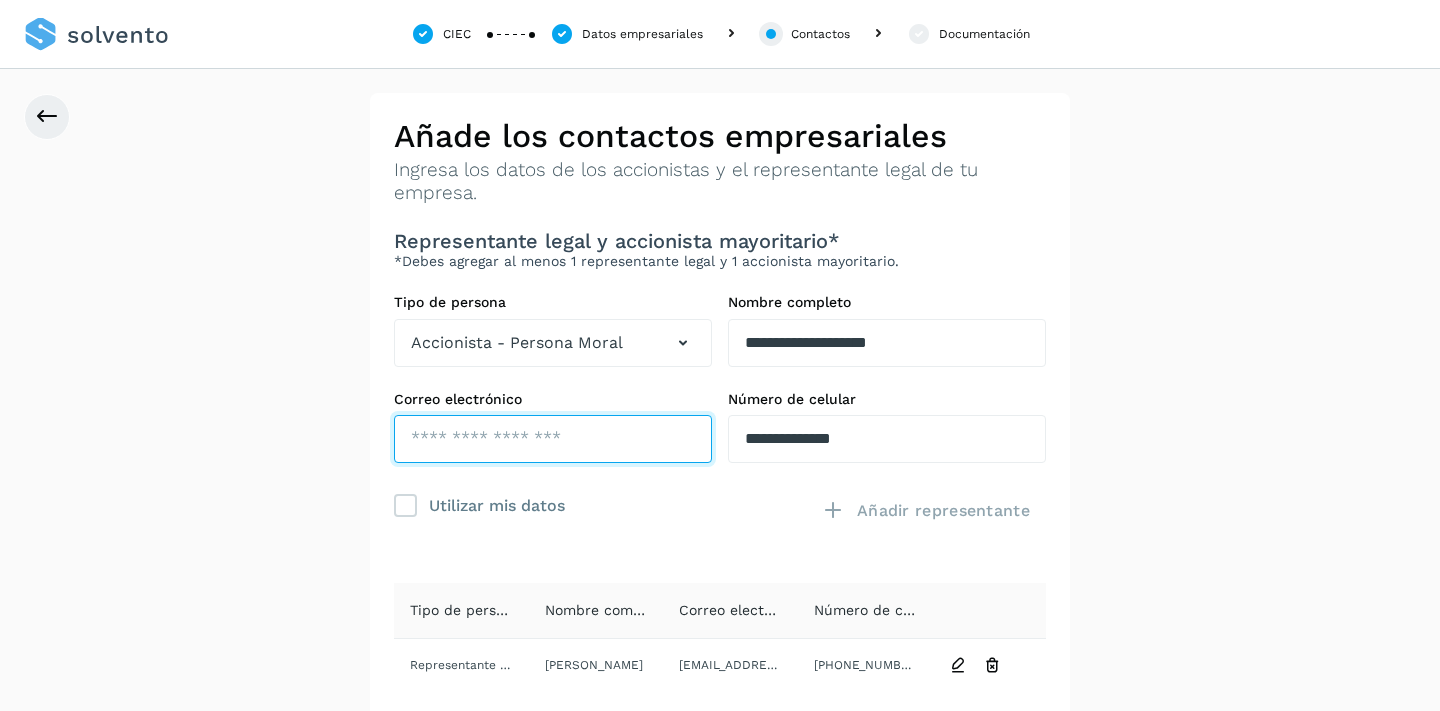 click at bounding box center (553, 439) 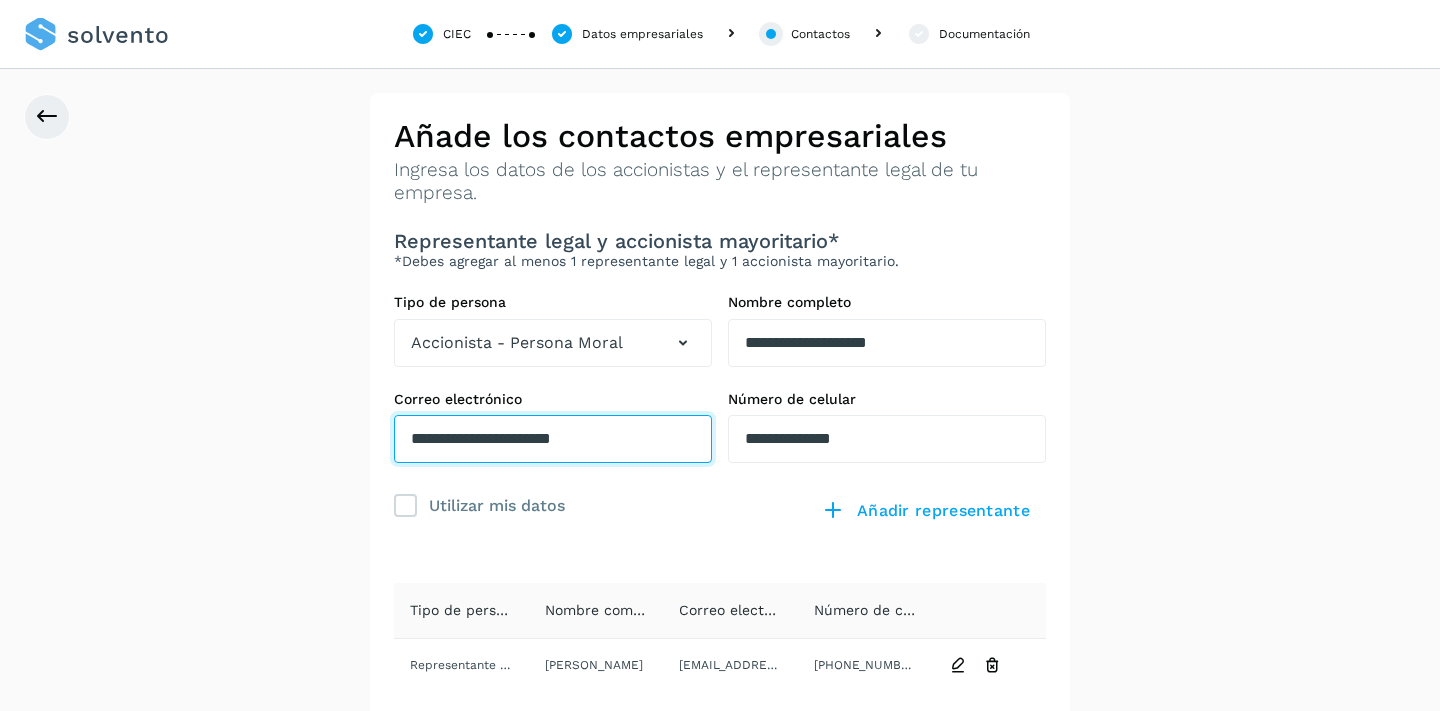 type on "**********" 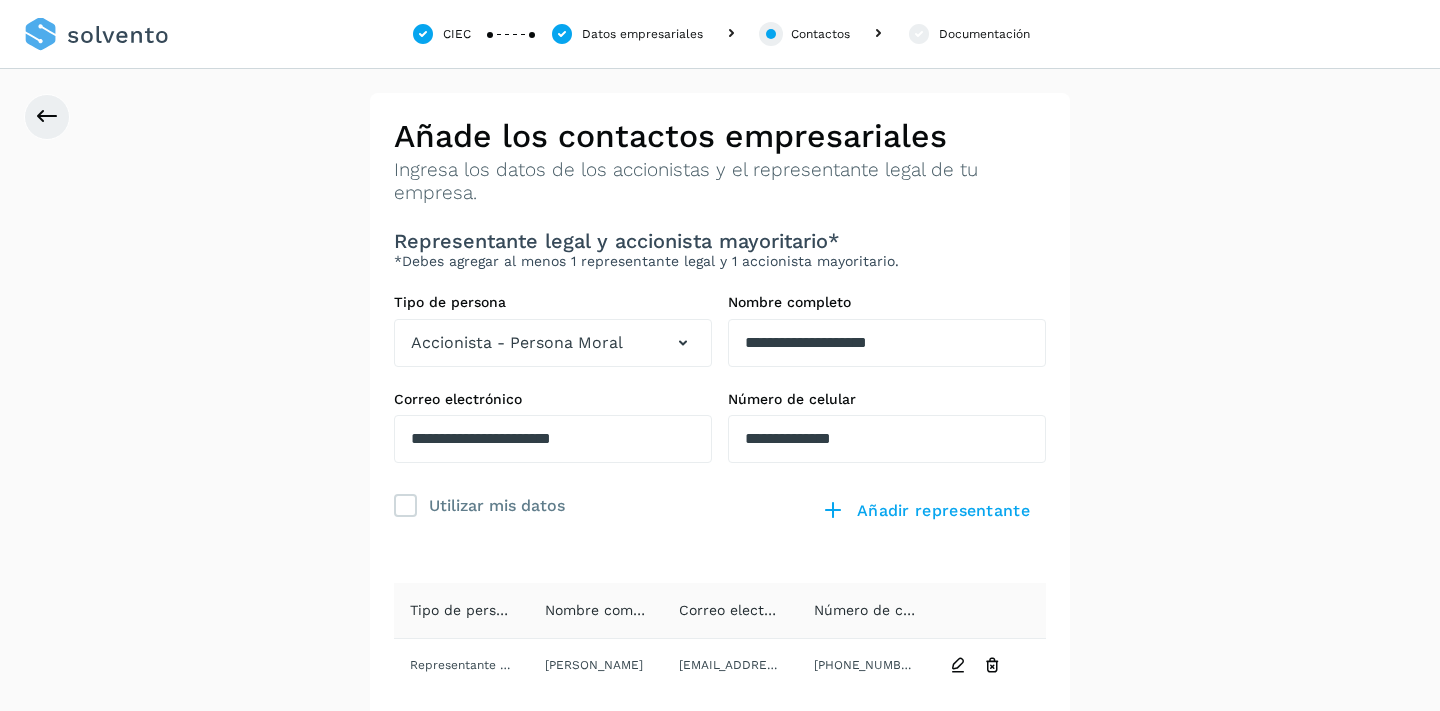 click on "Utilizar mis datos" at bounding box center [553, 525] 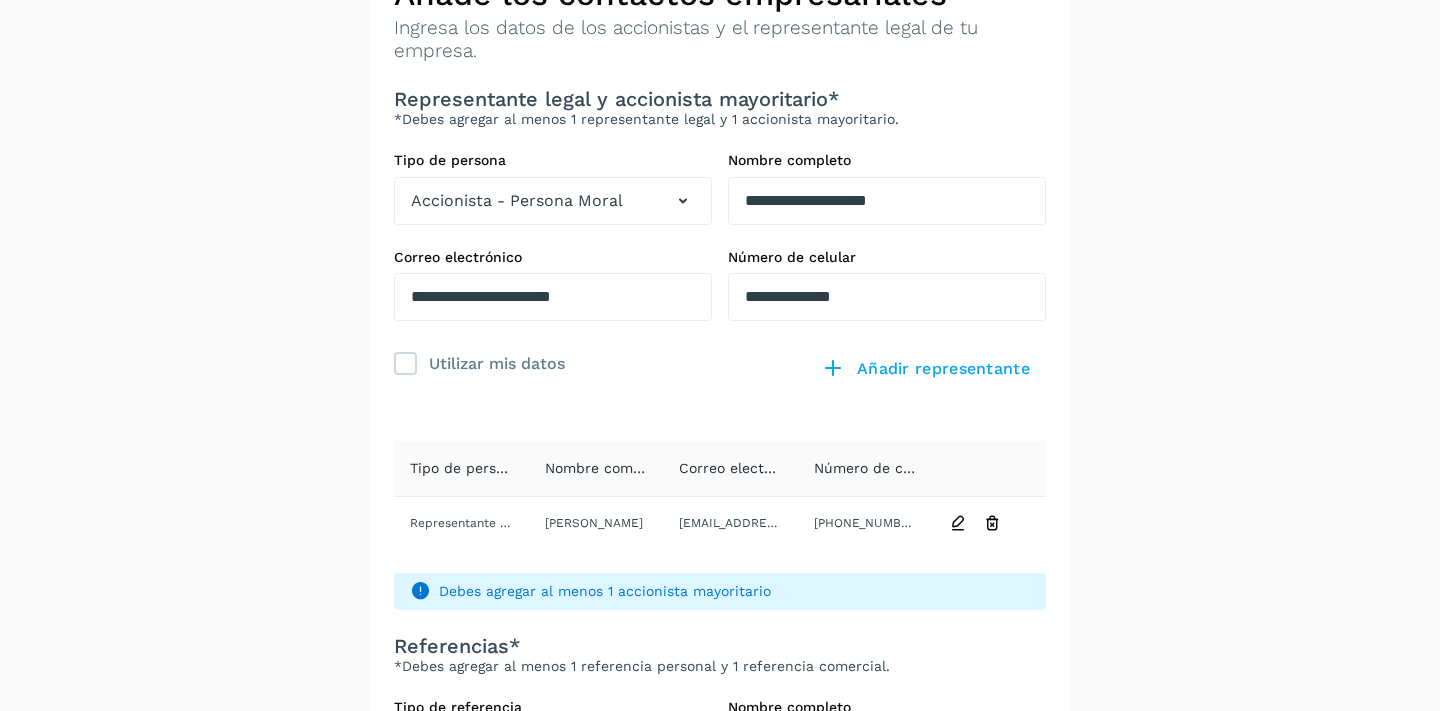 scroll, scrollTop: 191, scrollLeft: 0, axis: vertical 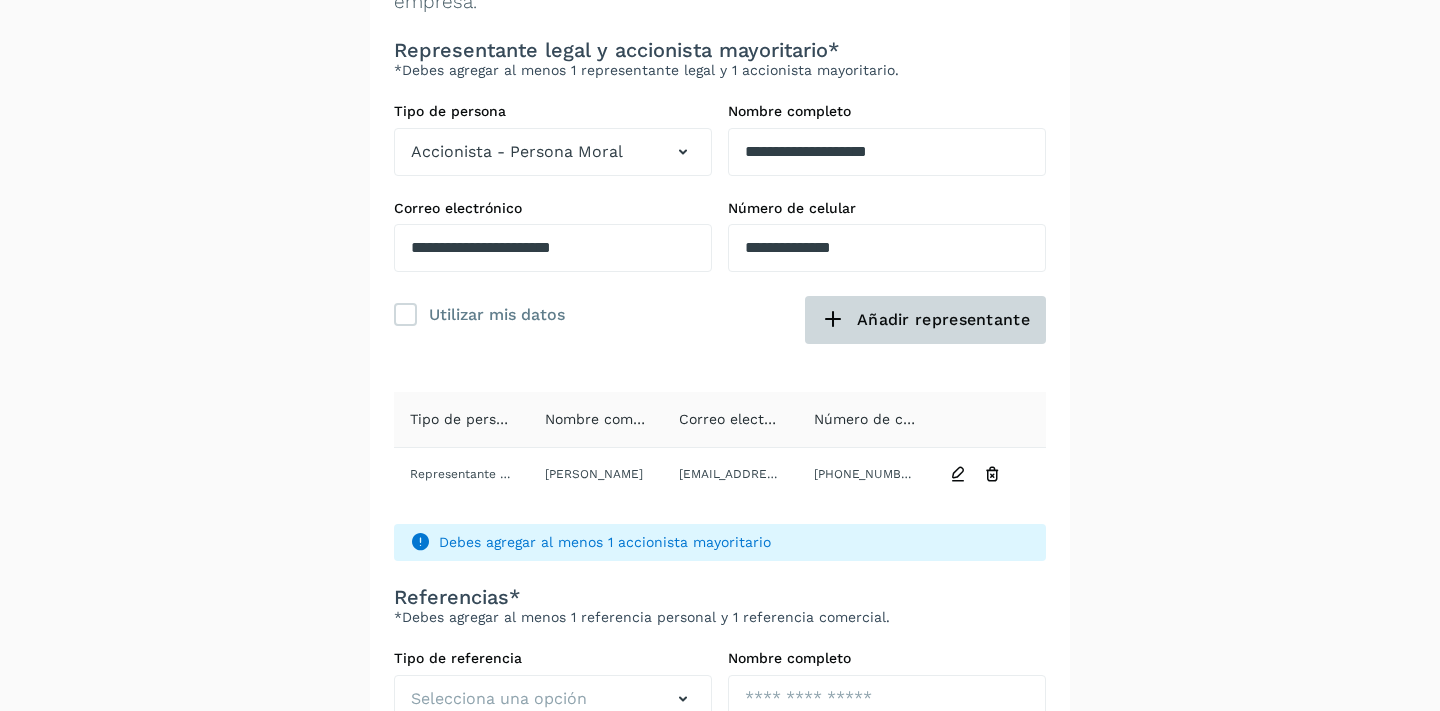 click on "Añadir representante" 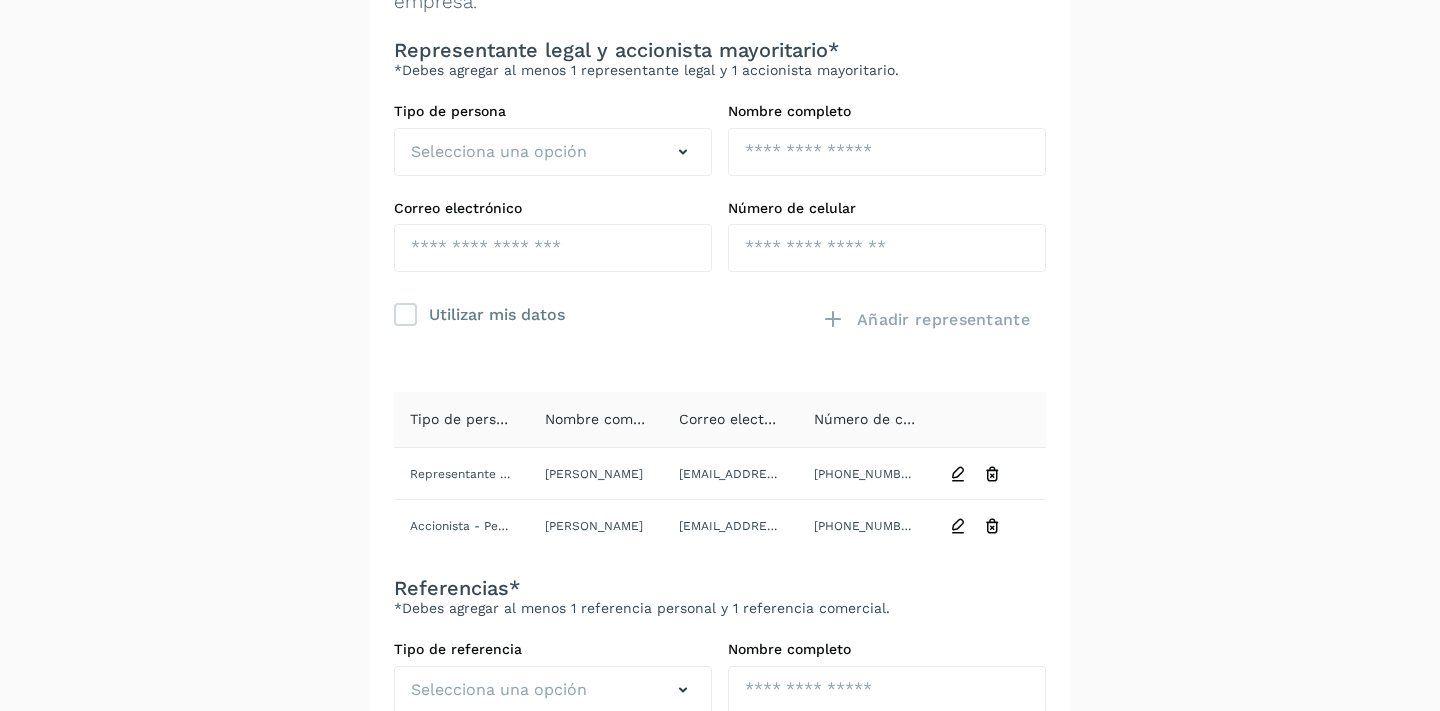click on "Utilizar mis datos" at bounding box center (553, 334) 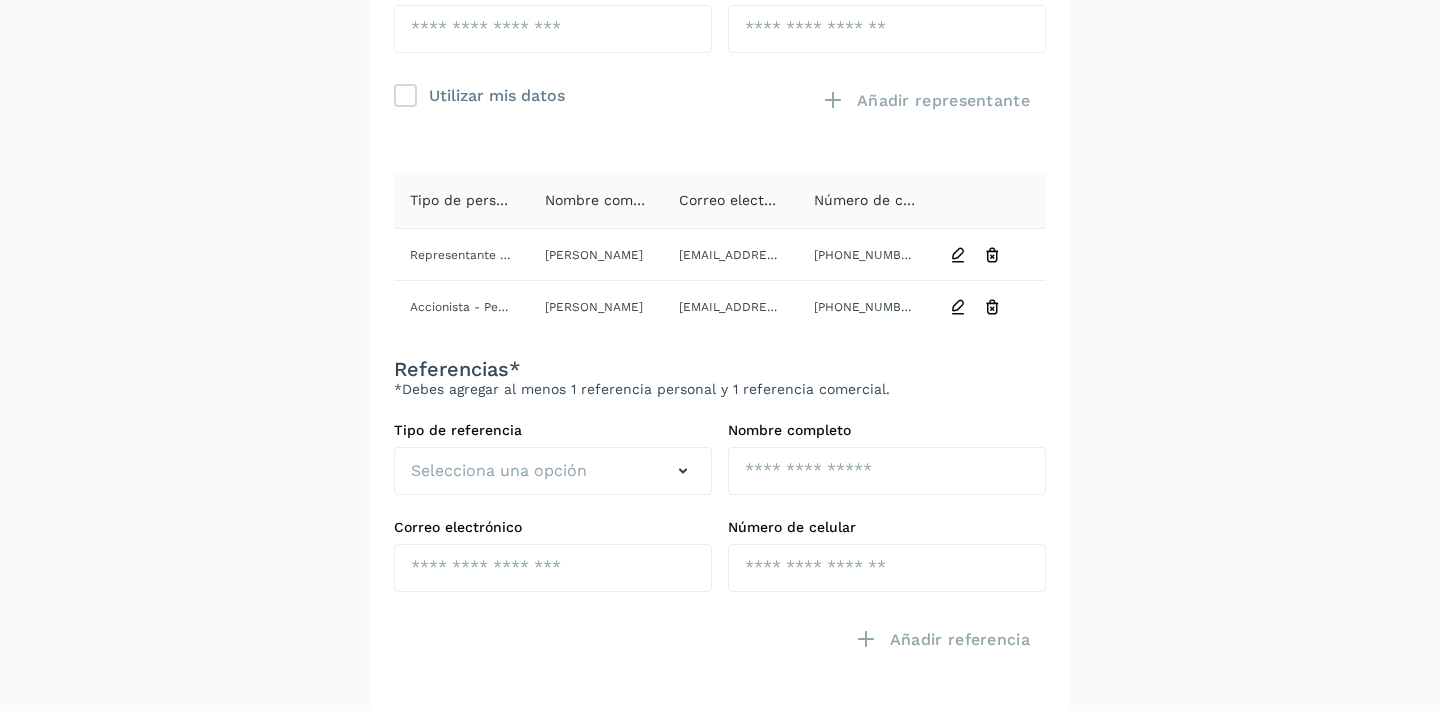 scroll, scrollTop: 496, scrollLeft: 0, axis: vertical 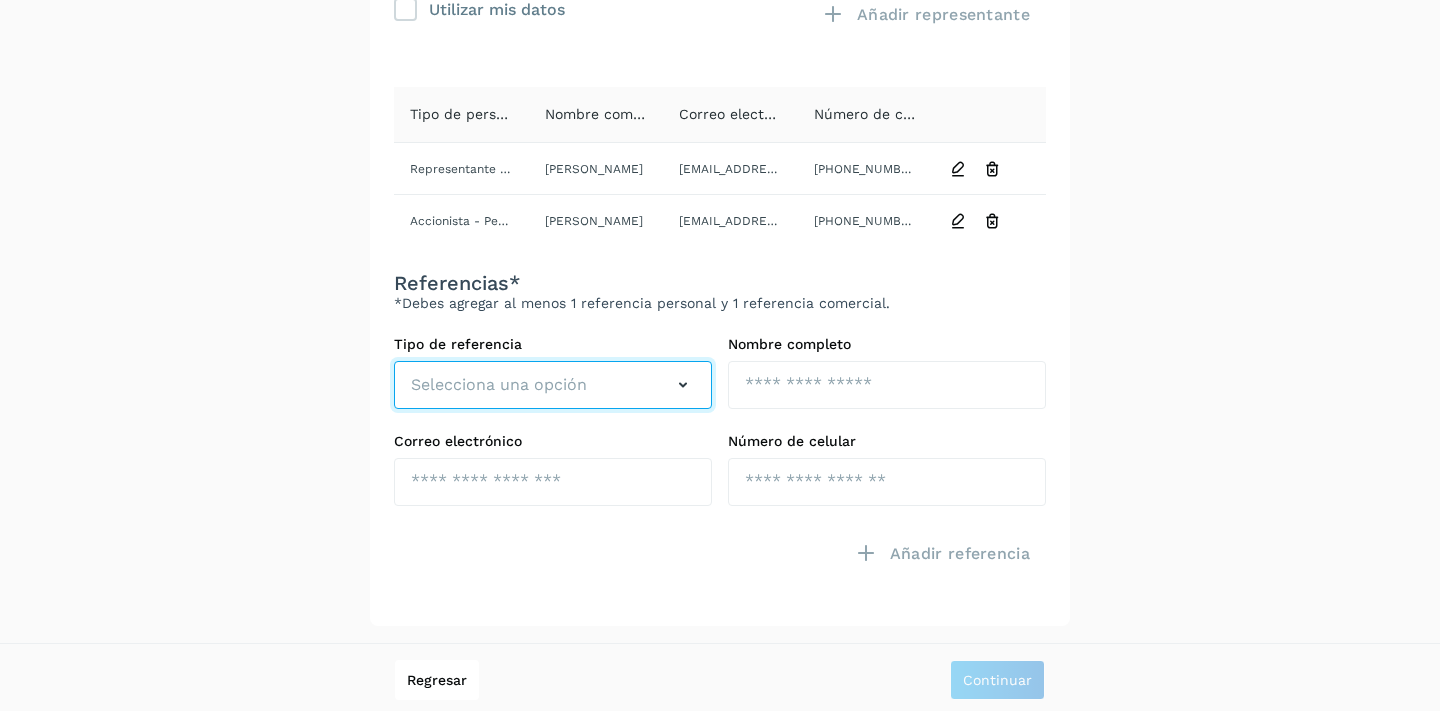 click at bounding box center (683, 385) 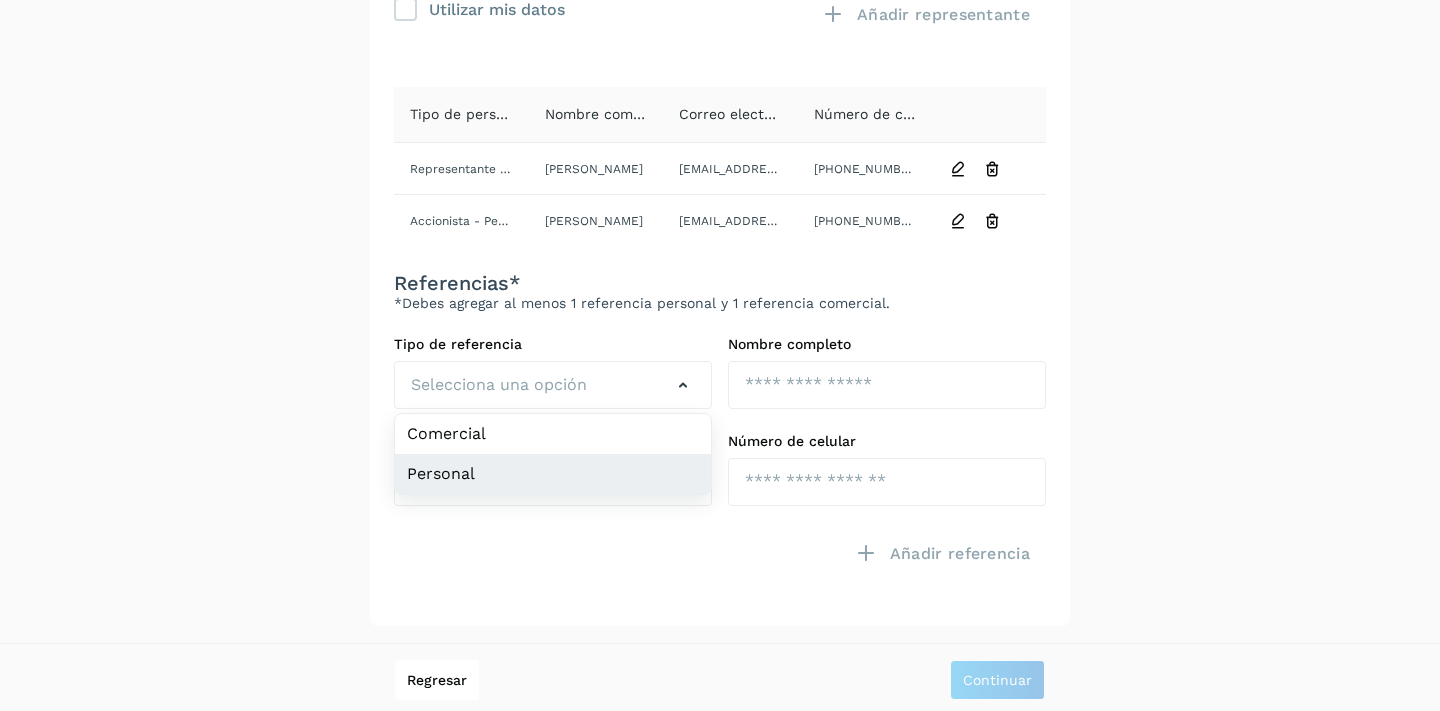 click on "Personal" 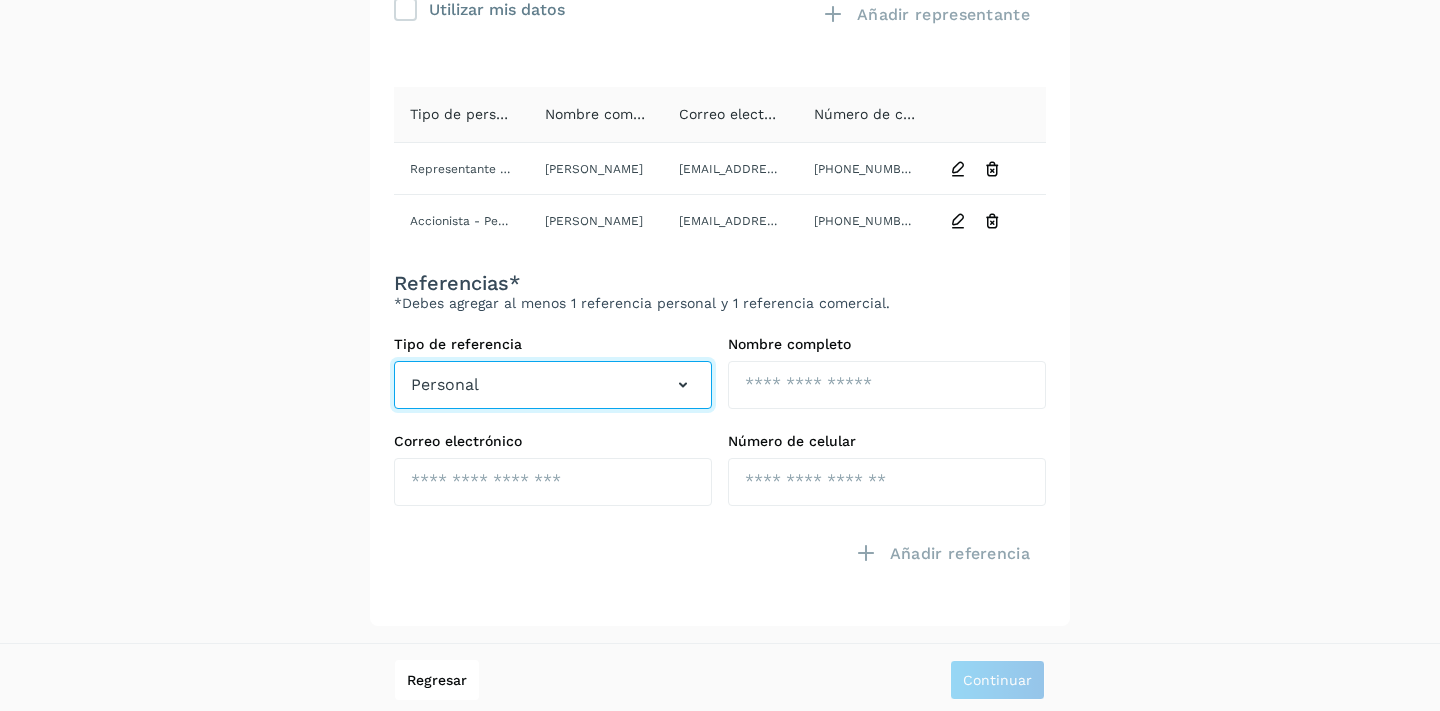 click at bounding box center [683, 385] 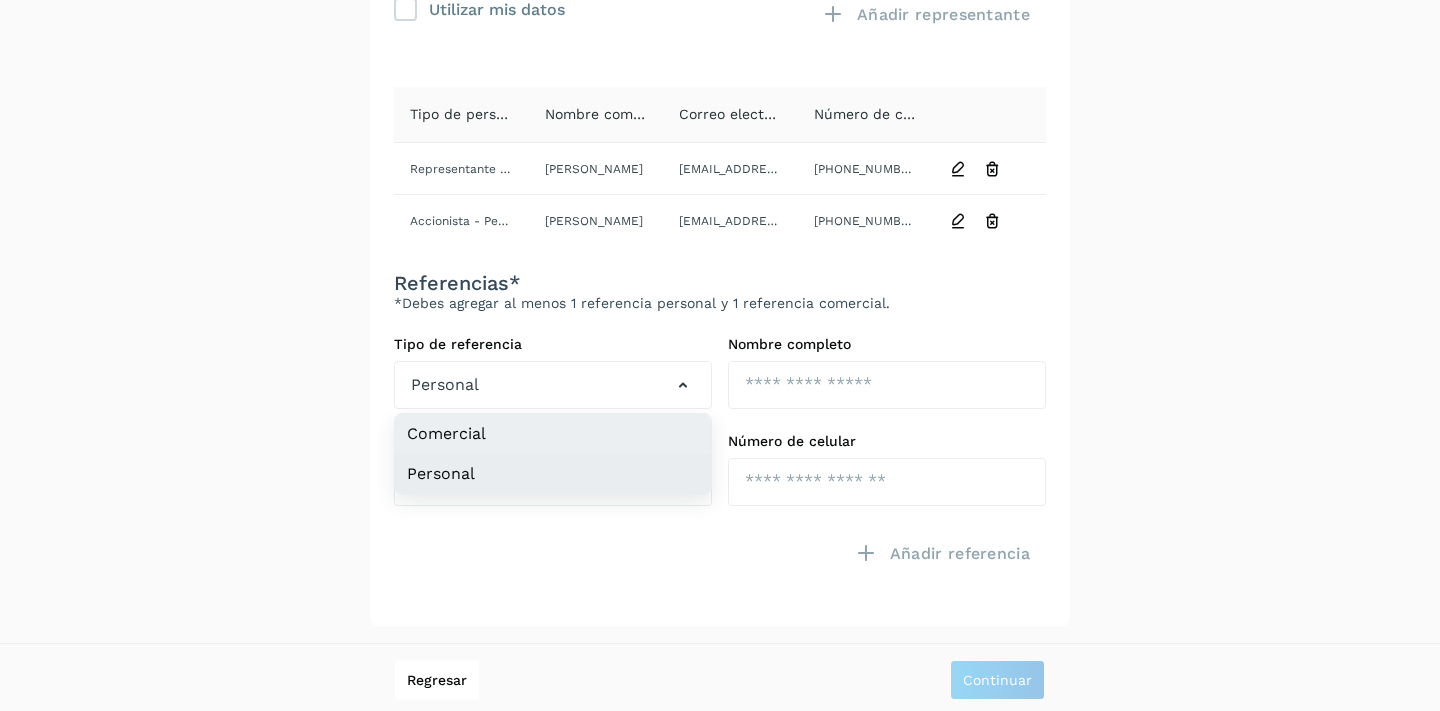 click on "Comercial" 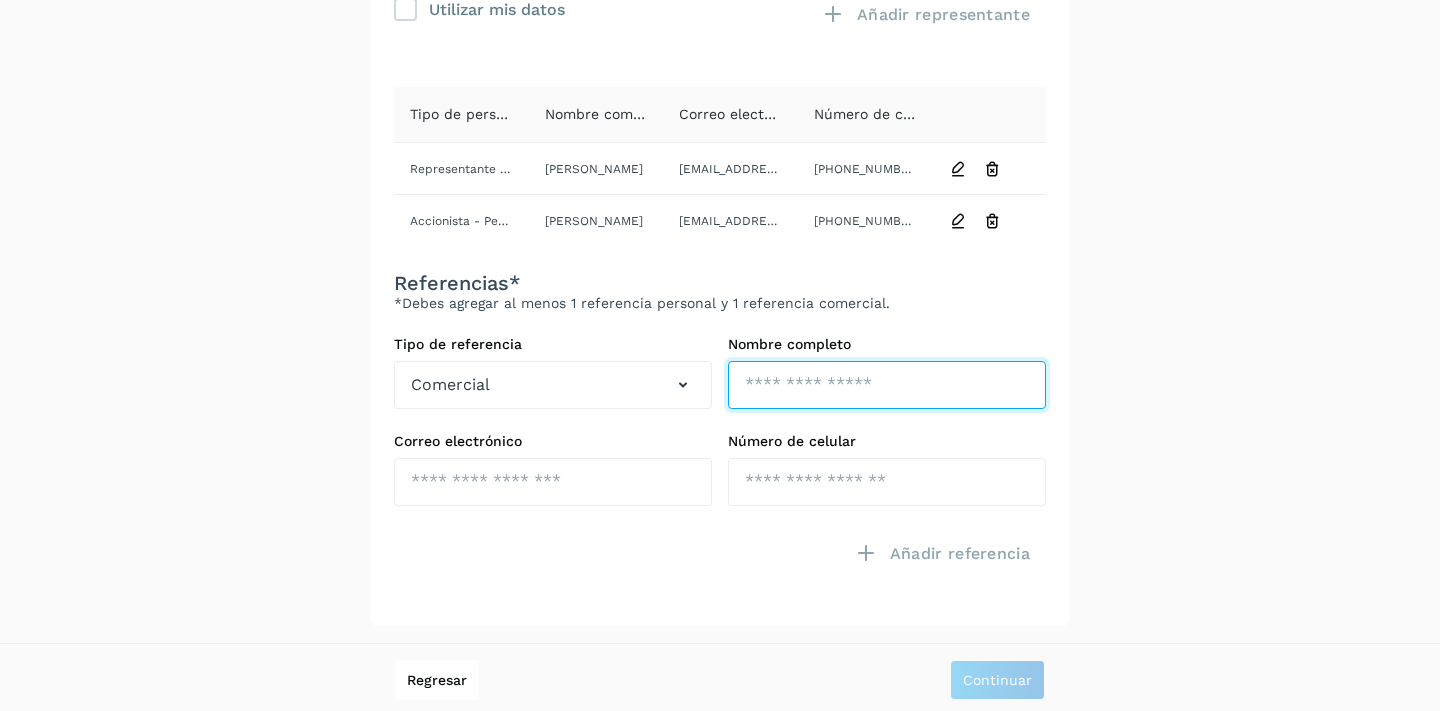 click at bounding box center (887, -153) 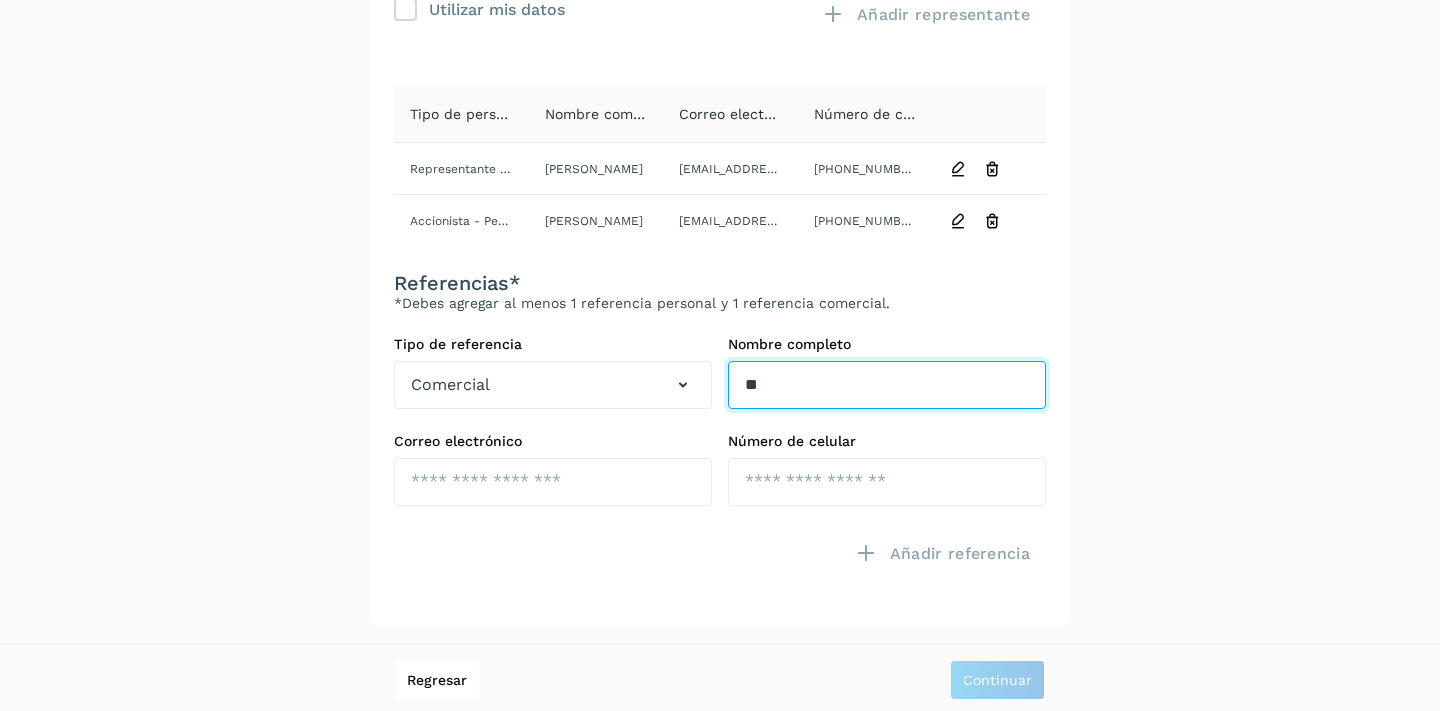 type on "*" 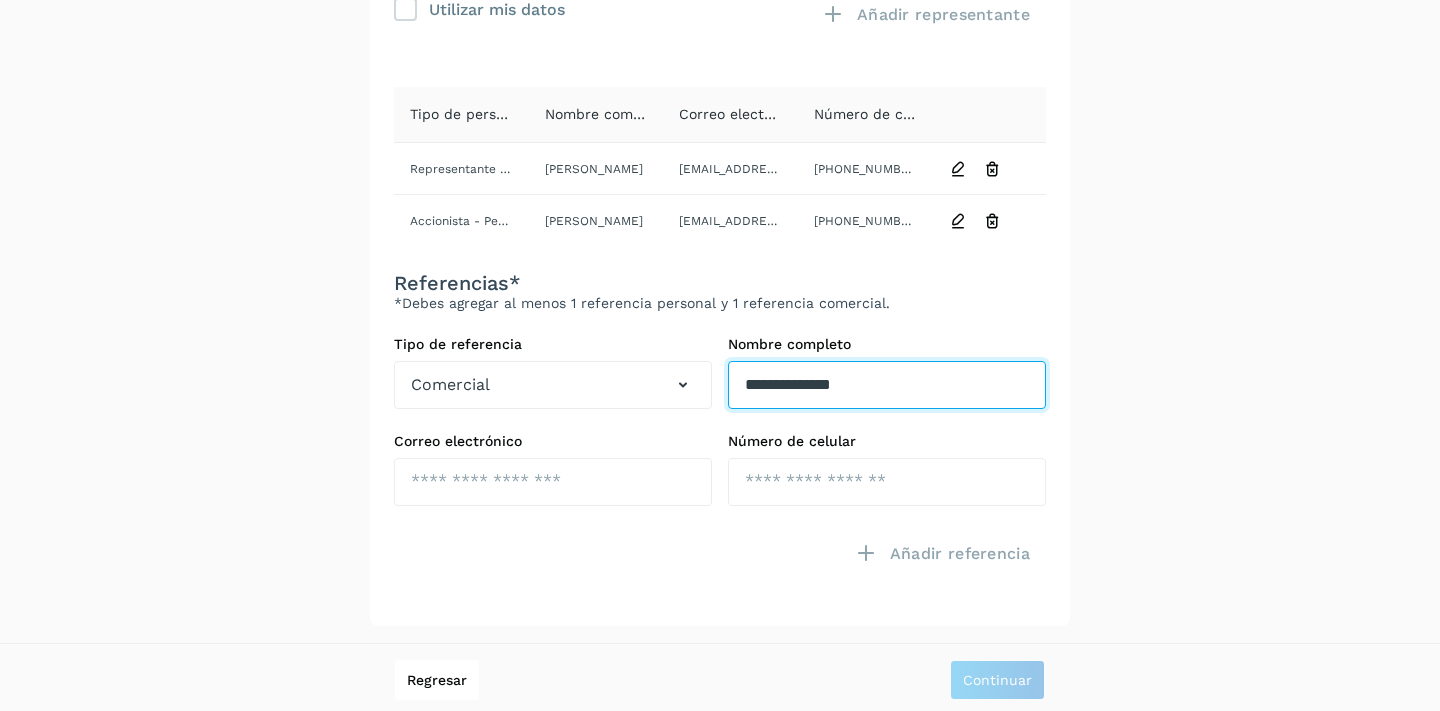 type on "**********" 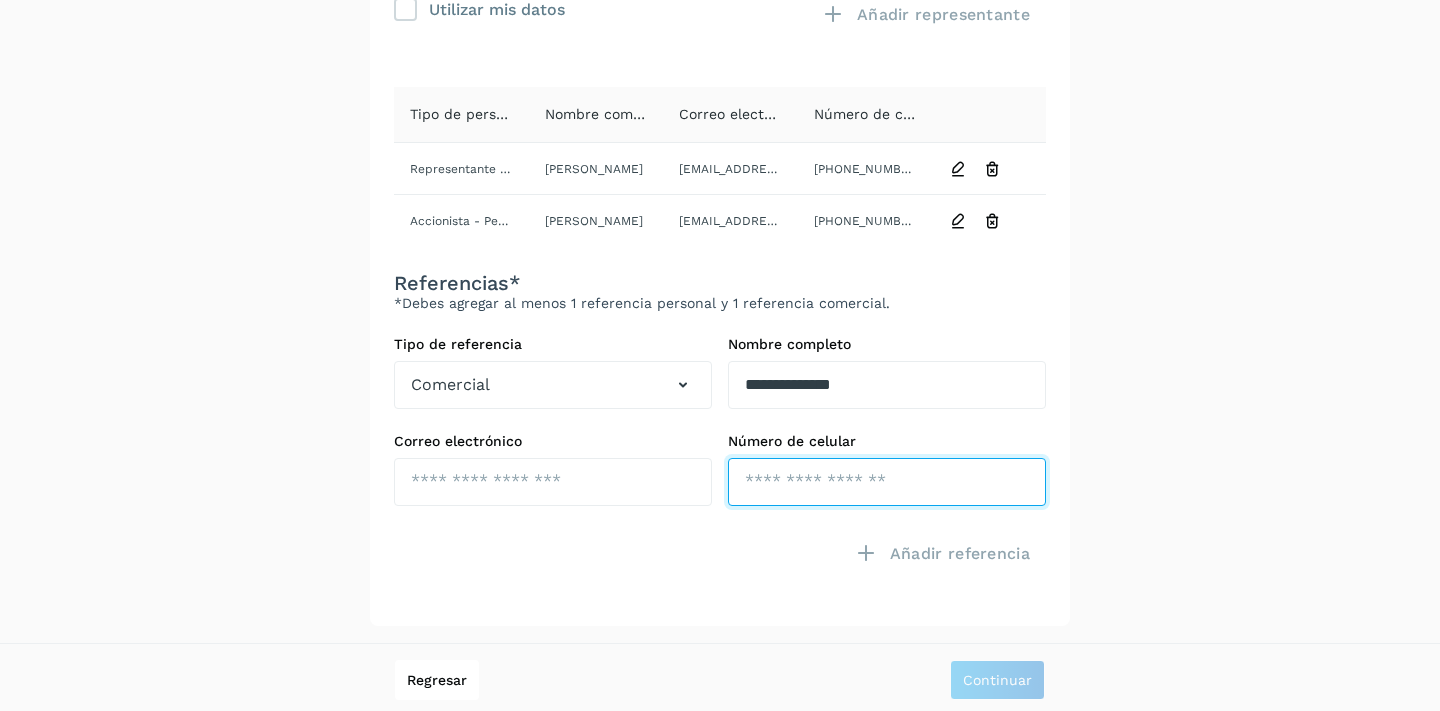 click at bounding box center [887, -57] 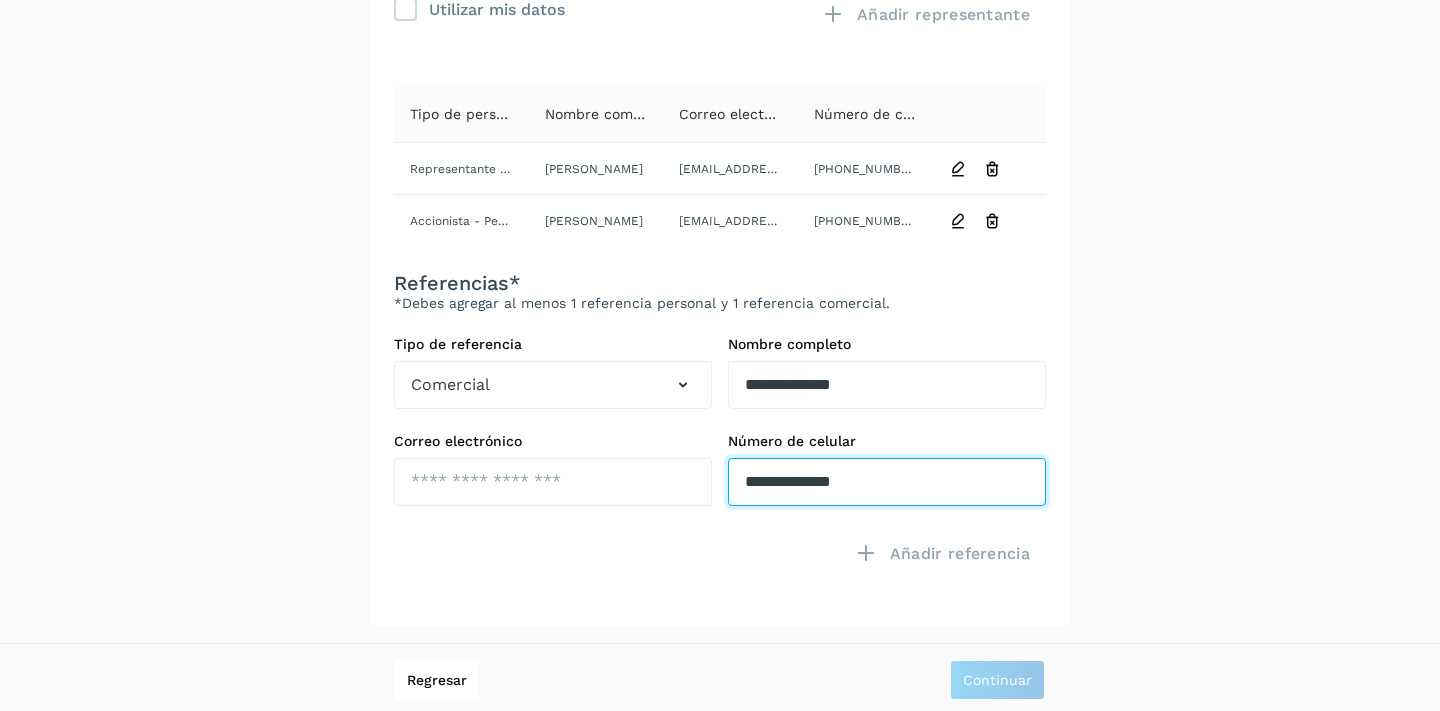 type on "**********" 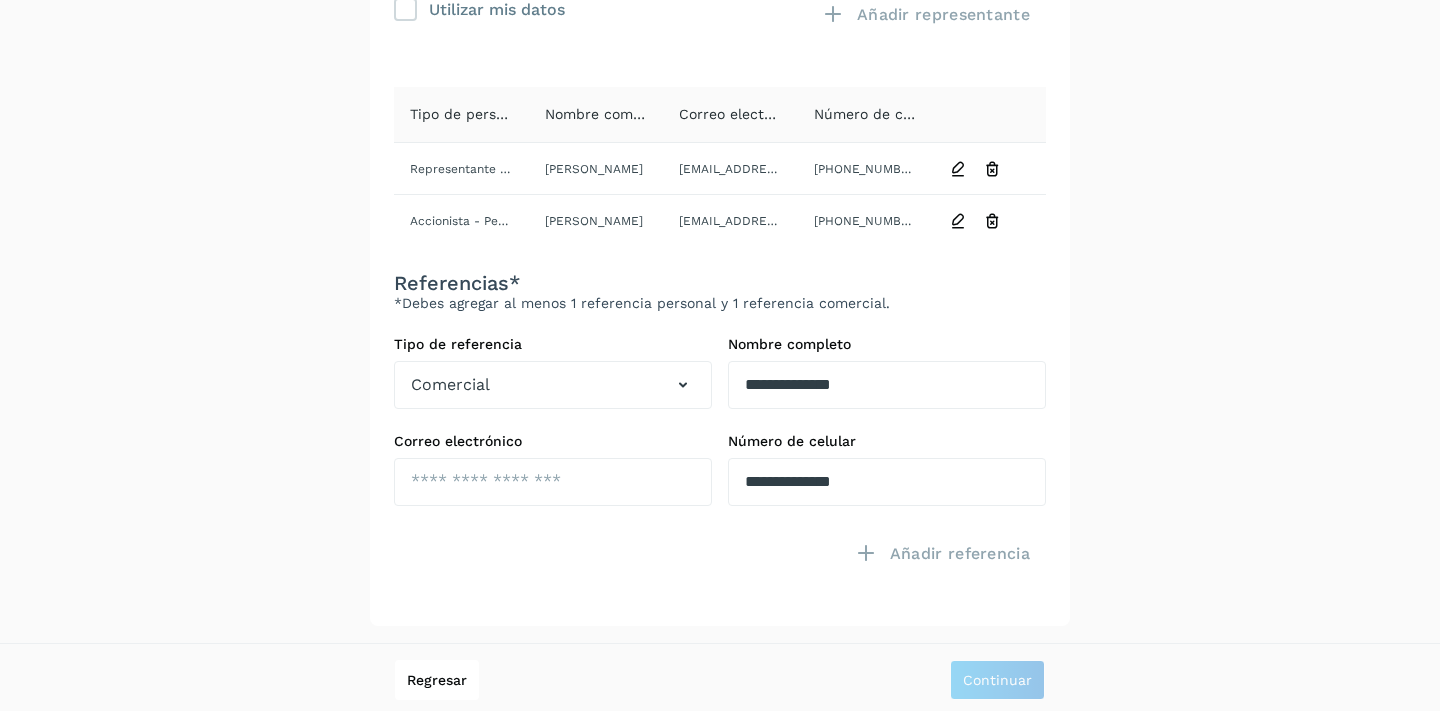 click on "**********" at bounding box center [720, 111] 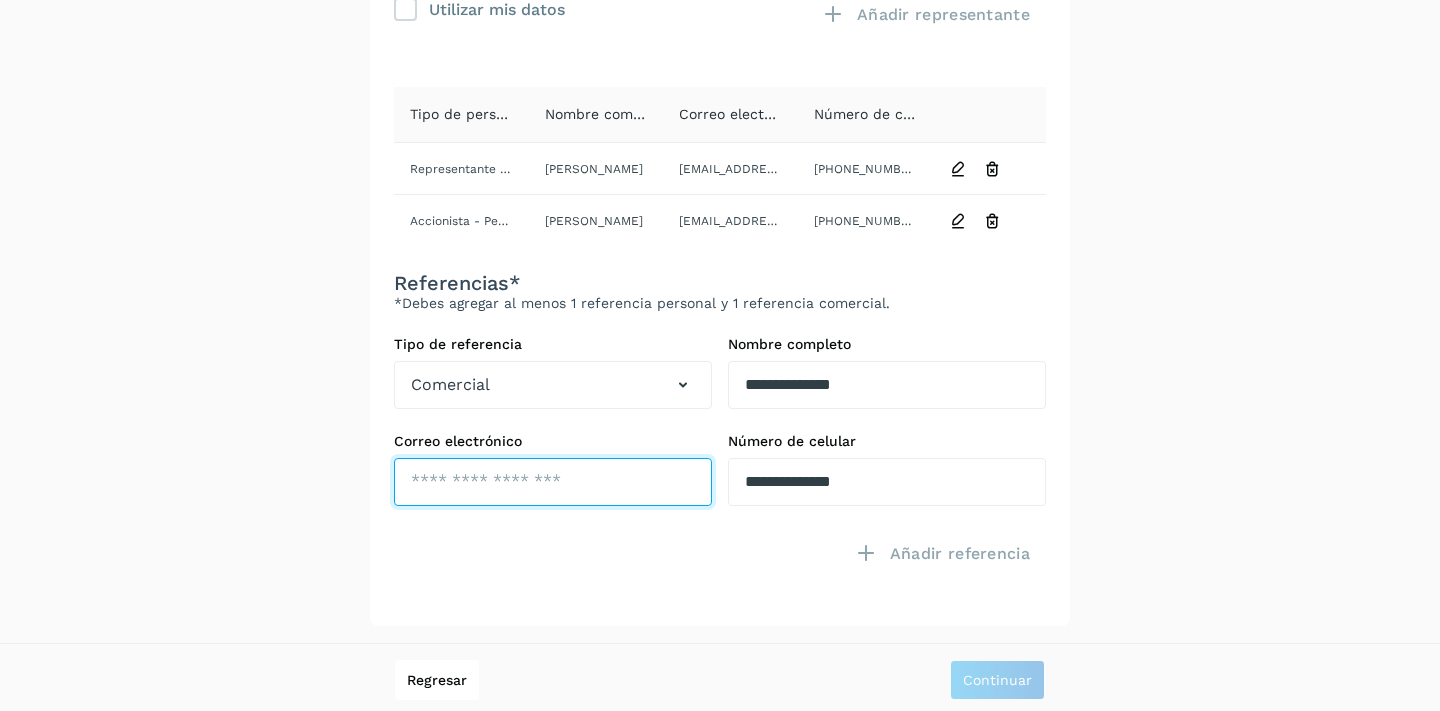 click at bounding box center (553, -57) 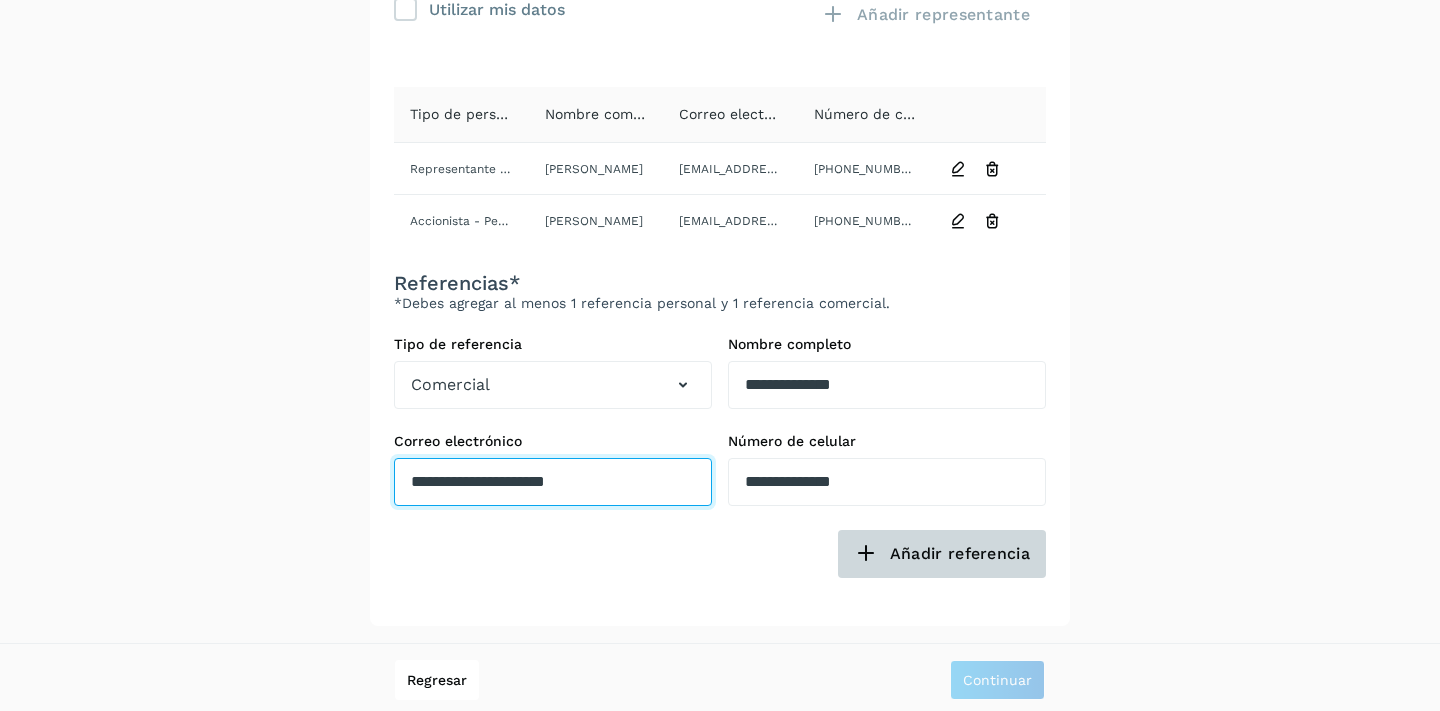 type on "**********" 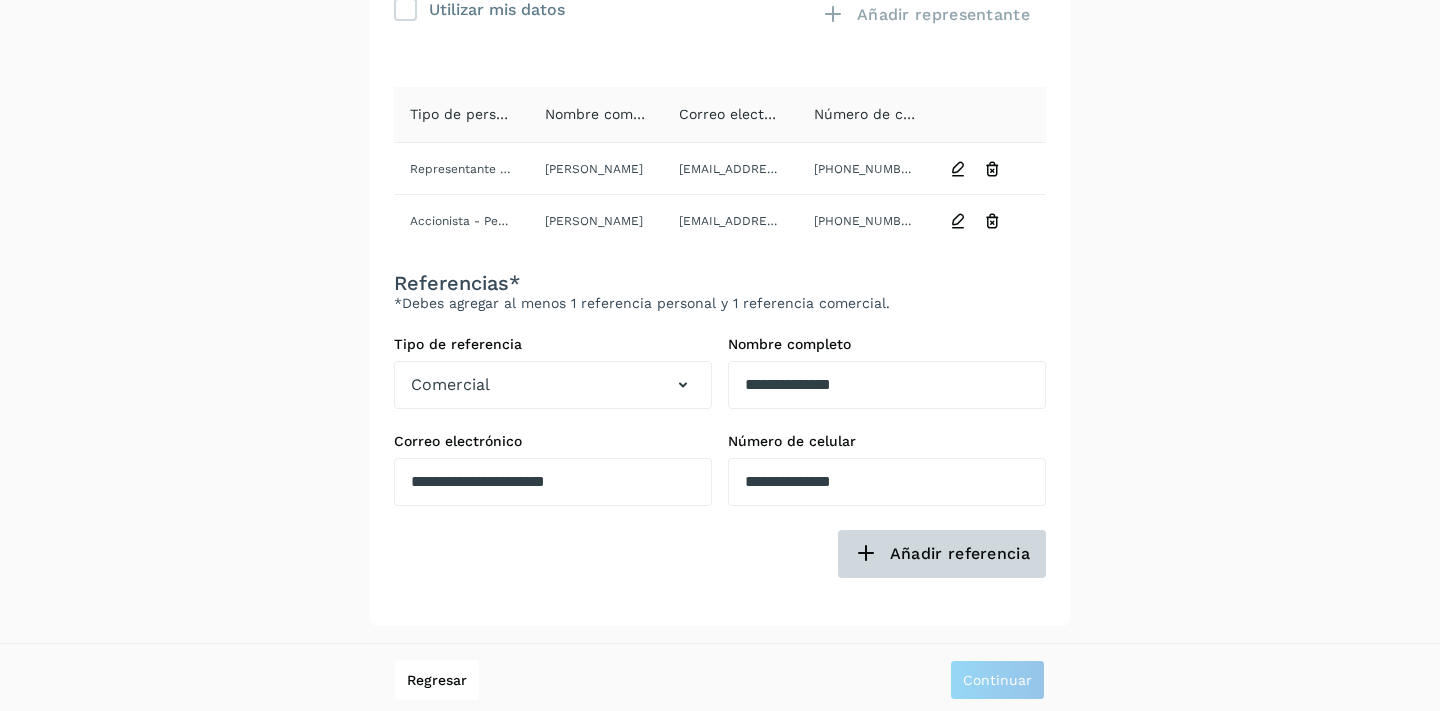 click on "Añadir referencia" 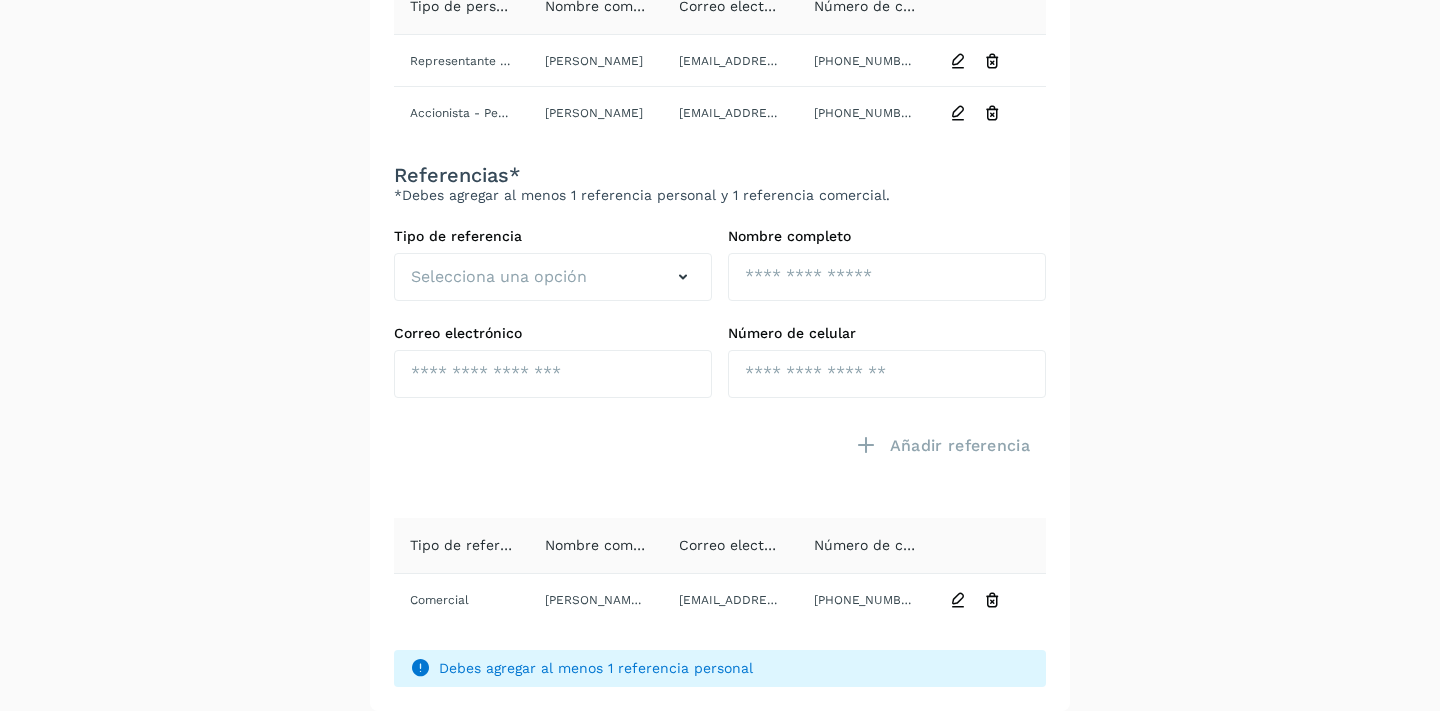 scroll, scrollTop: 694, scrollLeft: 0, axis: vertical 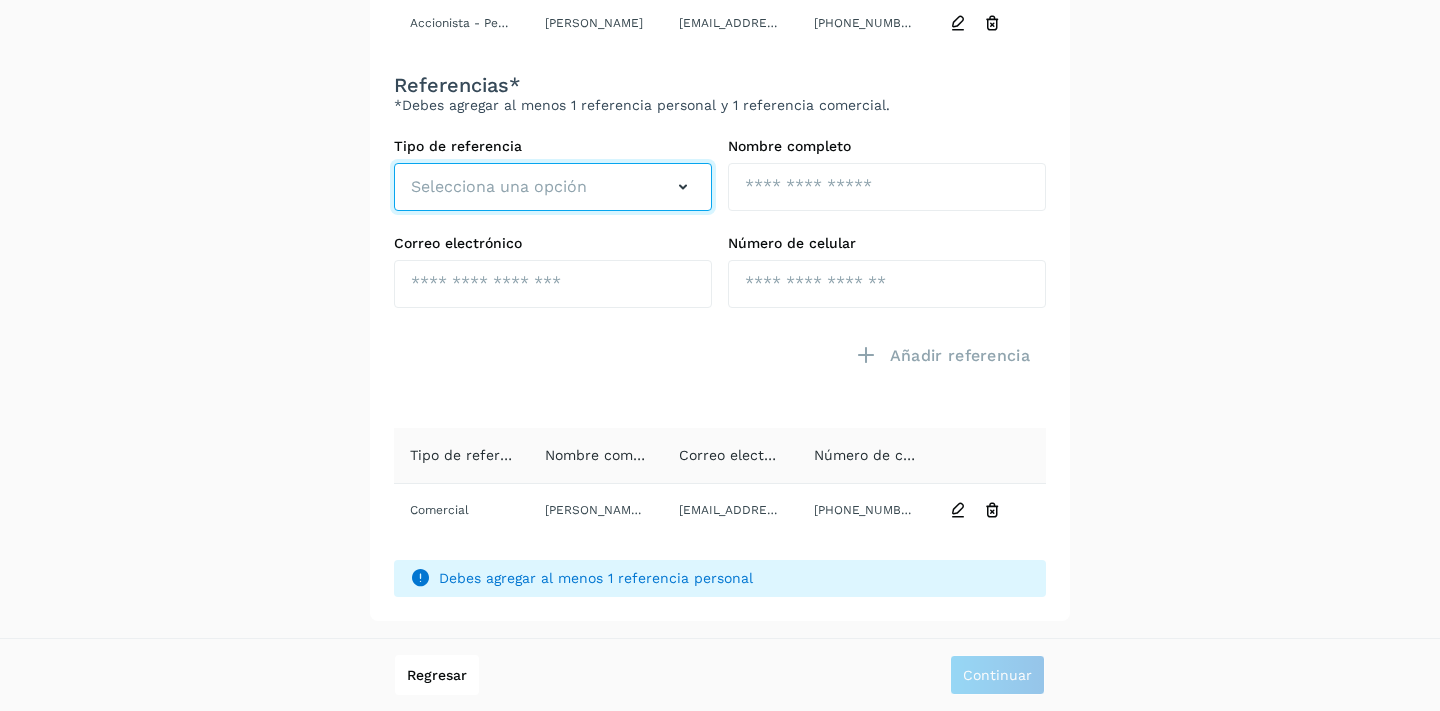 click on "Selecciona una opción" at bounding box center (553, 187) 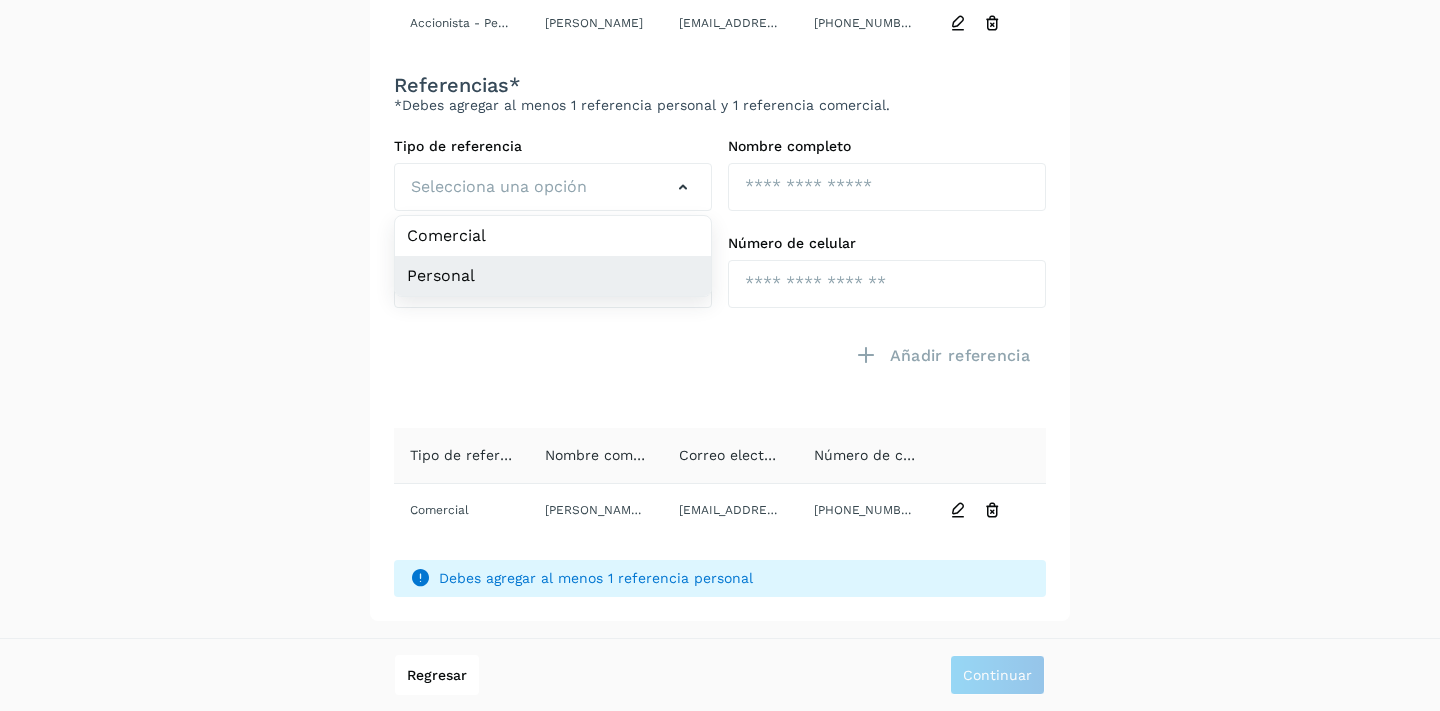 drag, startPoint x: 513, startPoint y: 279, endPoint x: 545, endPoint y: 271, distance: 32.984844 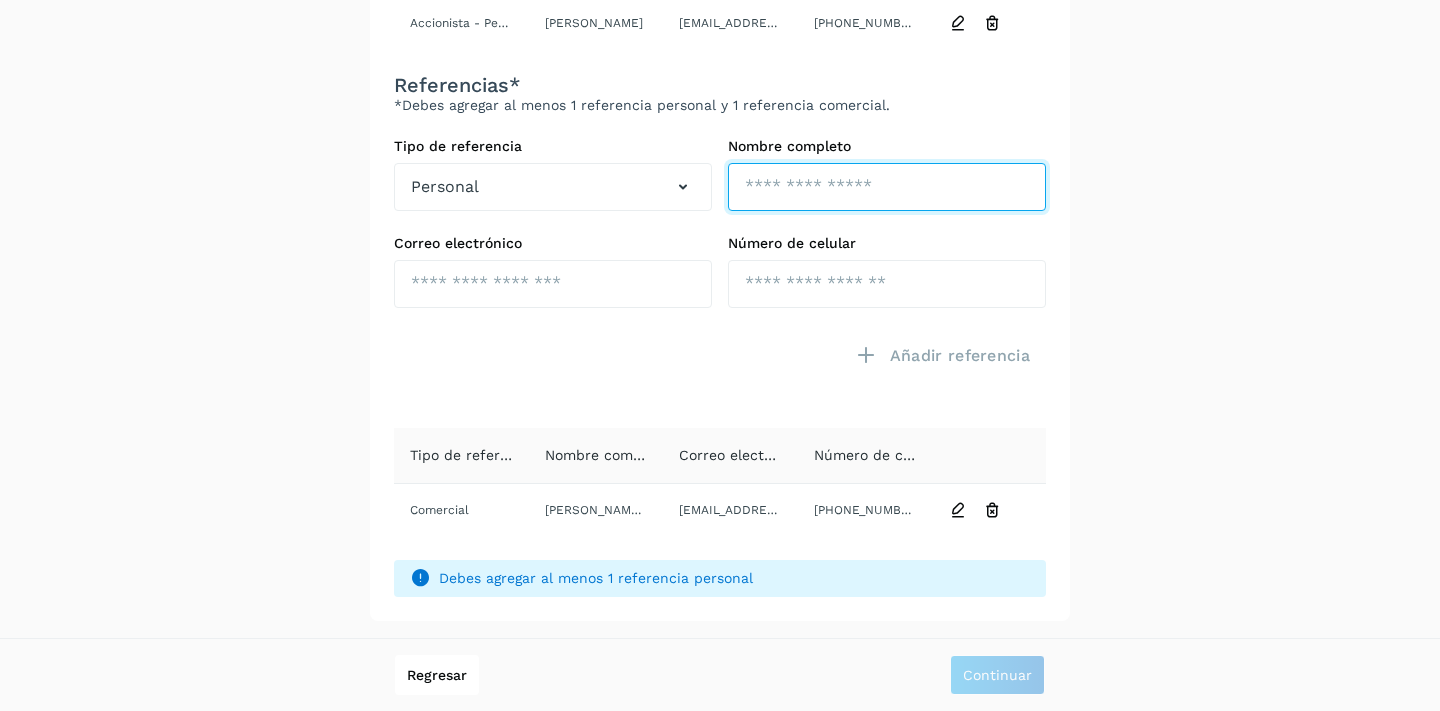 click at bounding box center (887, -351) 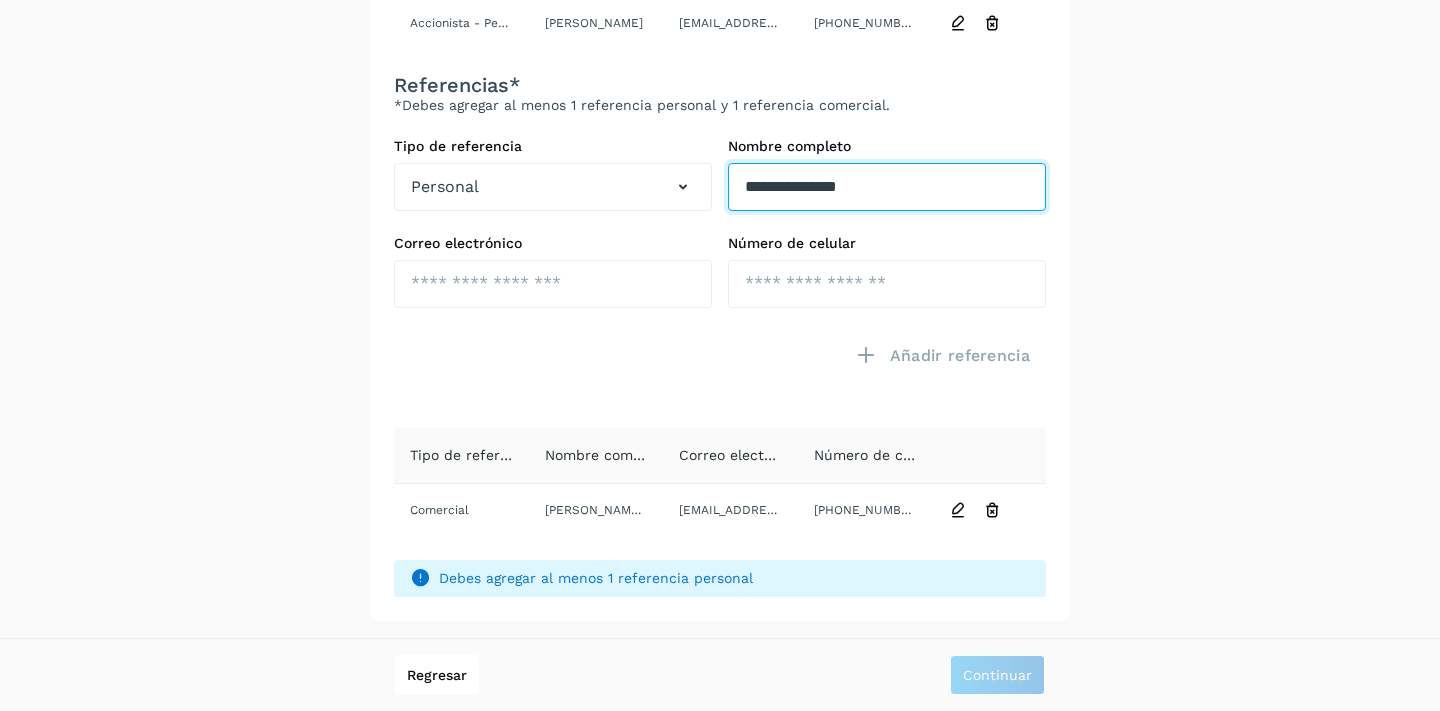 type on "**********" 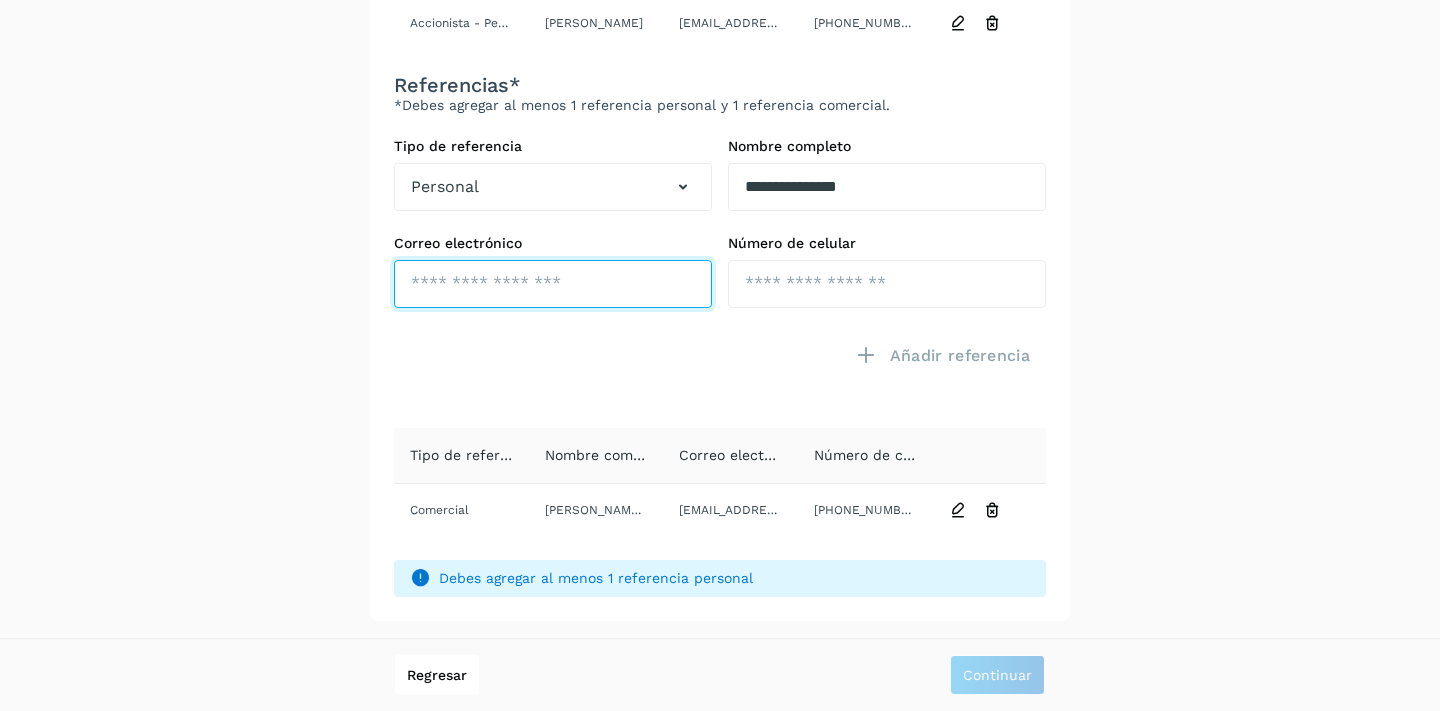 drag, startPoint x: 611, startPoint y: 287, endPoint x: 958, endPoint y: 165, distance: 367.82196 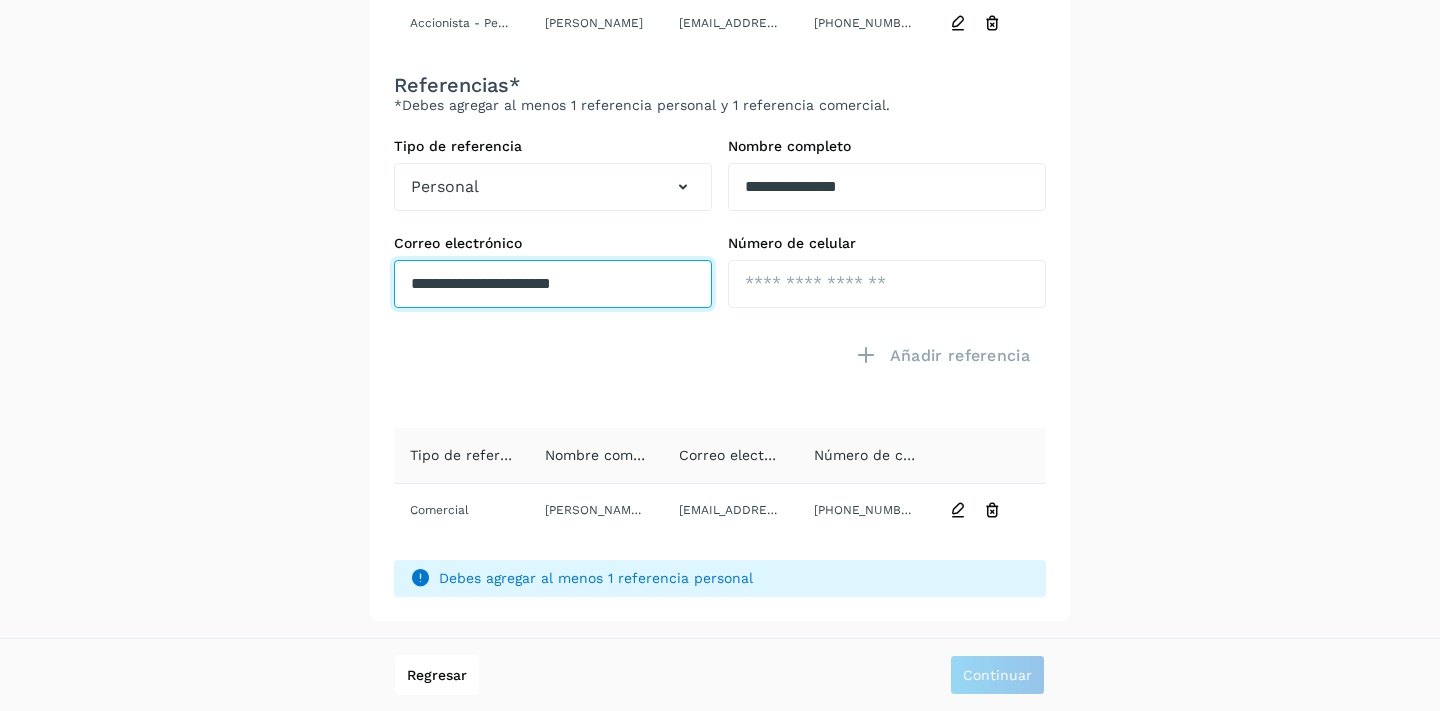 type on "**********" 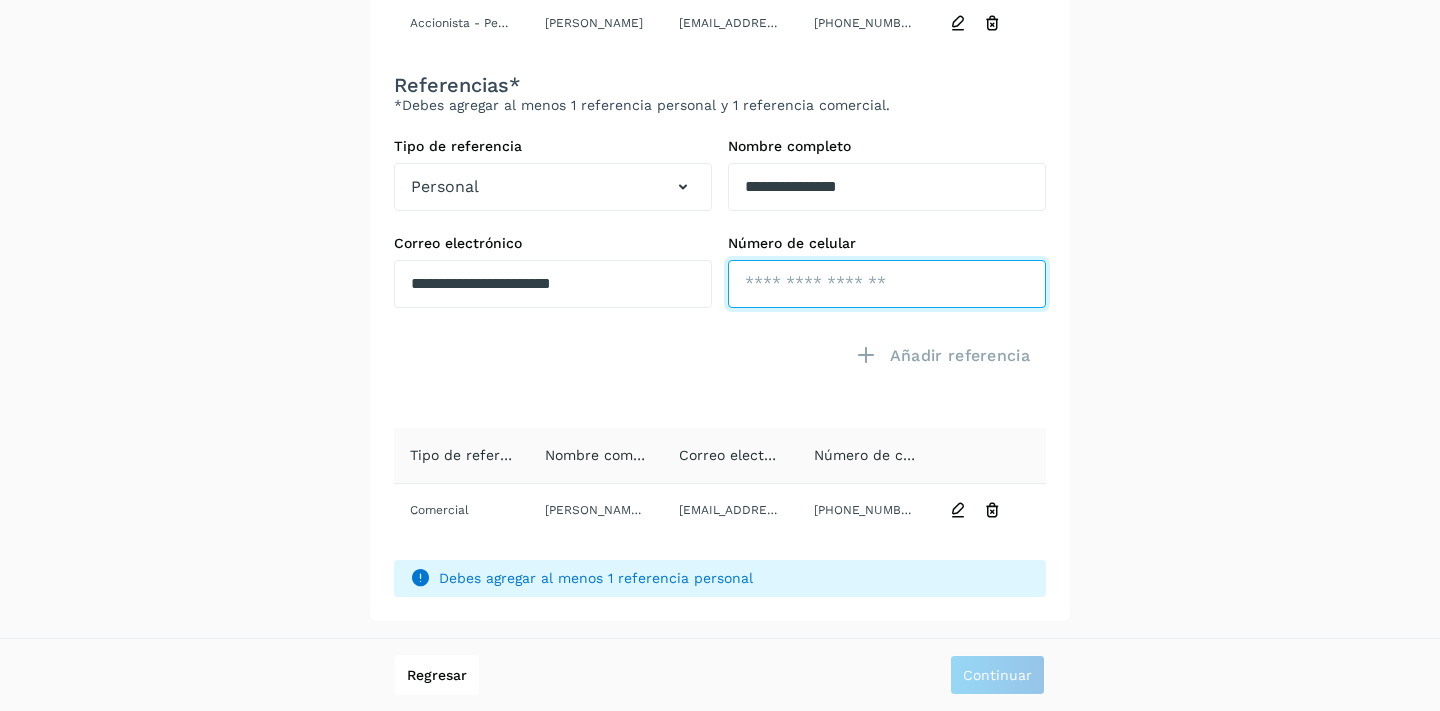click at bounding box center [887, -255] 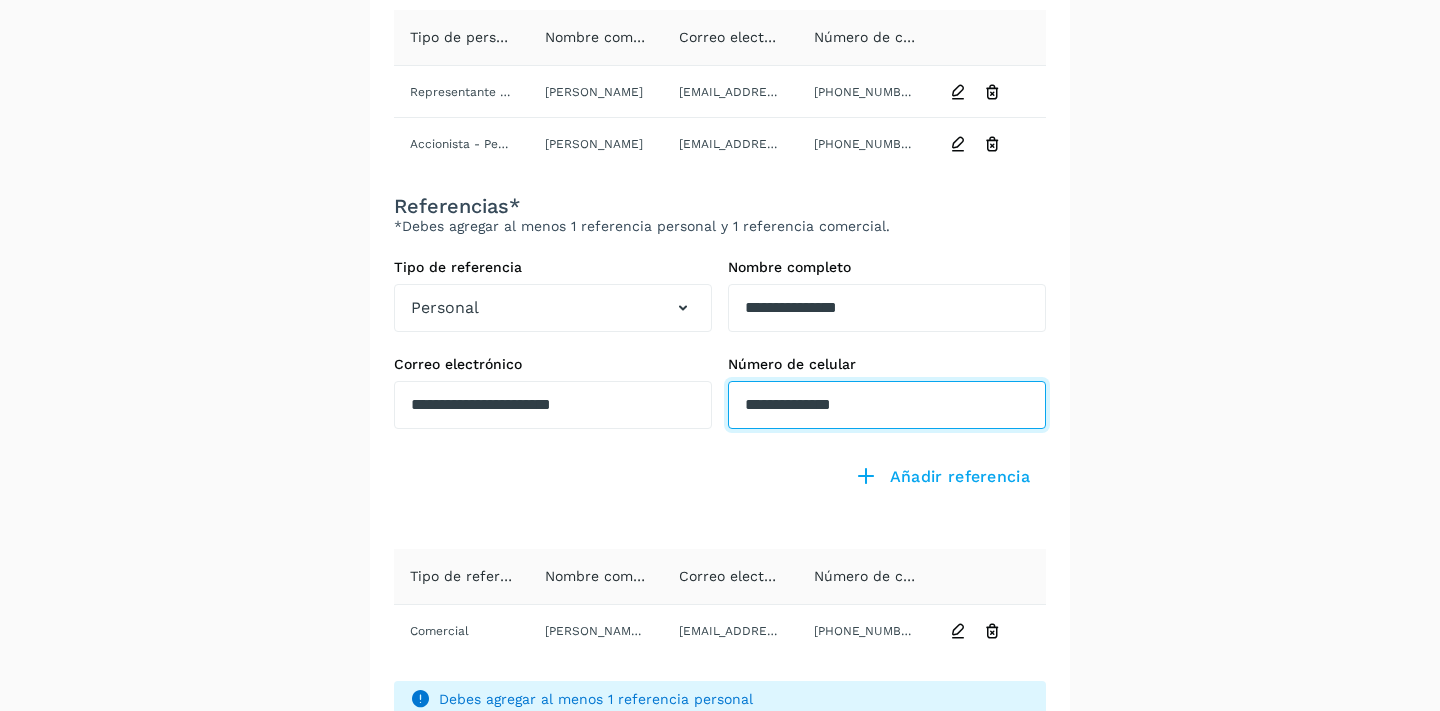 scroll, scrollTop: 657, scrollLeft: 0, axis: vertical 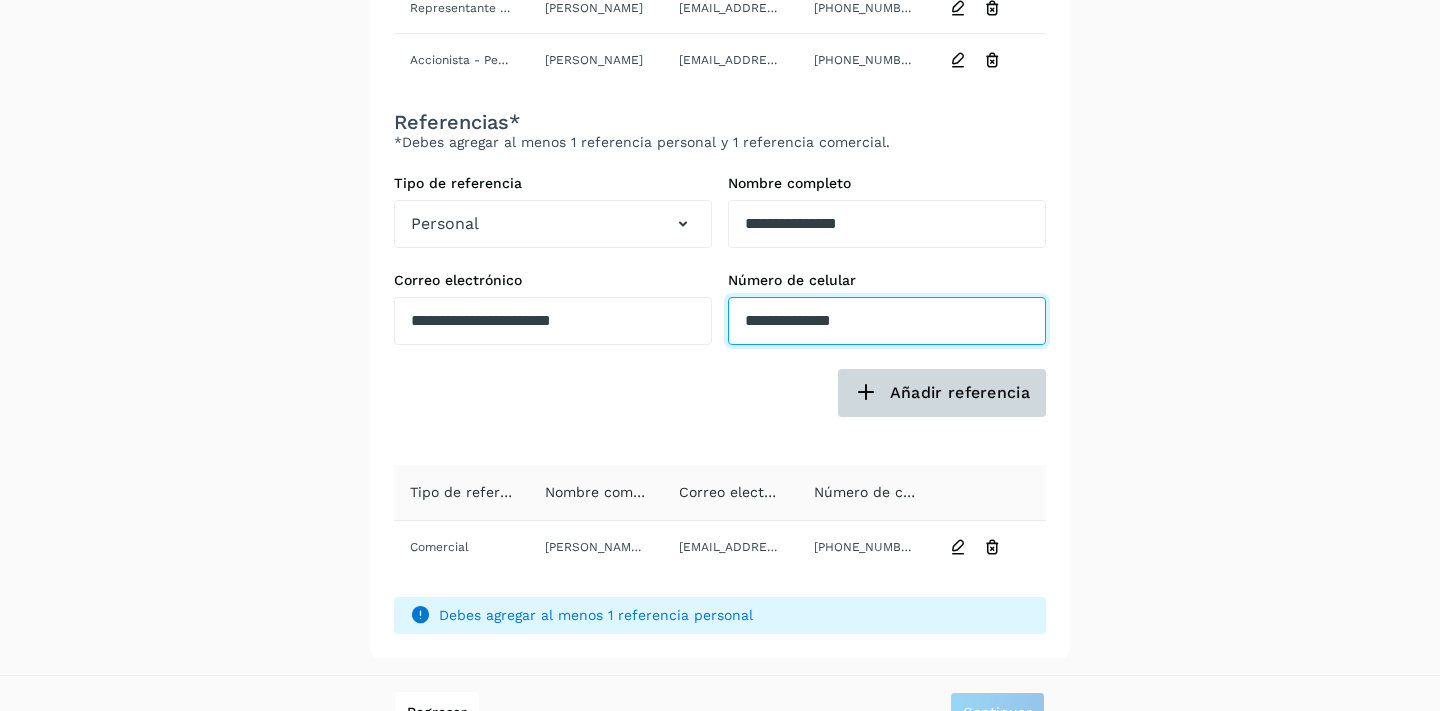 type on "**********" 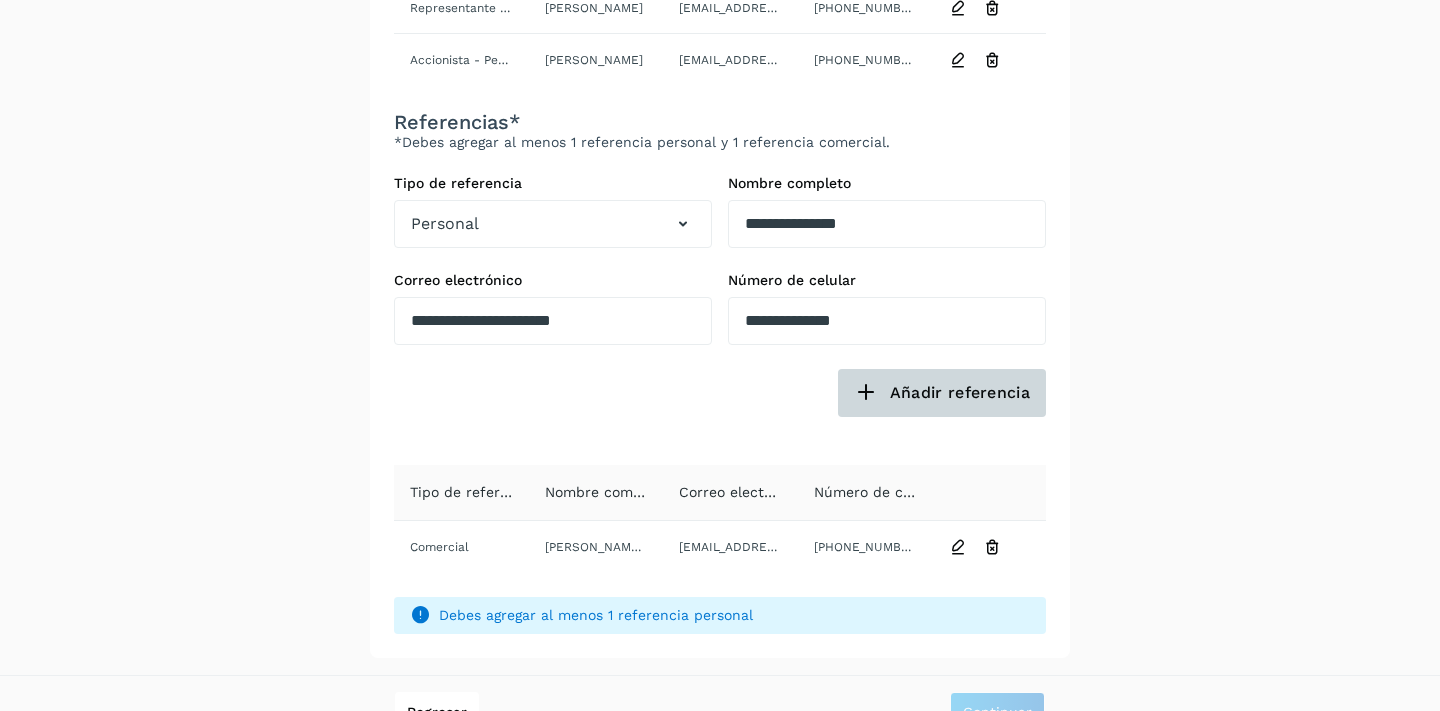 click on "Añadir referencia" 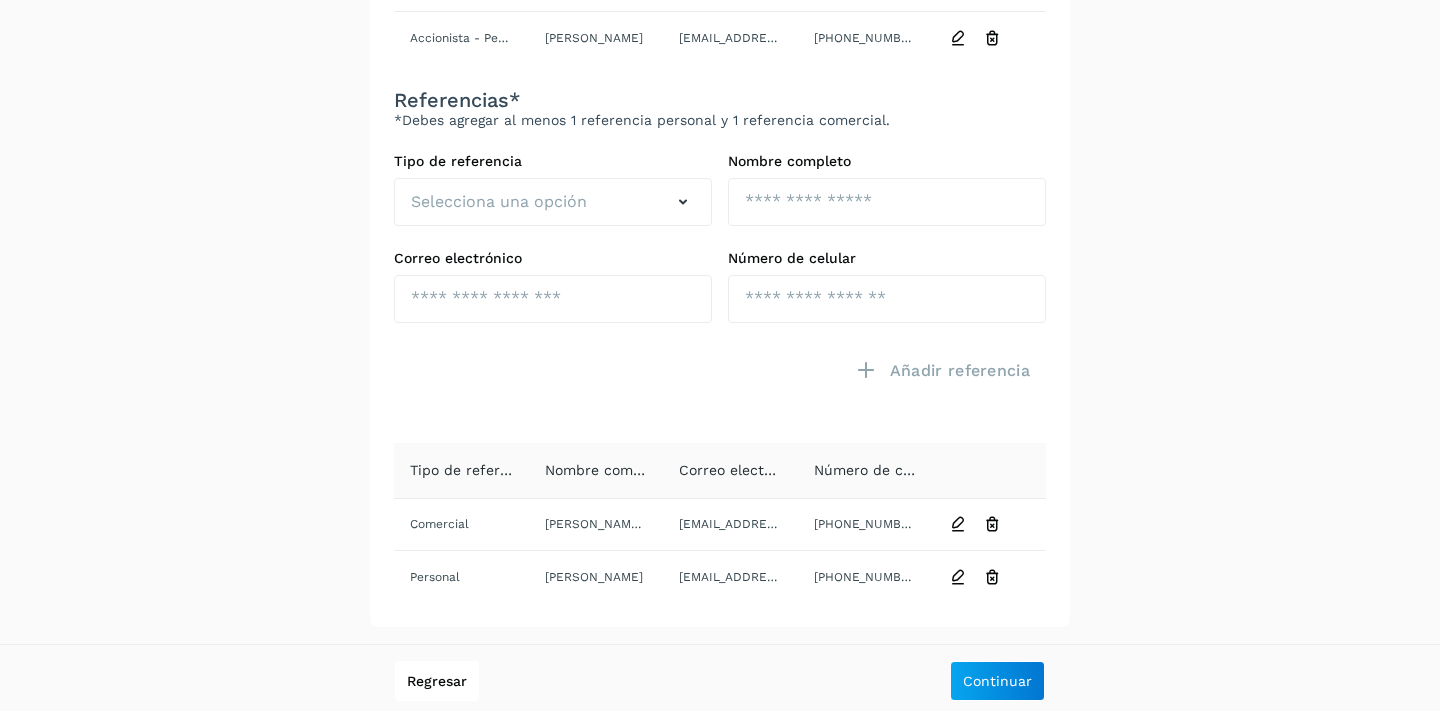 scroll, scrollTop: 685, scrollLeft: 0, axis: vertical 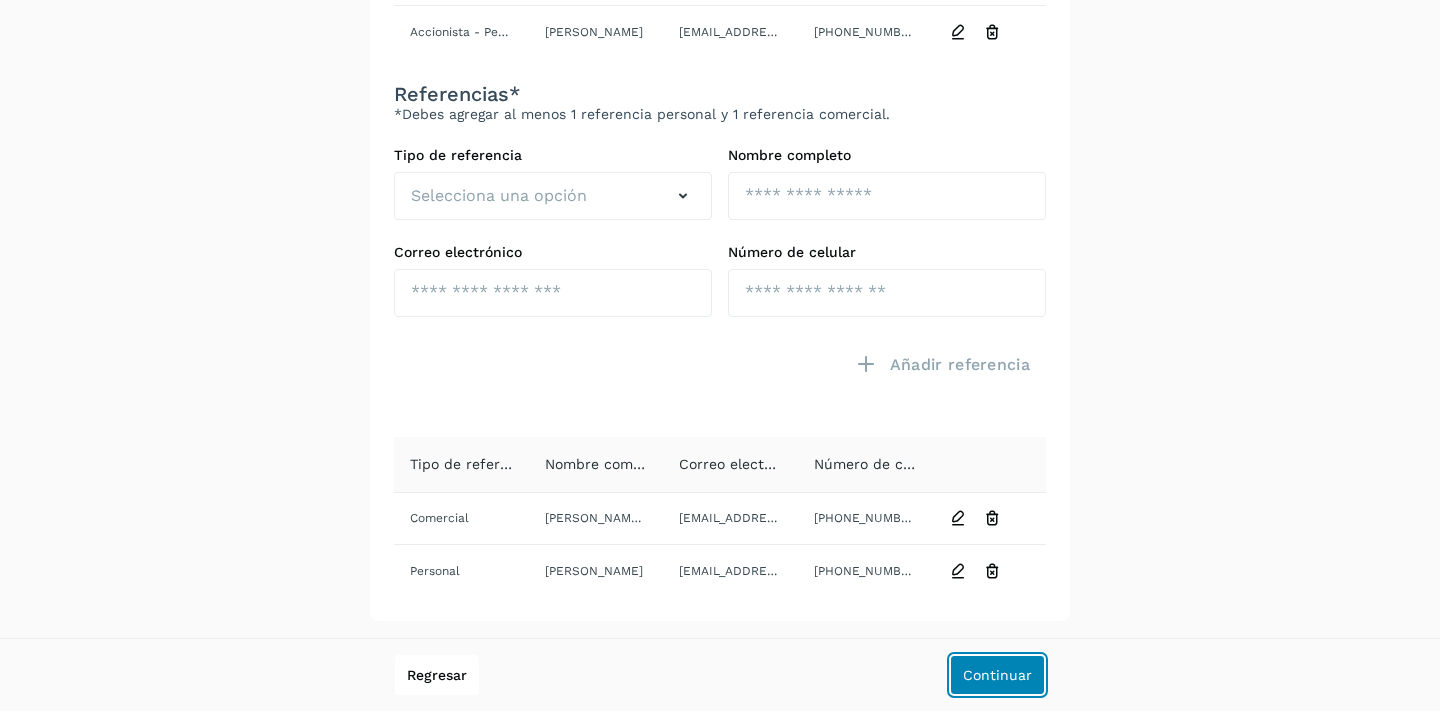click on "Continuar" 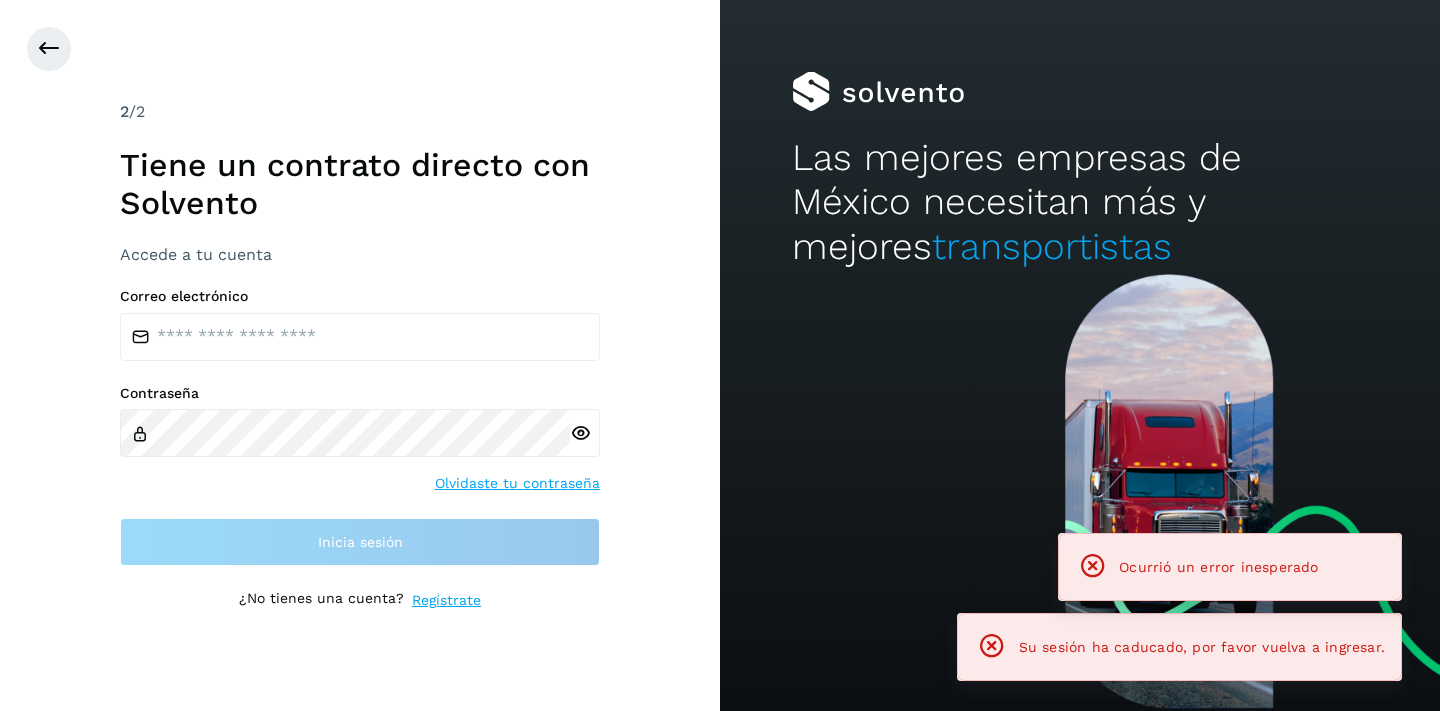 scroll, scrollTop: 0, scrollLeft: 0, axis: both 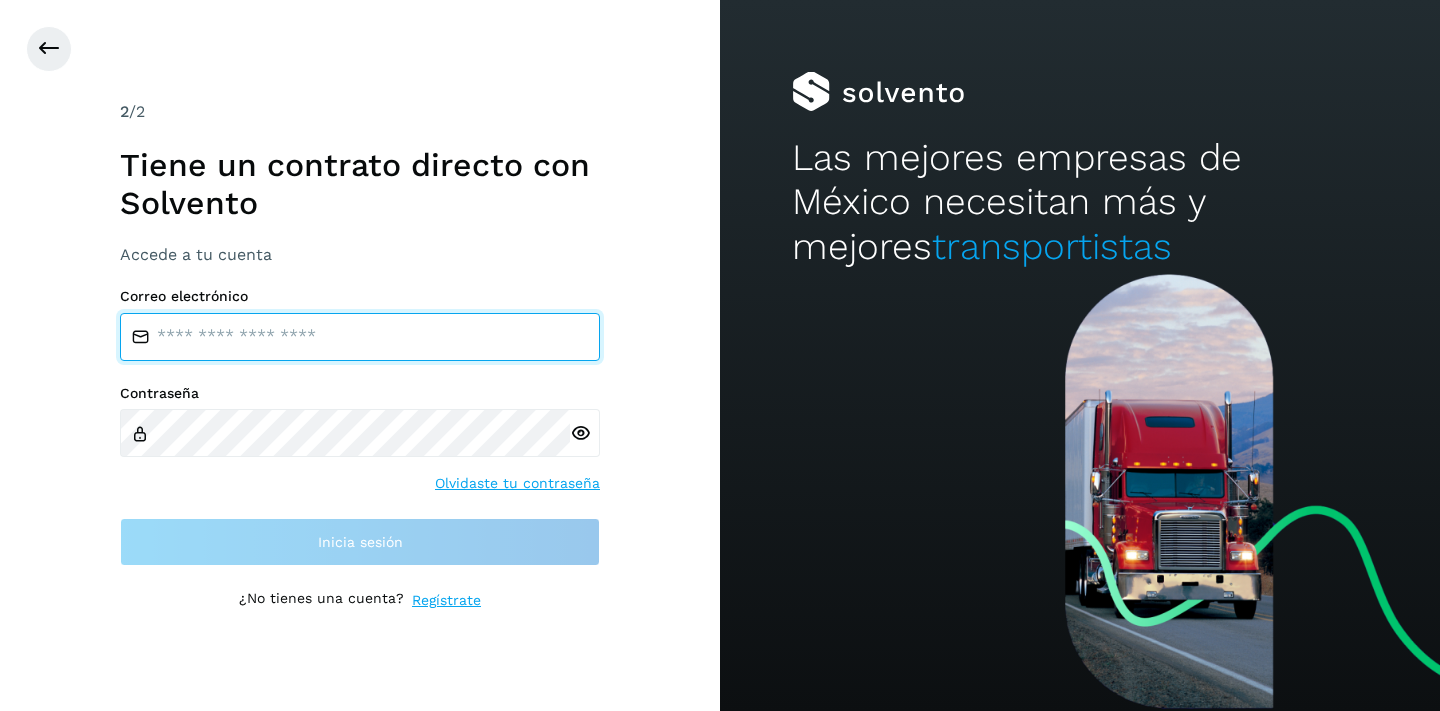 click at bounding box center [360, 337] 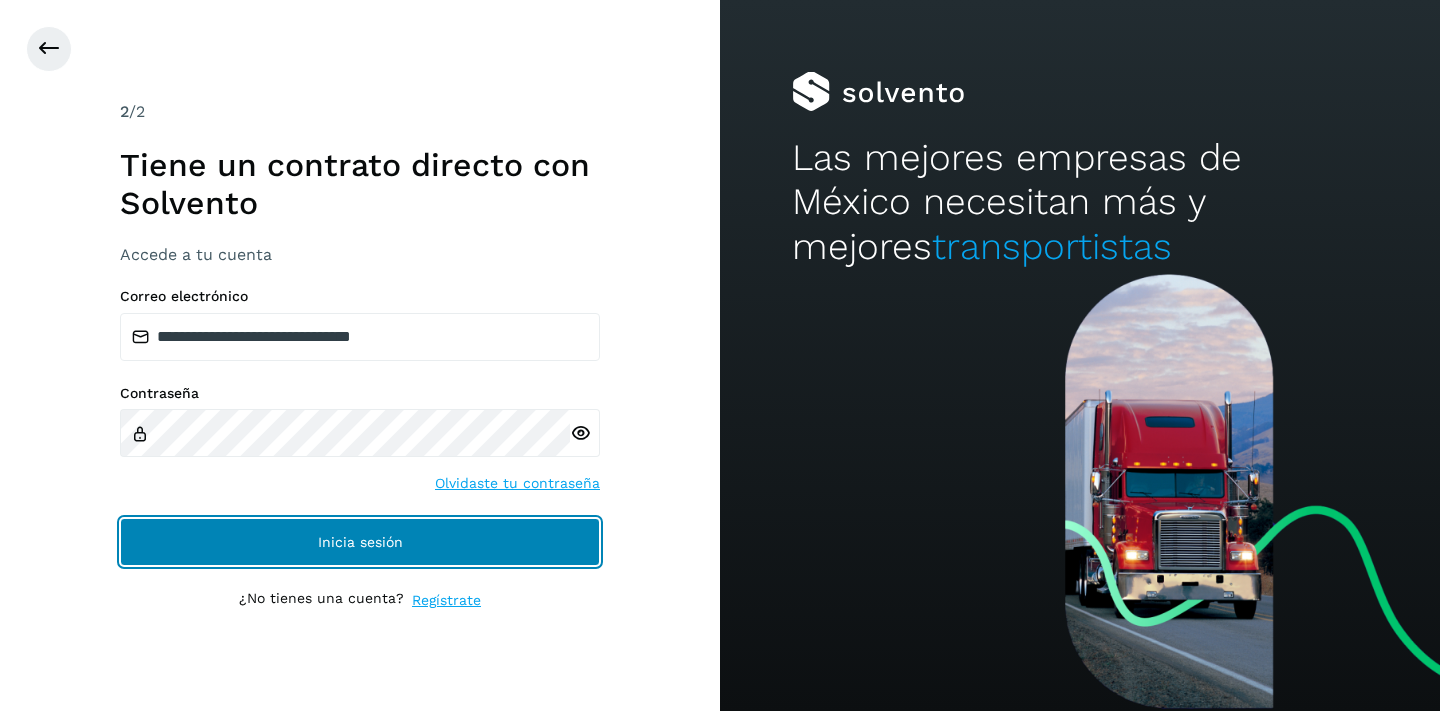 click on "Inicia sesión" at bounding box center [360, 542] 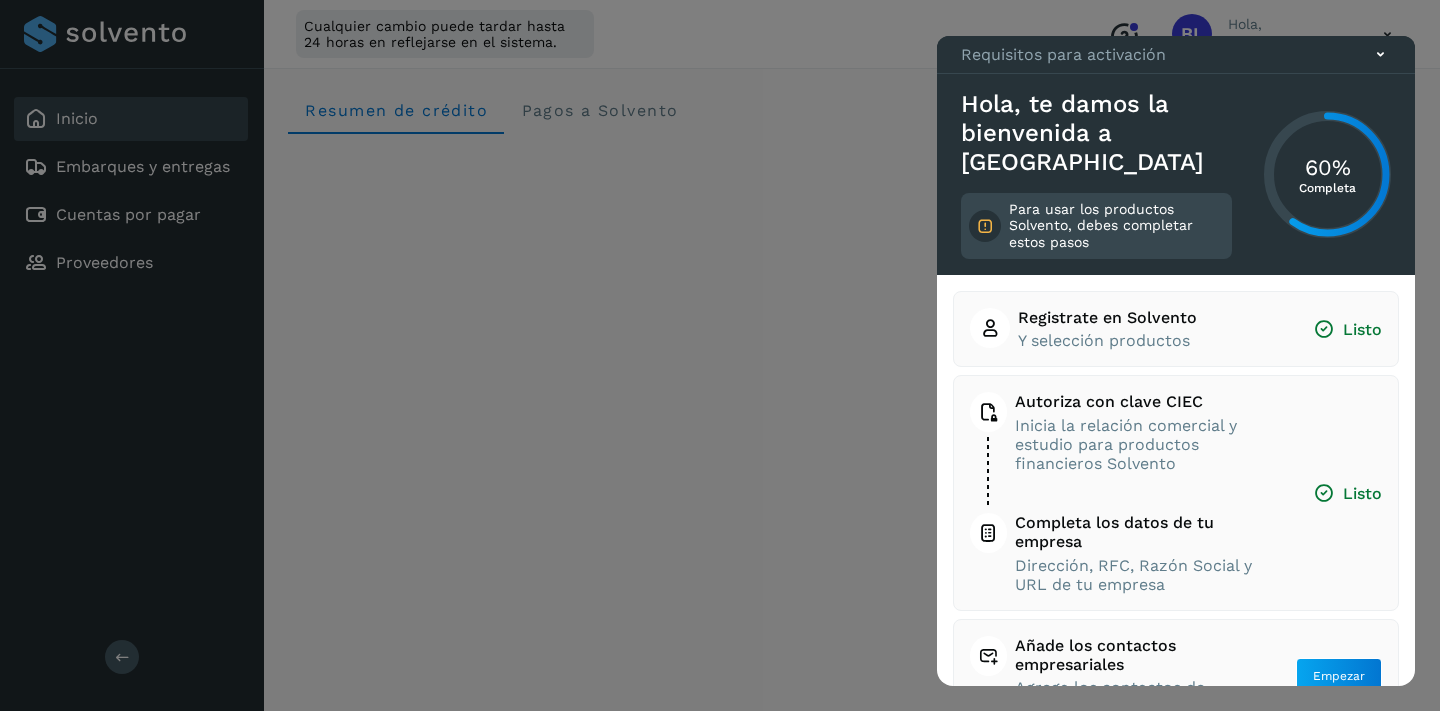 click 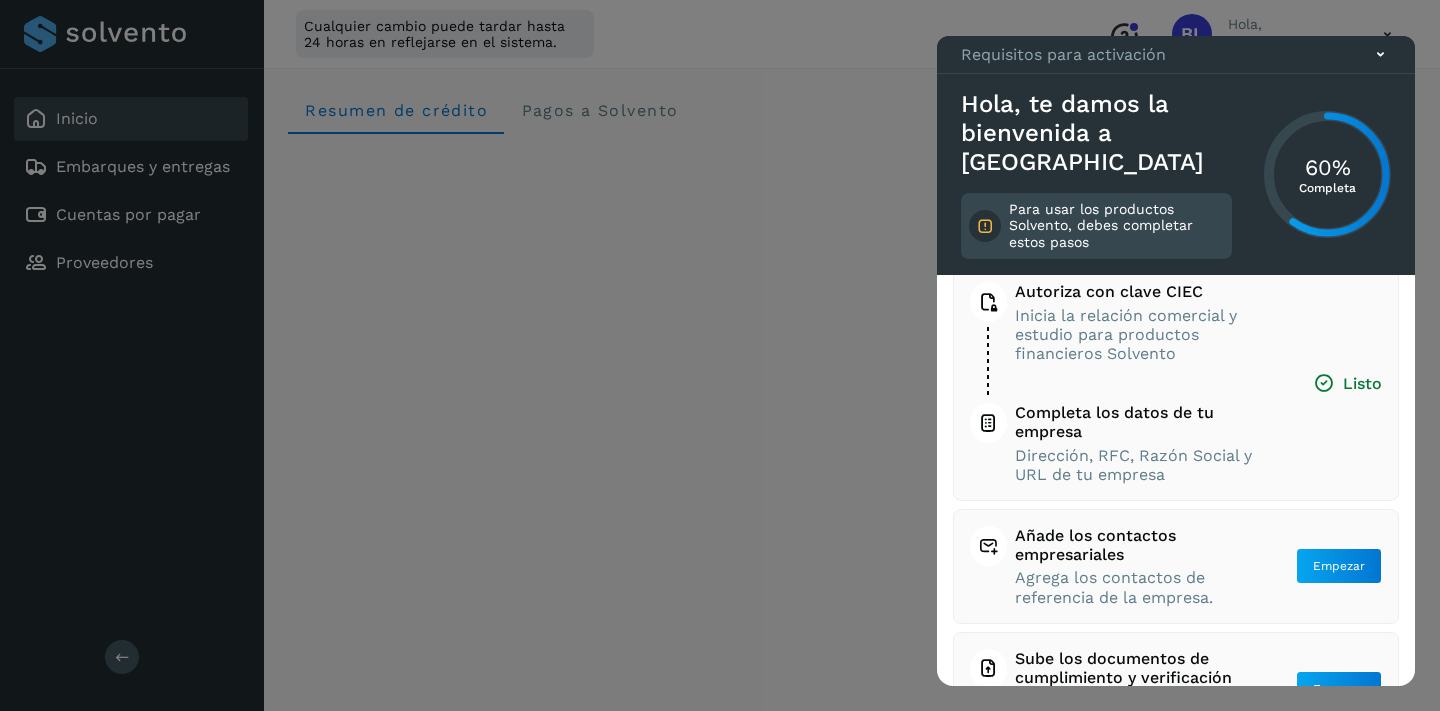 scroll, scrollTop: 187, scrollLeft: 0, axis: vertical 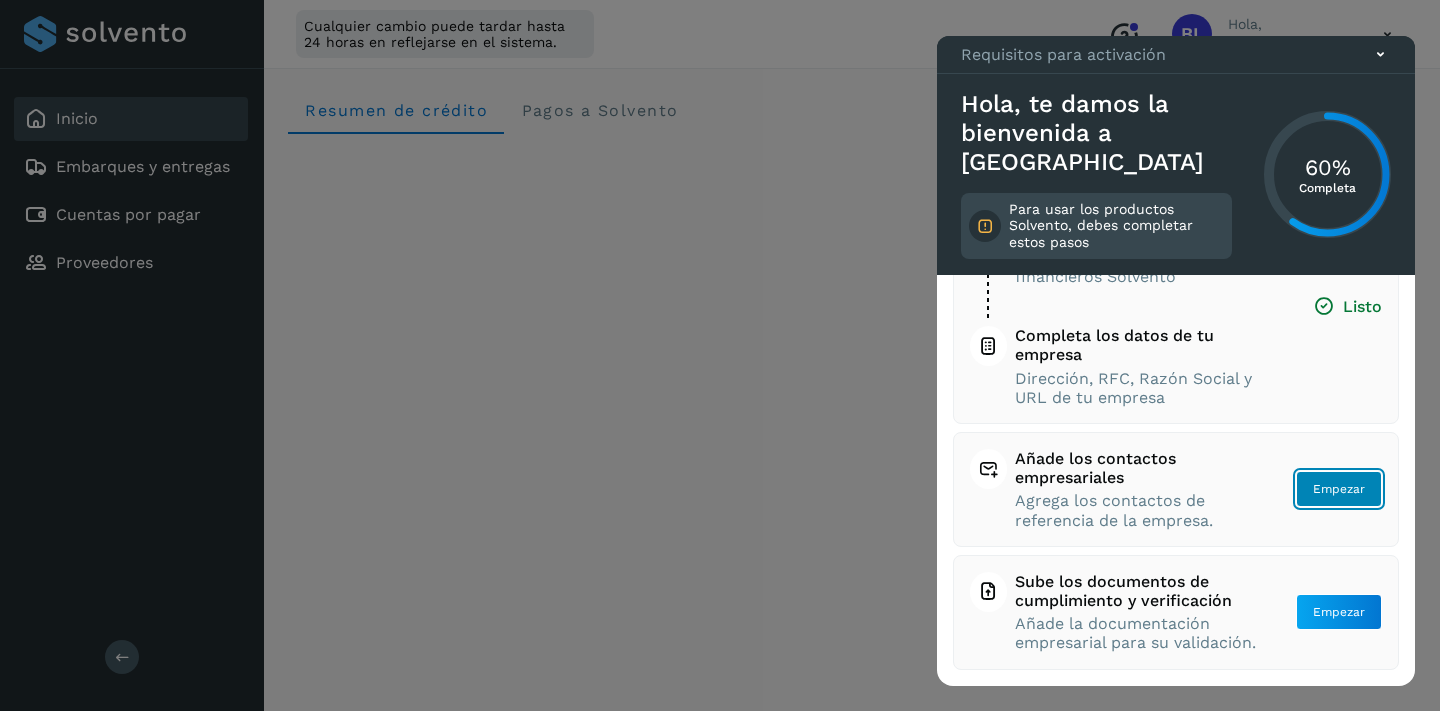 click on "Empezar" 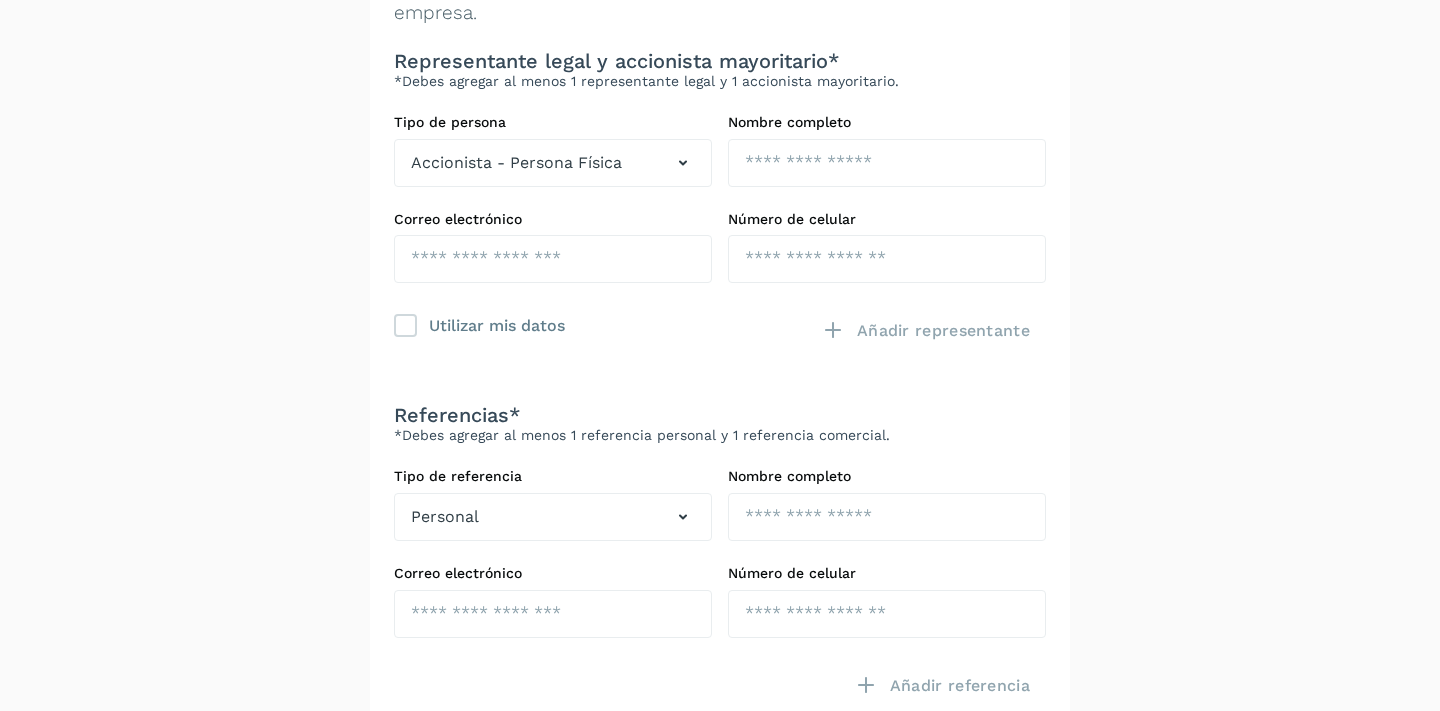 scroll, scrollTop: 128, scrollLeft: 0, axis: vertical 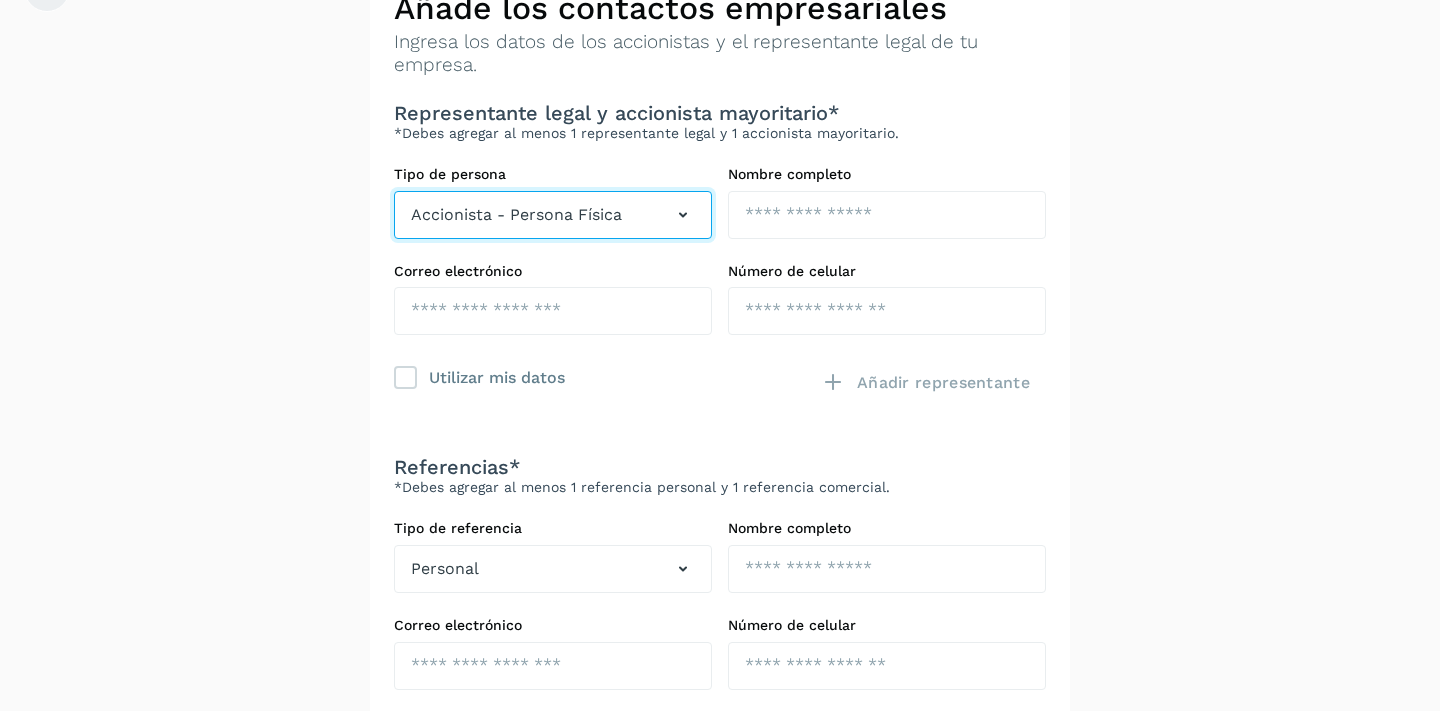 click at bounding box center [683, 215] 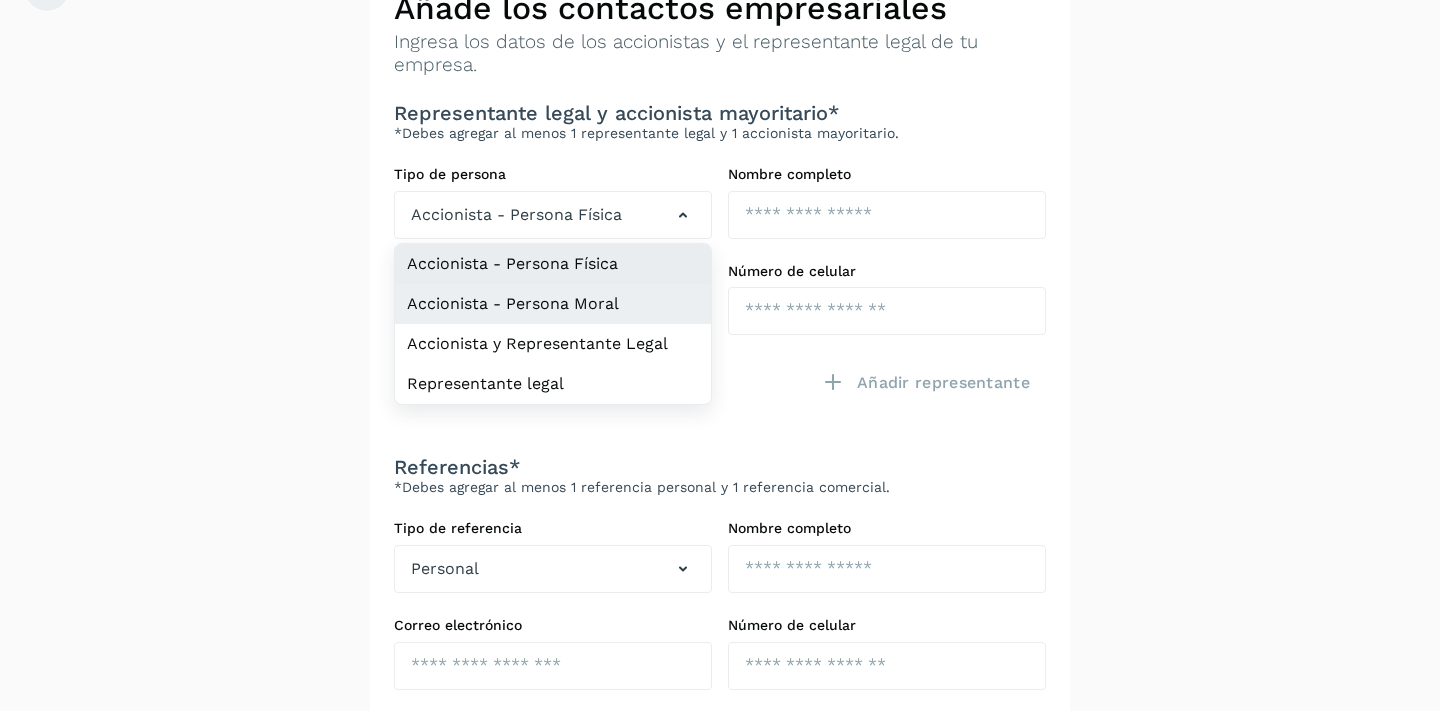 click on "Accionista - Persona Moral" 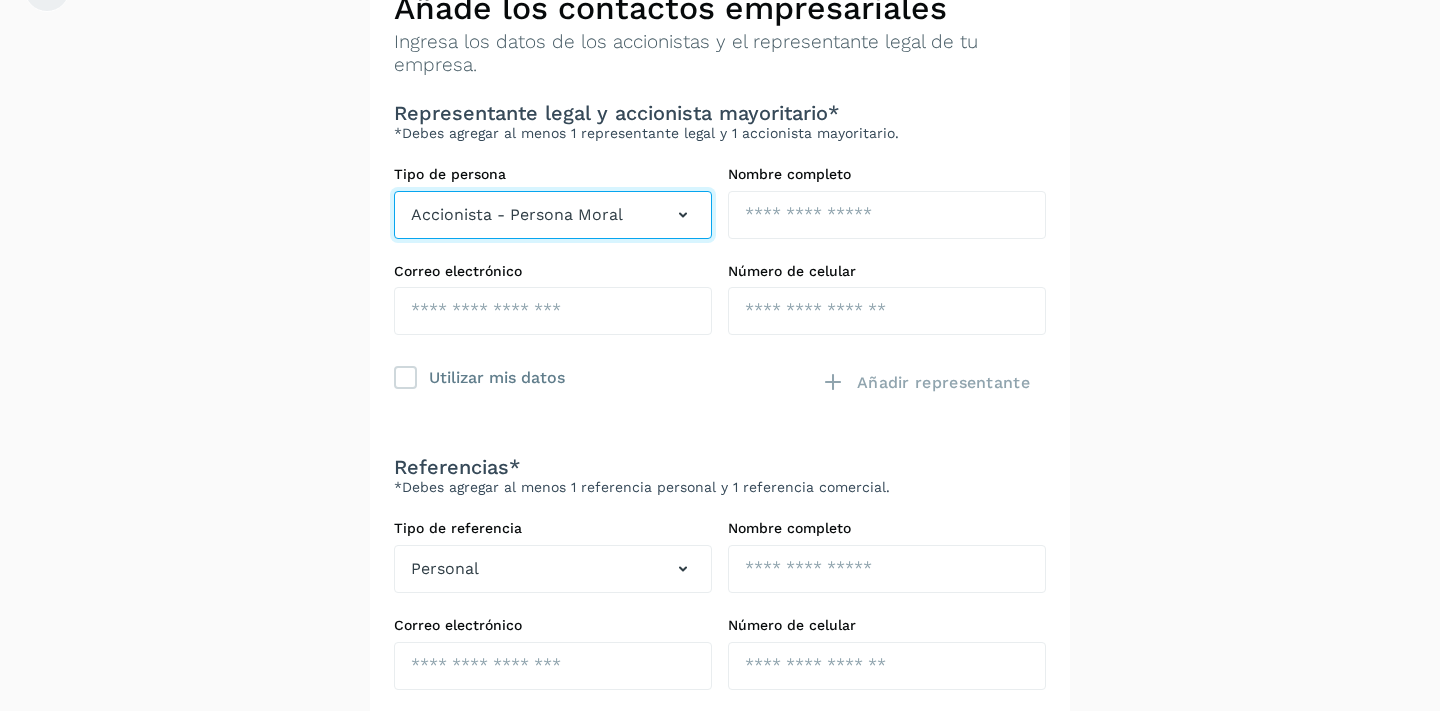 click at bounding box center (683, 215) 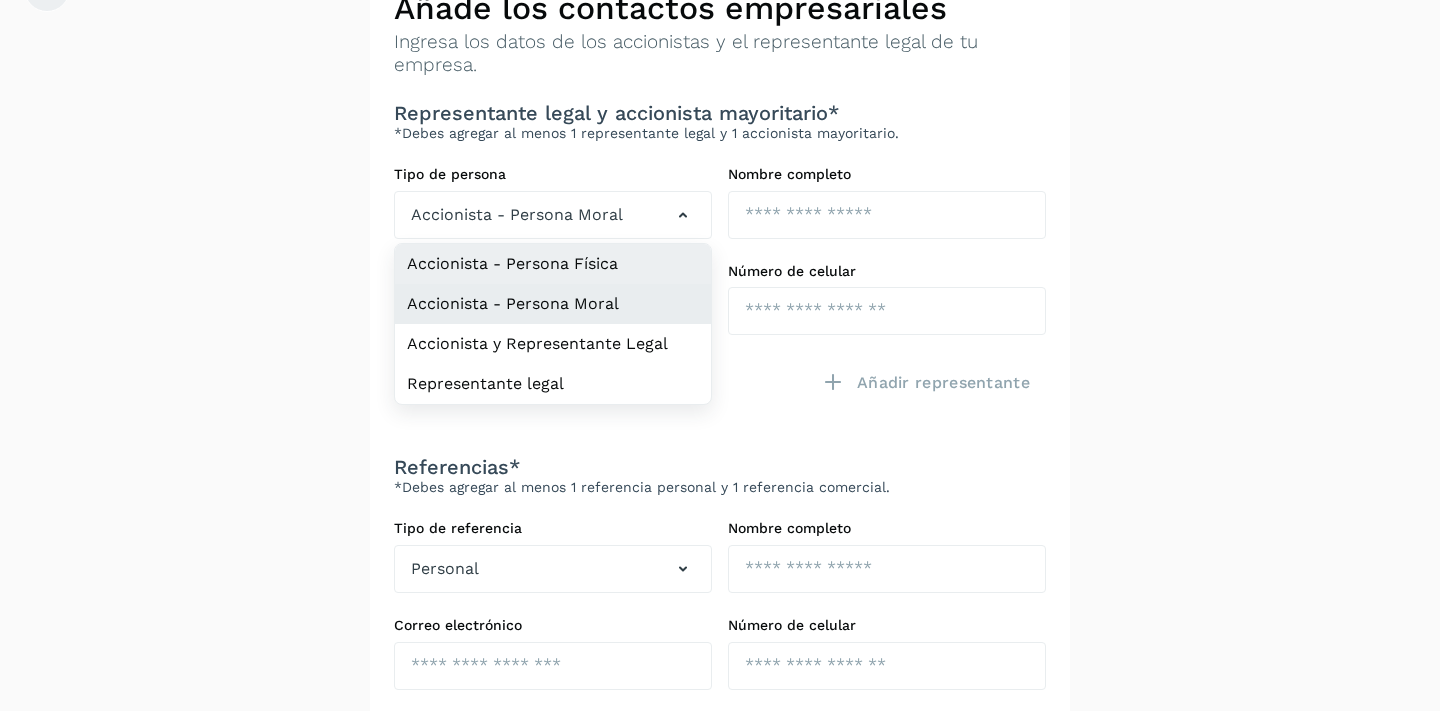 drag, startPoint x: 606, startPoint y: 302, endPoint x: 700, endPoint y: 260, distance: 102.9563 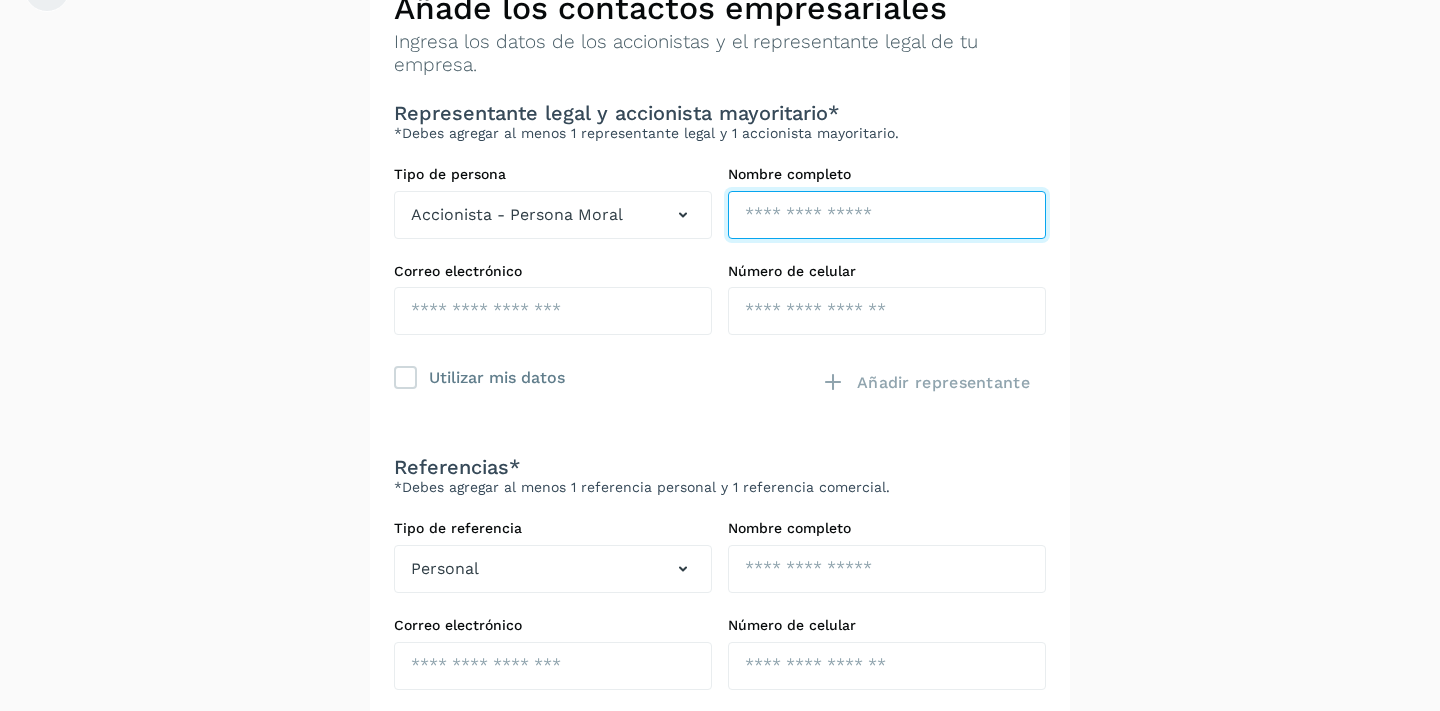 click at bounding box center [887, 215] 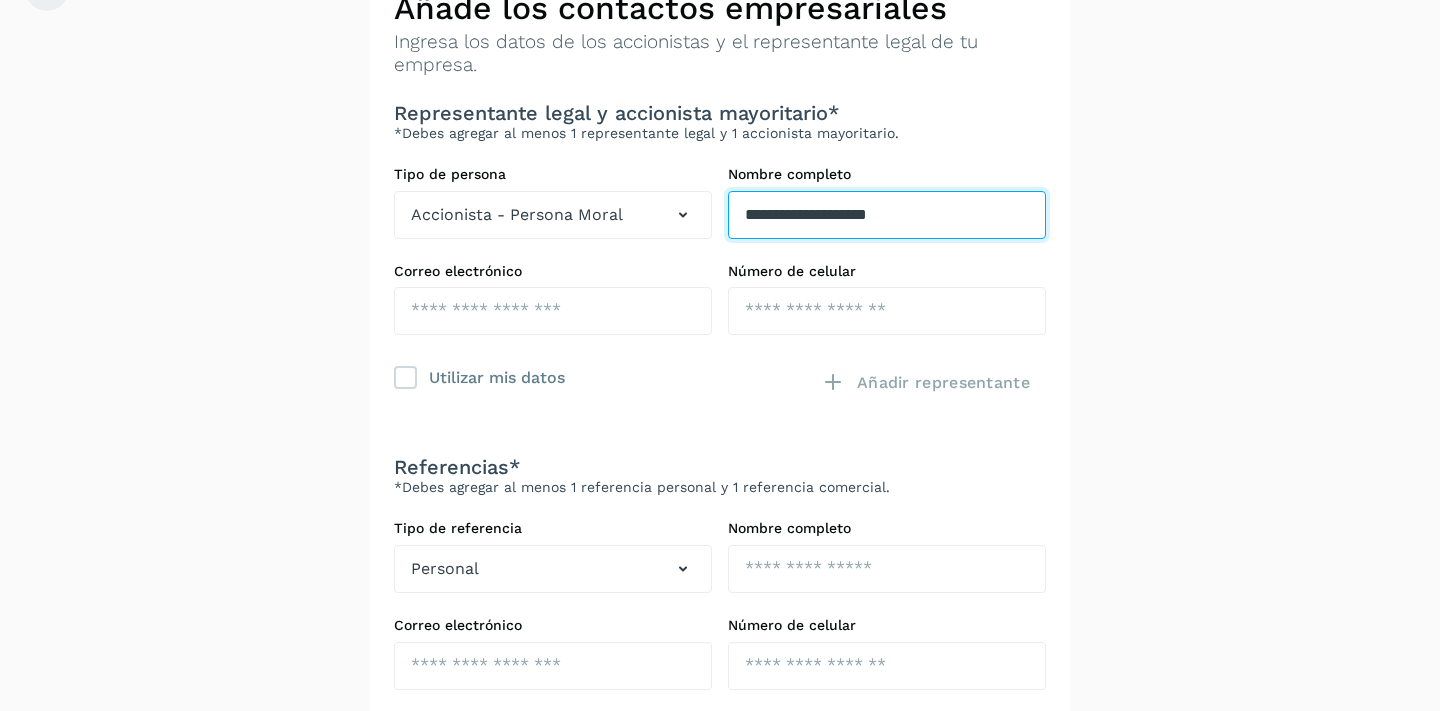 type on "**********" 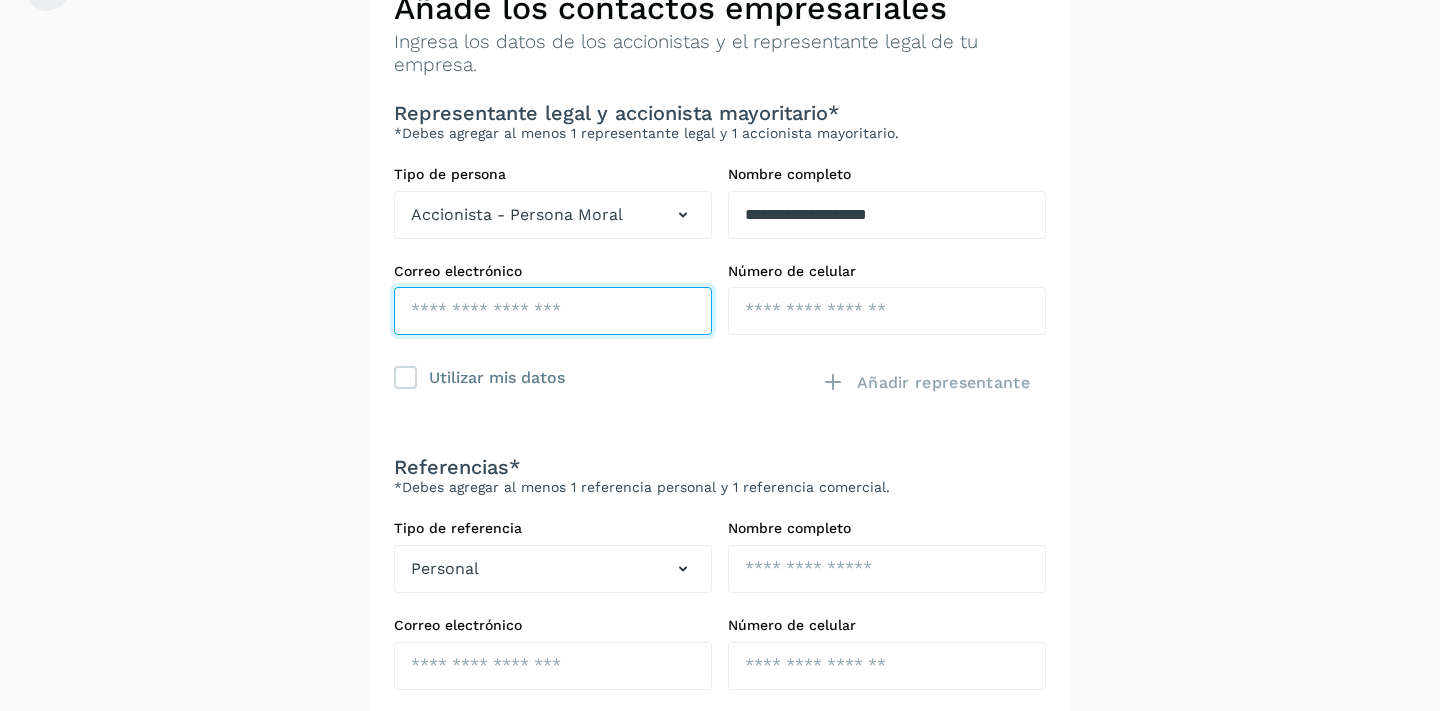 click at bounding box center (553, 311) 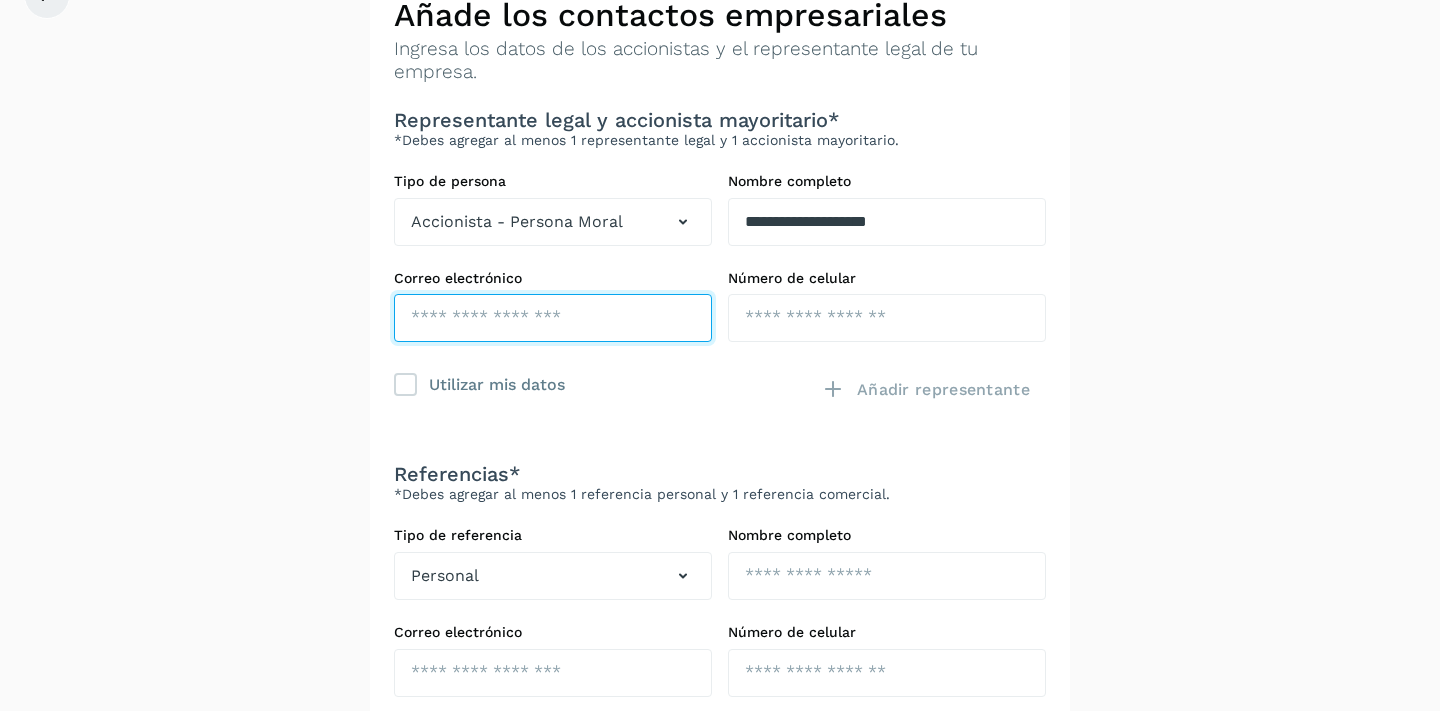 click at bounding box center (553, 318) 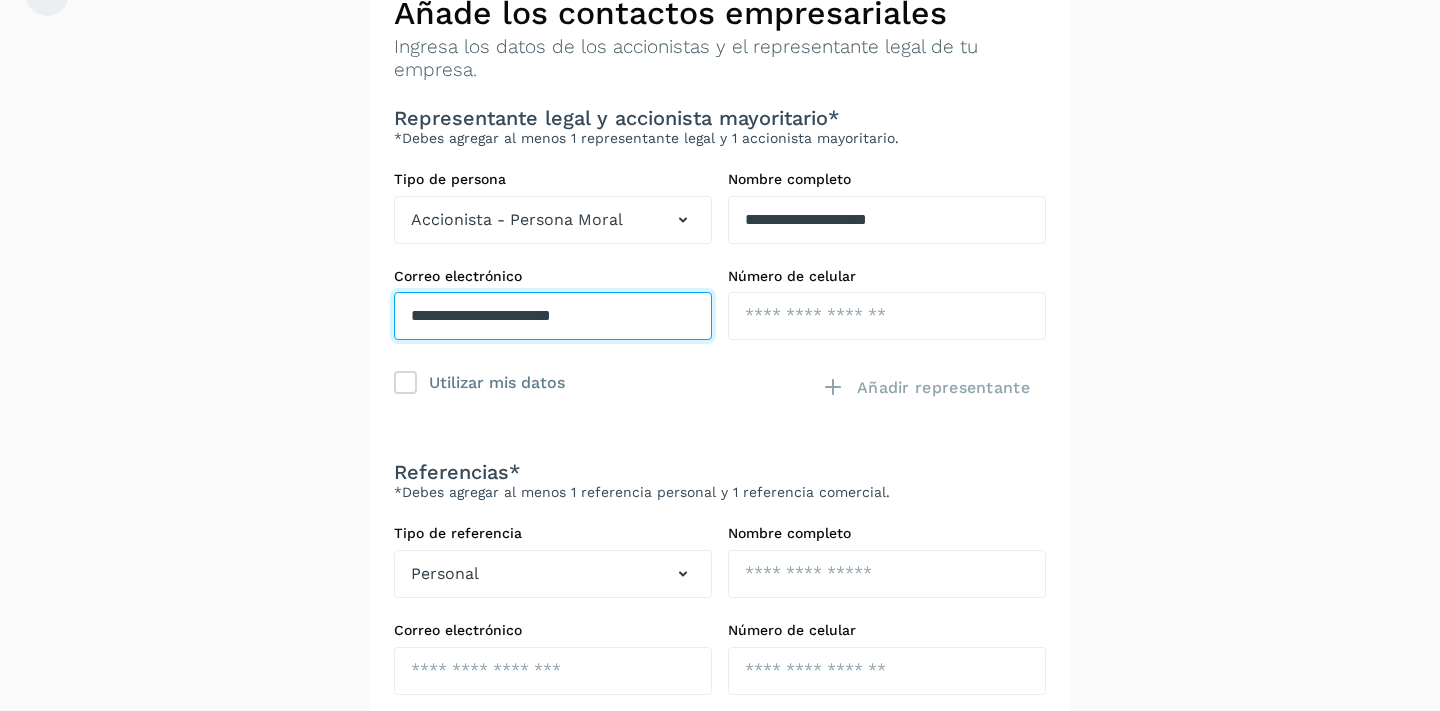 type on "**********" 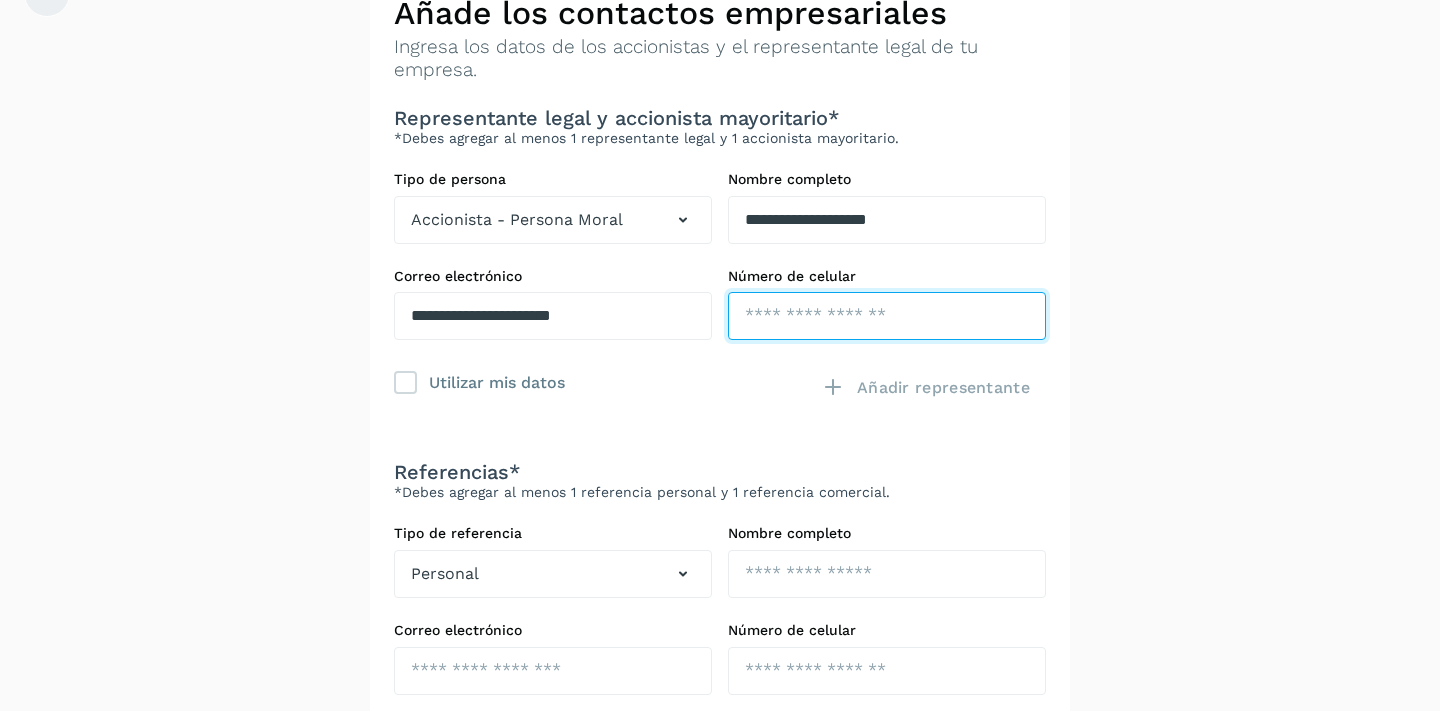 click at bounding box center [887, 316] 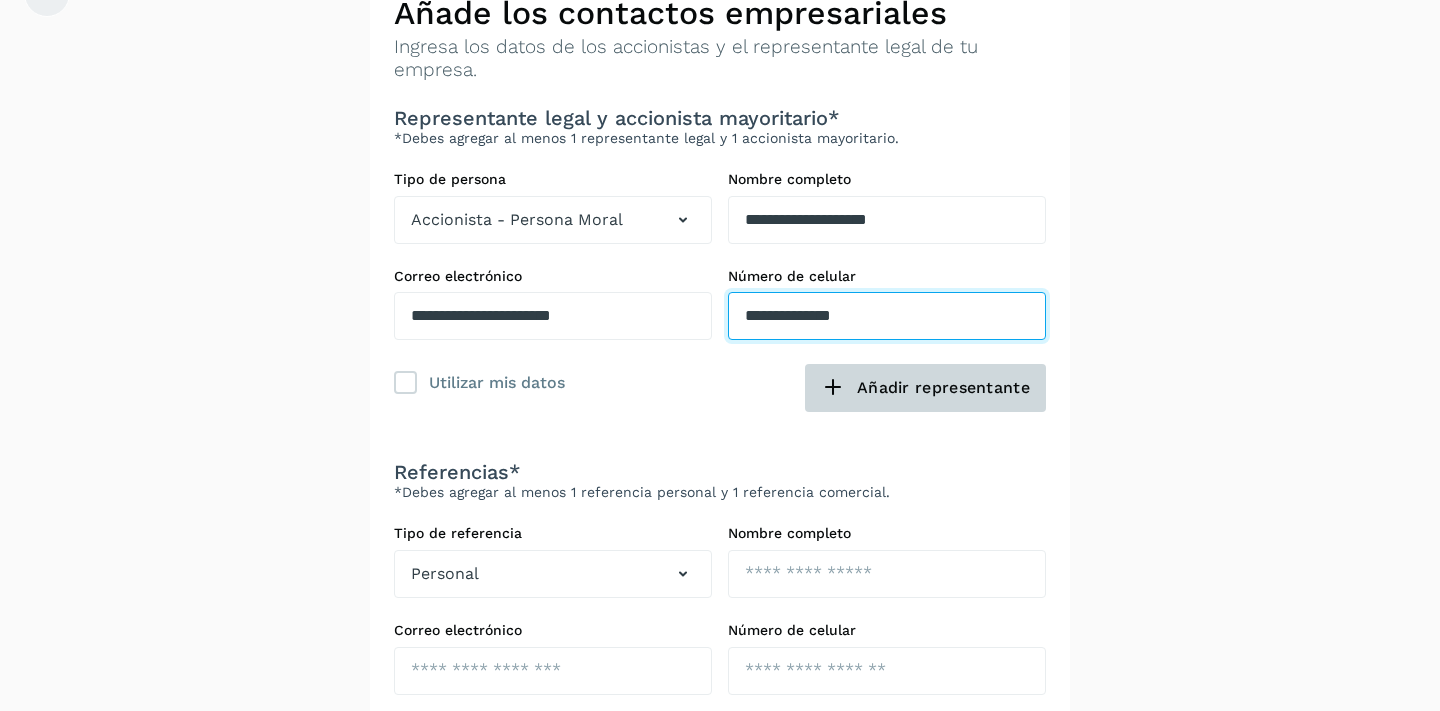 type on "**********" 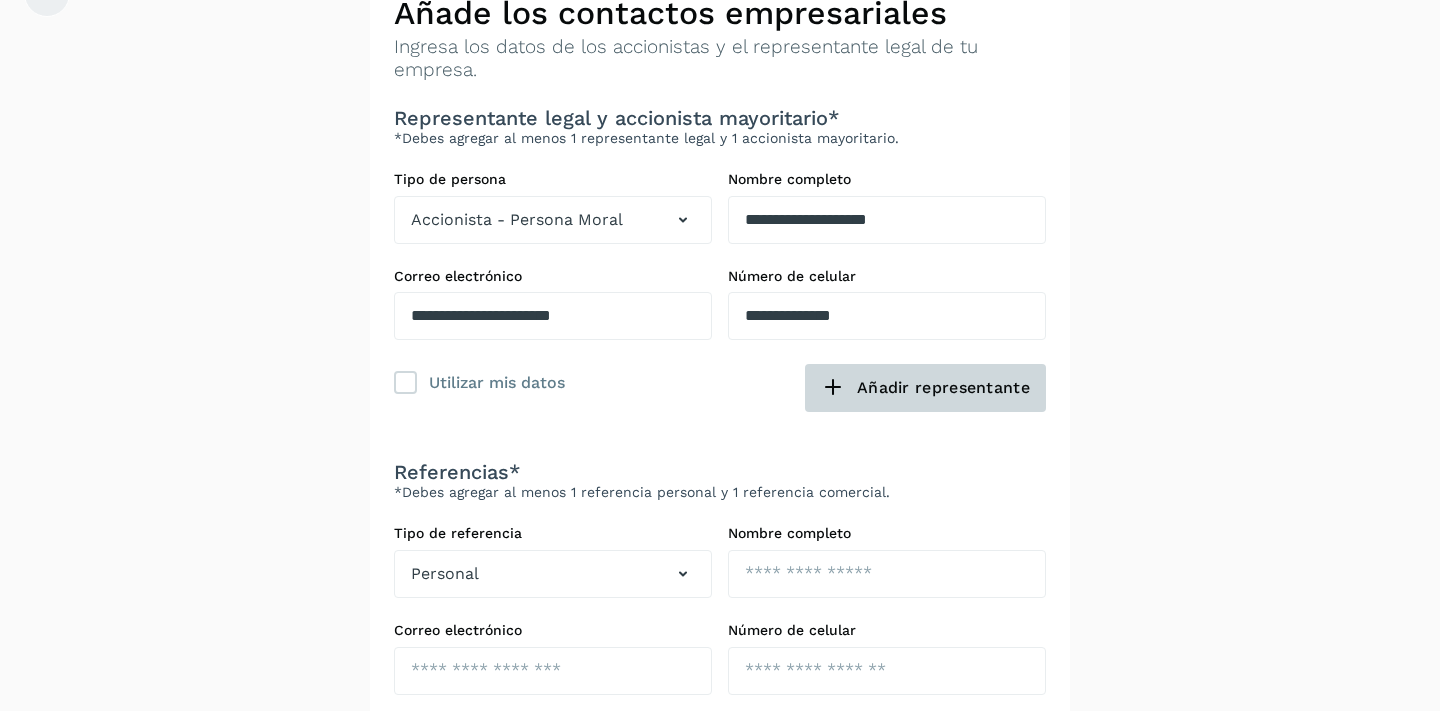 click on "Añadir representante" 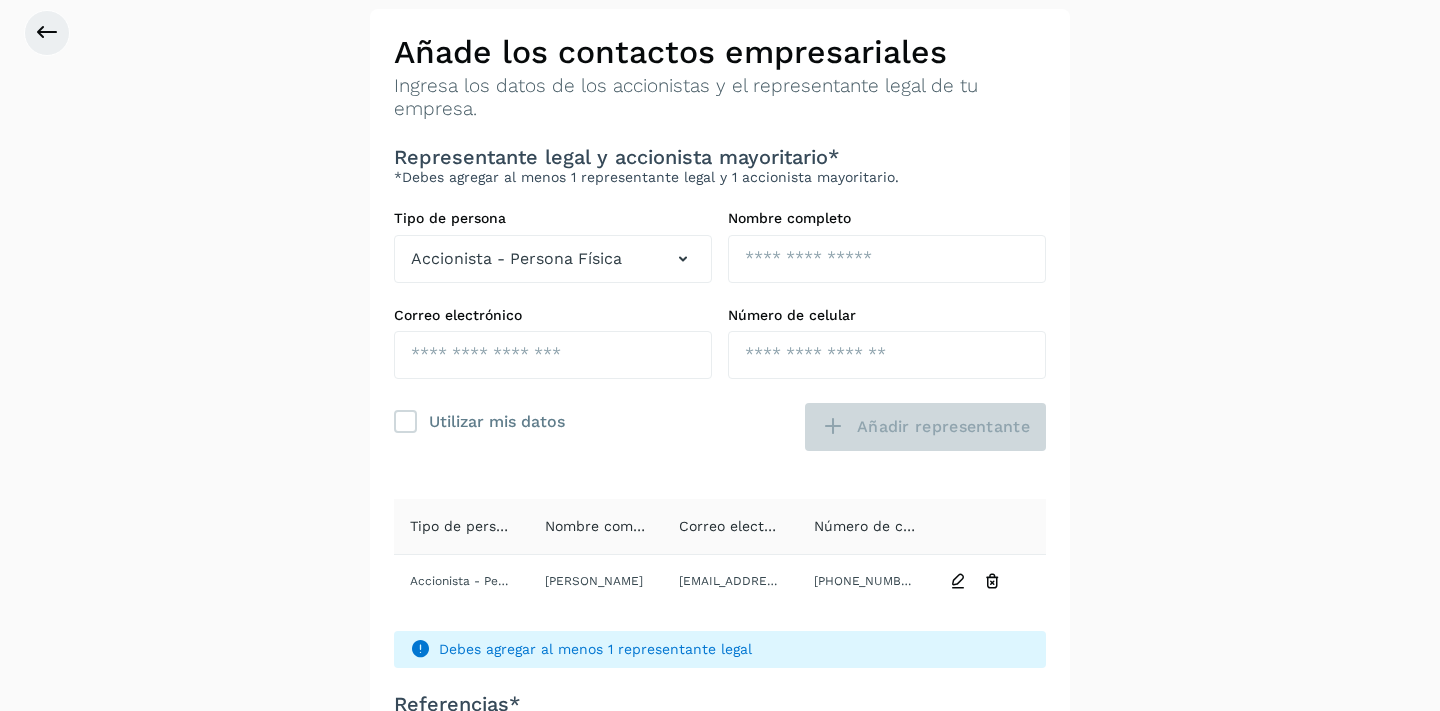 scroll, scrollTop: 1, scrollLeft: 0, axis: vertical 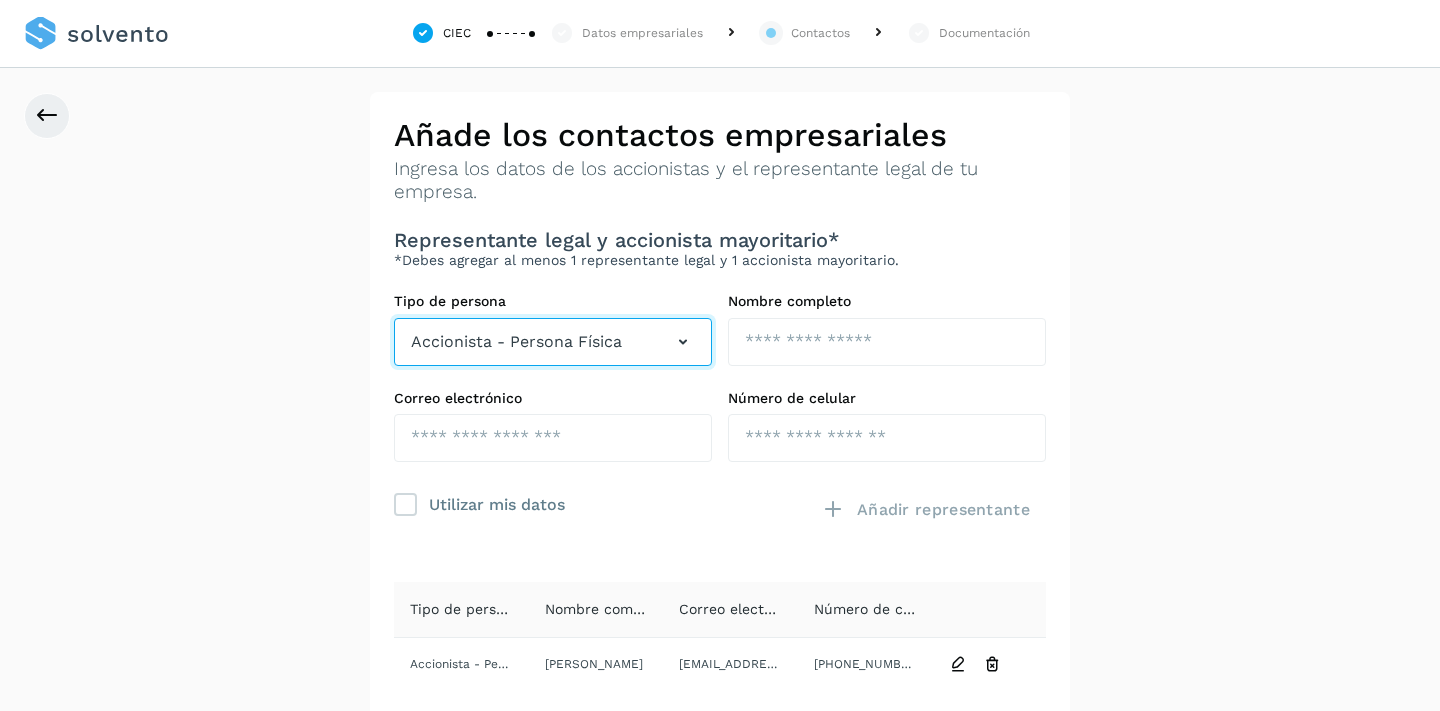 click on "Accionista - Persona Física" at bounding box center [516, 342] 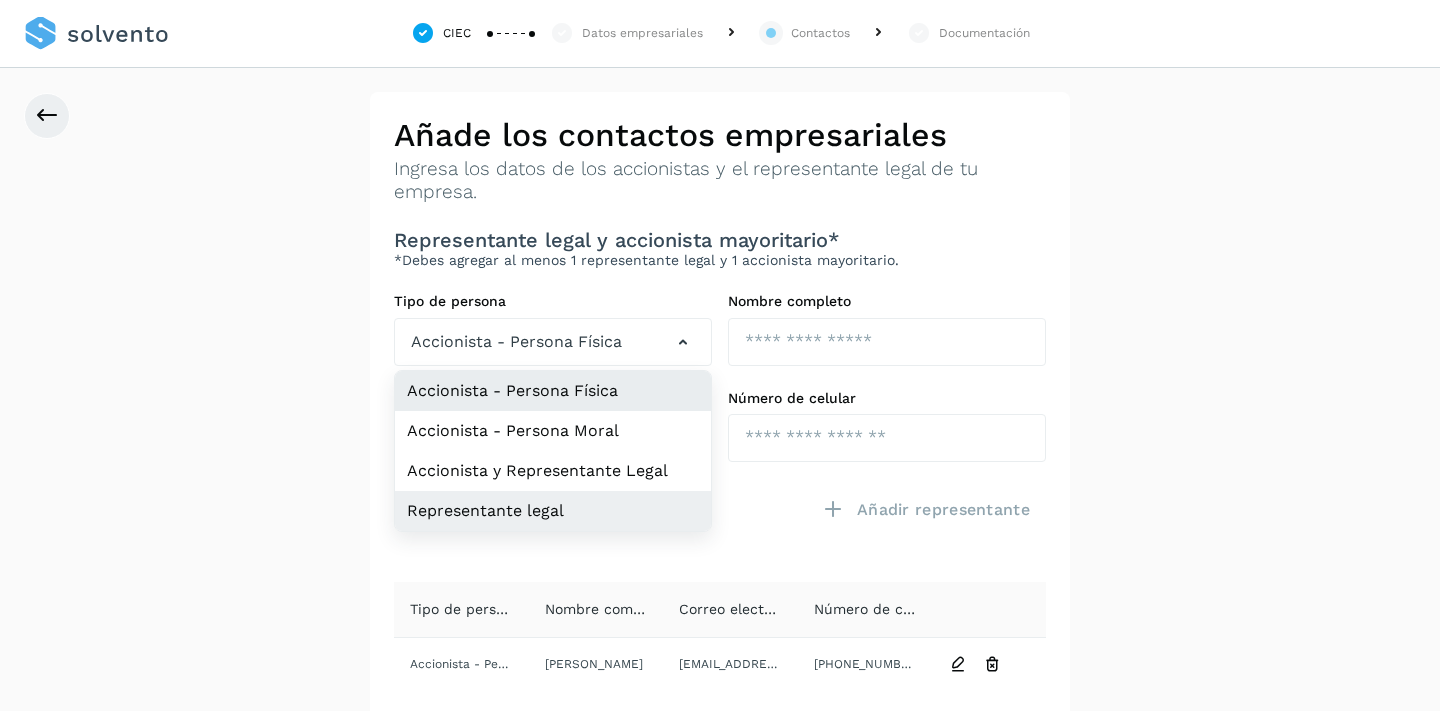 click on "Representante legal" 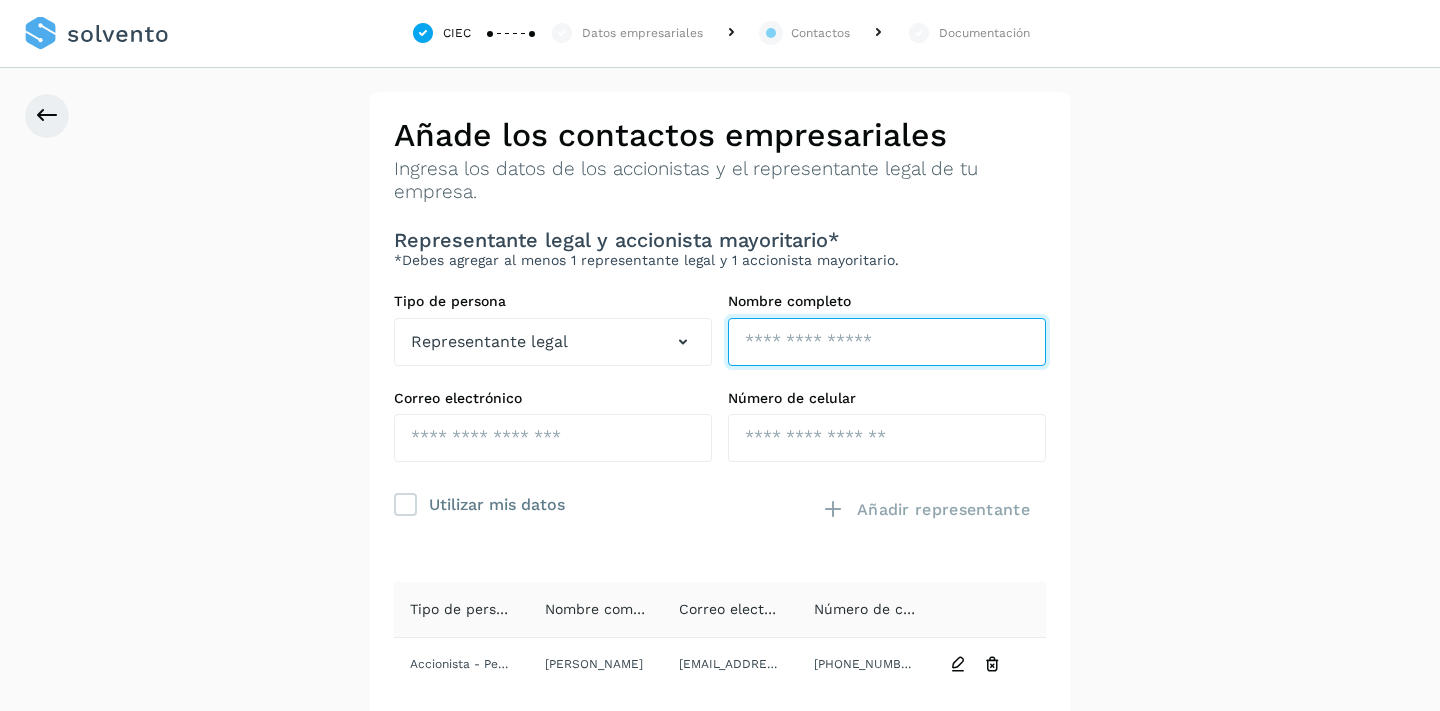 click at bounding box center (887, 342) 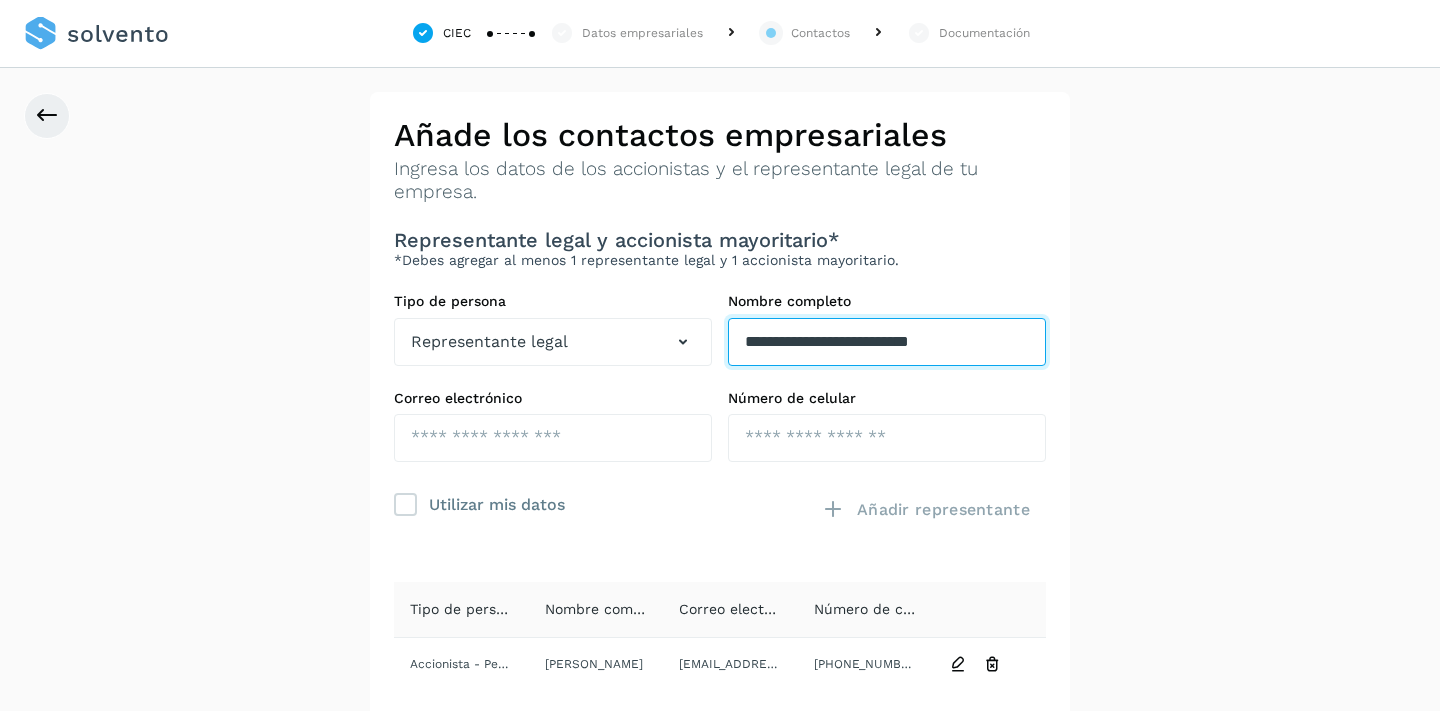 type on "**********" 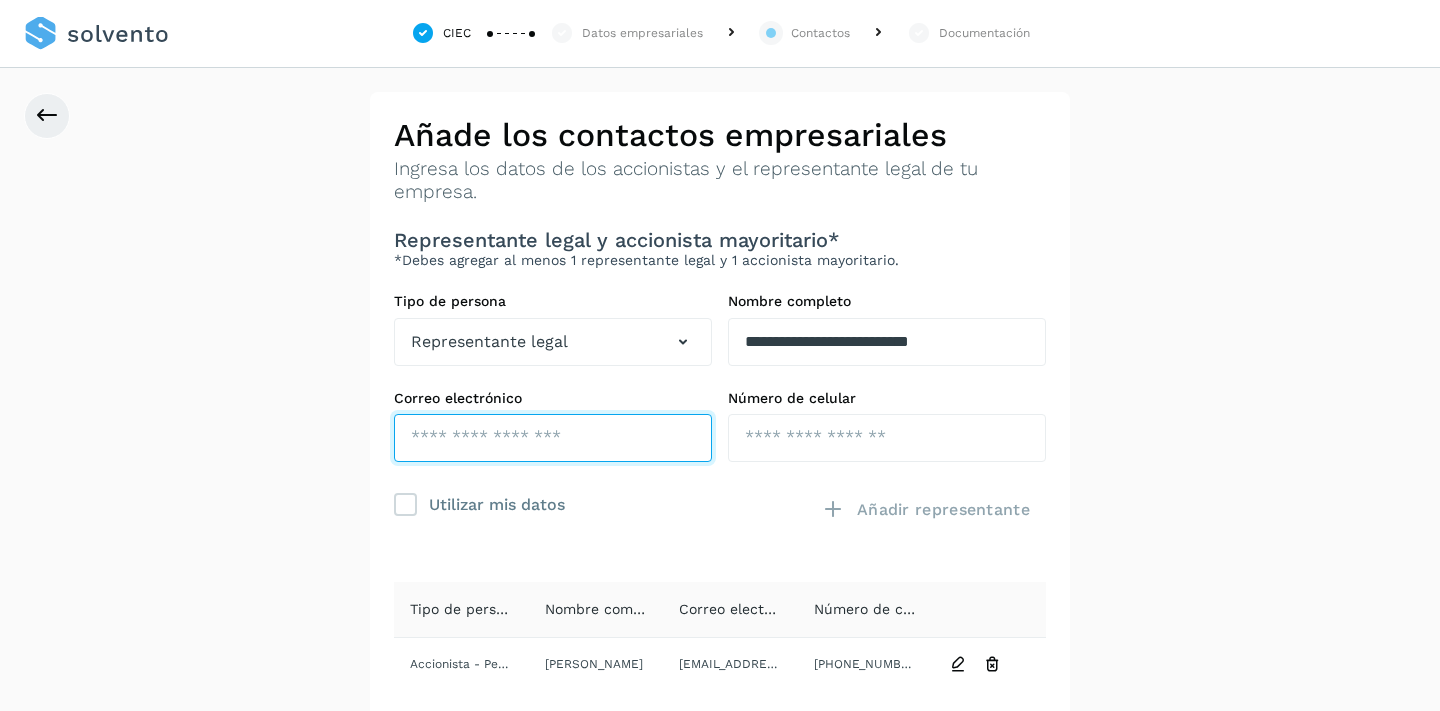 click at bounding box center (553, 438) 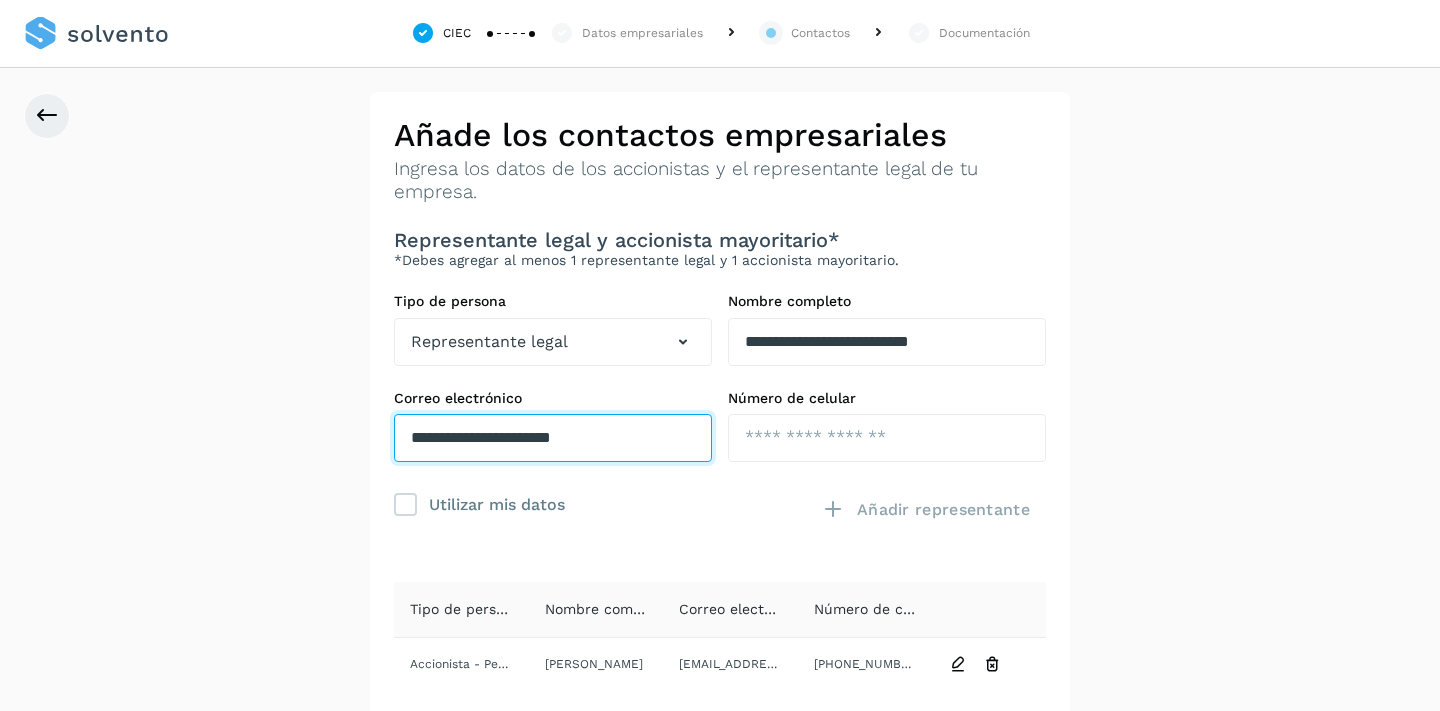 type on "**********" 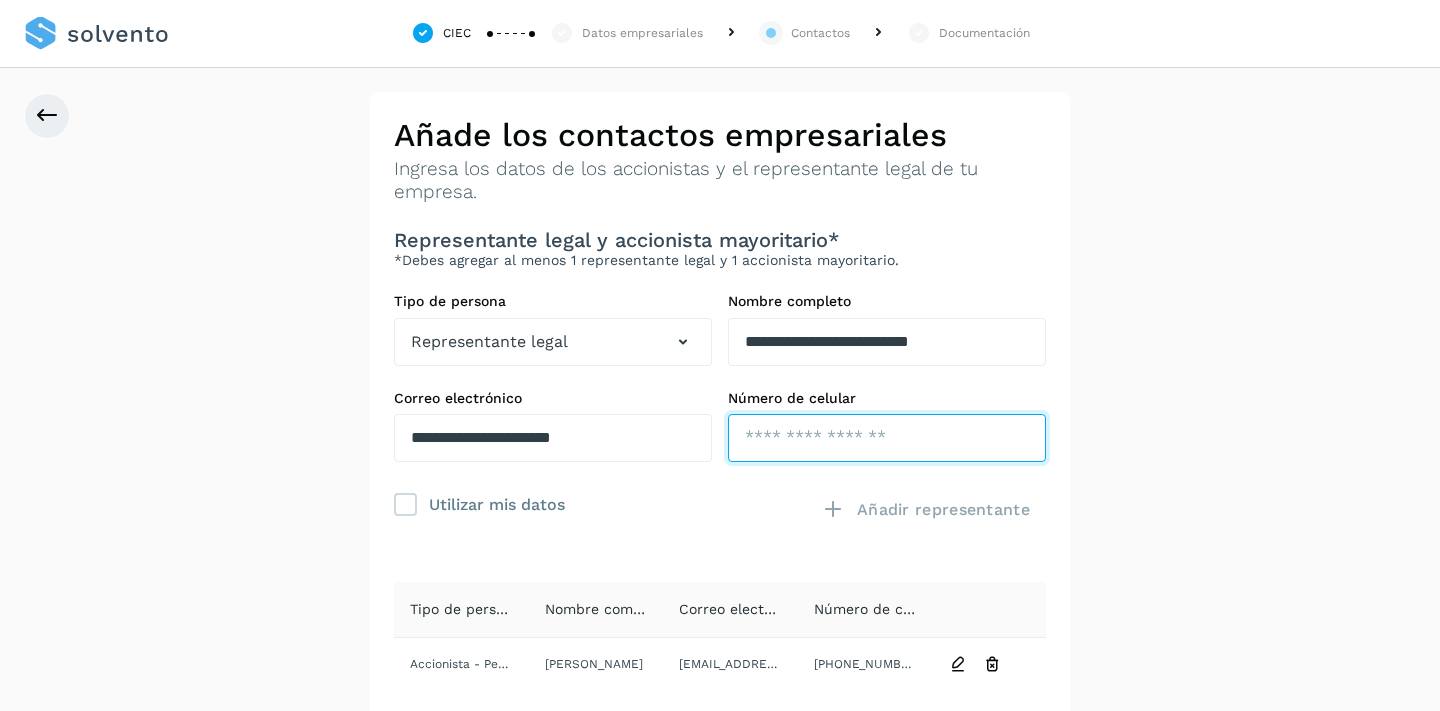 click at bounding box center (887, 438) 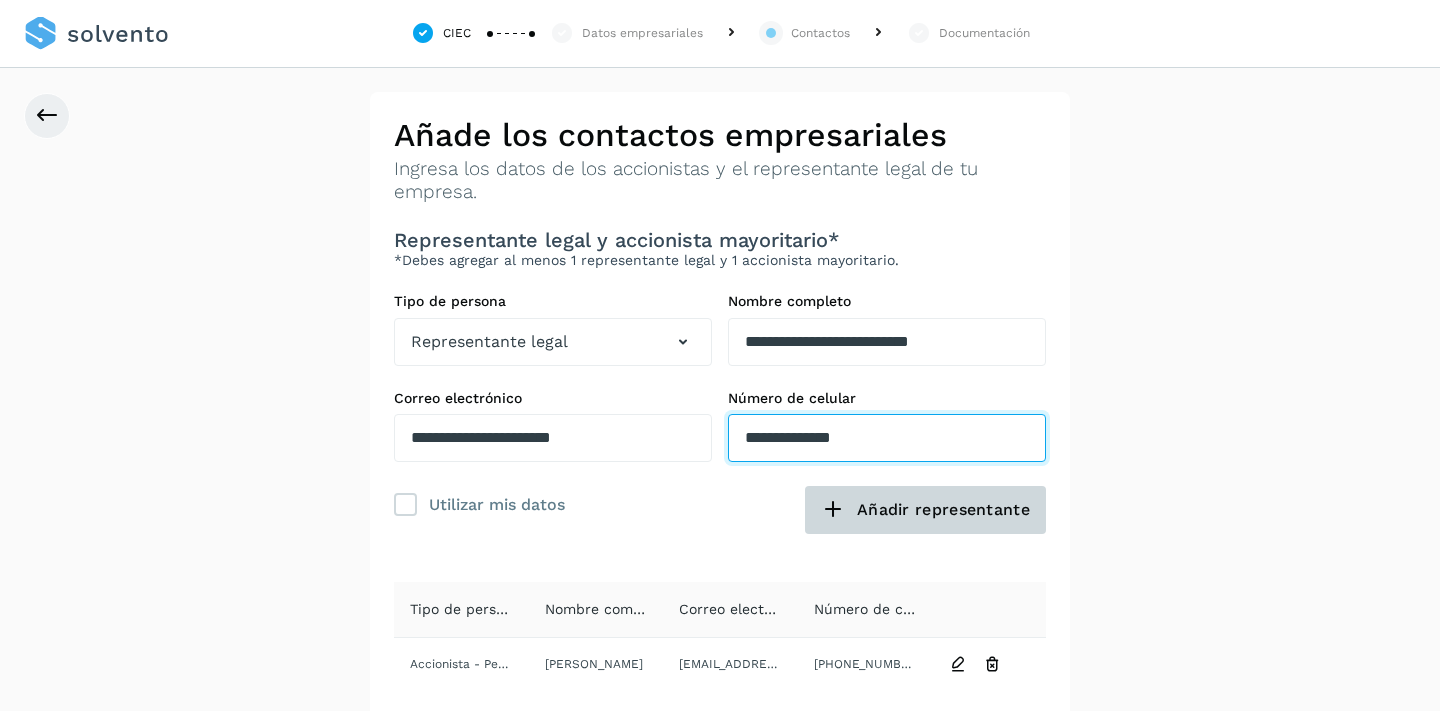 type on "**********" 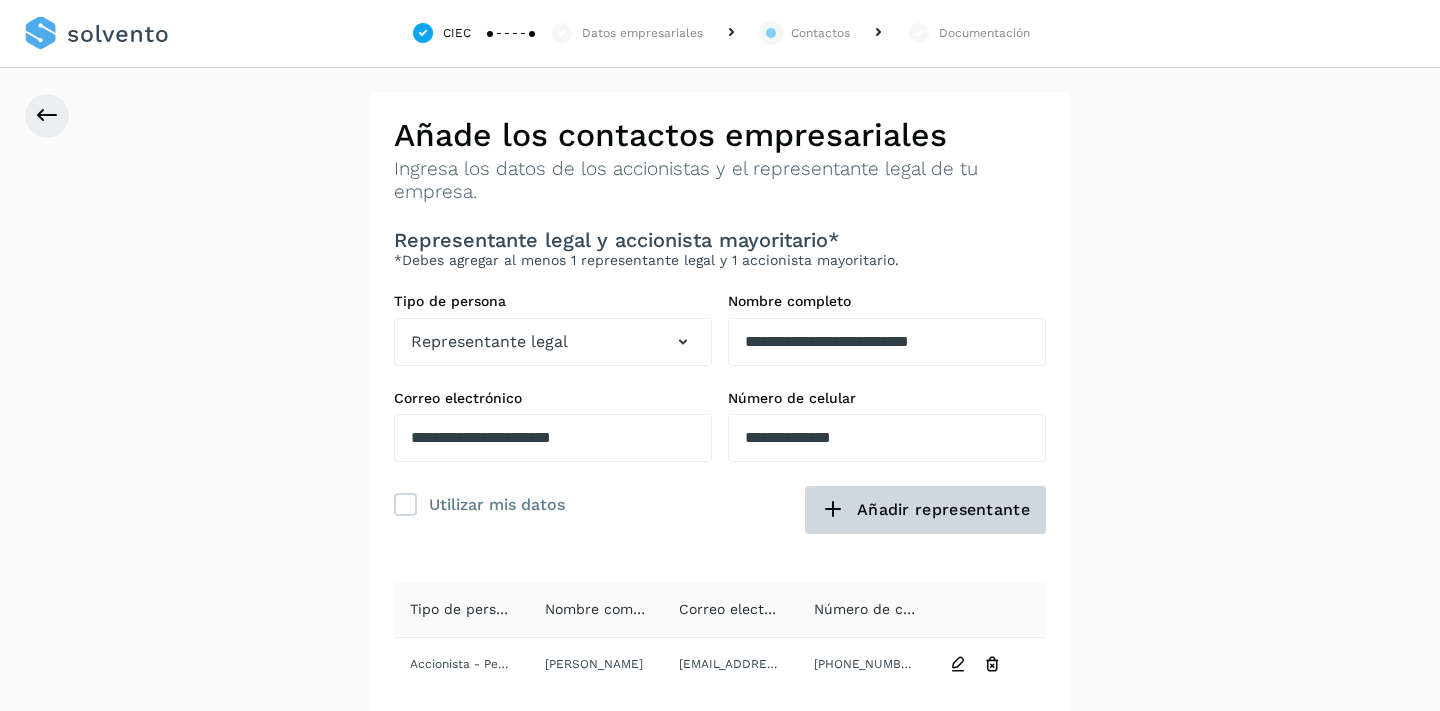 click on "Añadir representante" 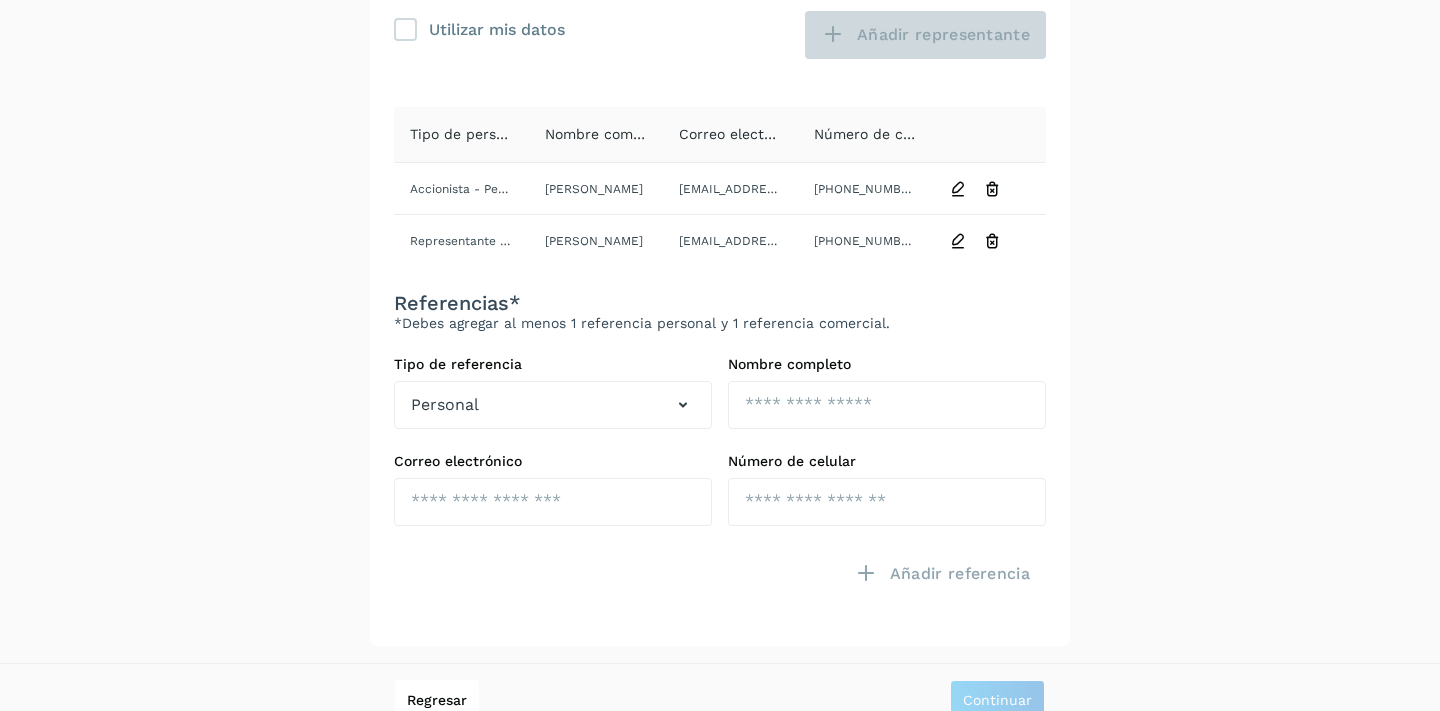 scroll, scrollTop: 501, scrollLeft: 0, axis: vertical 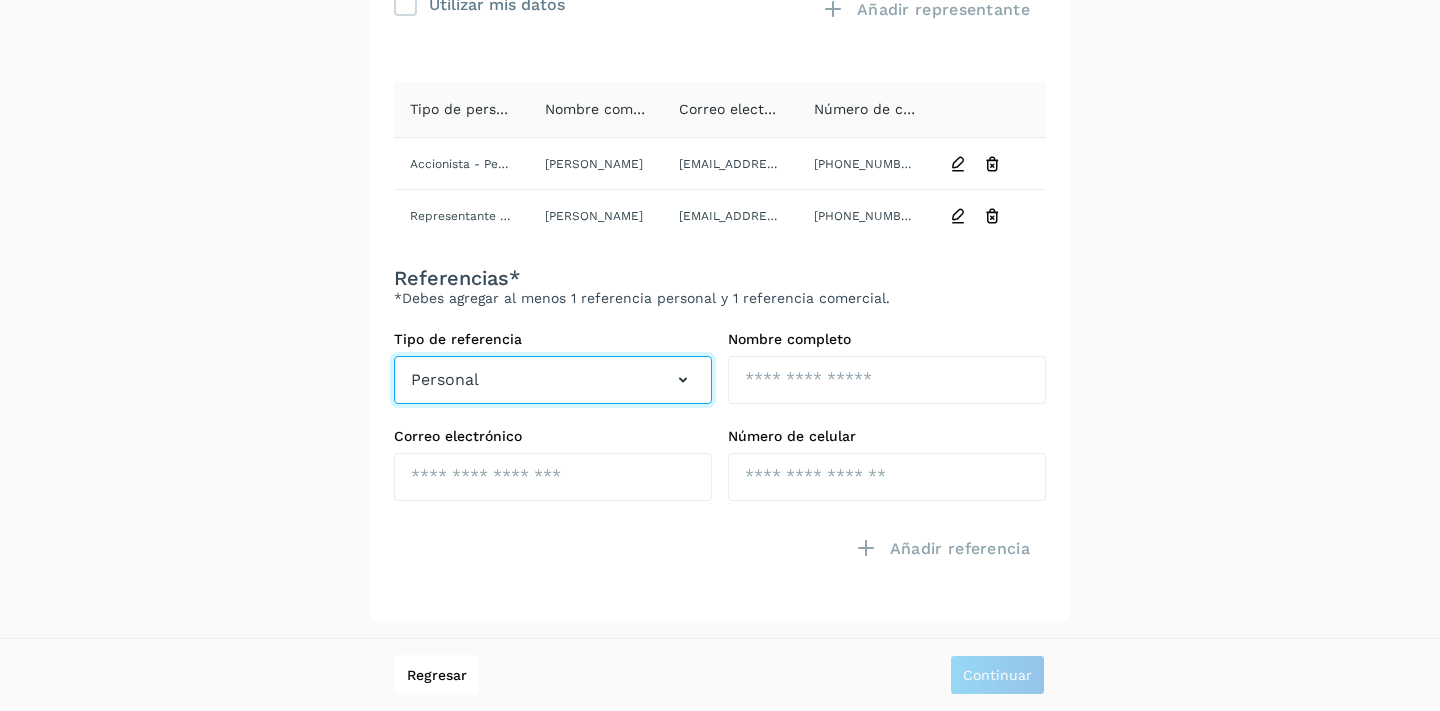 click on "Personal" at bounding box center [553, 380] 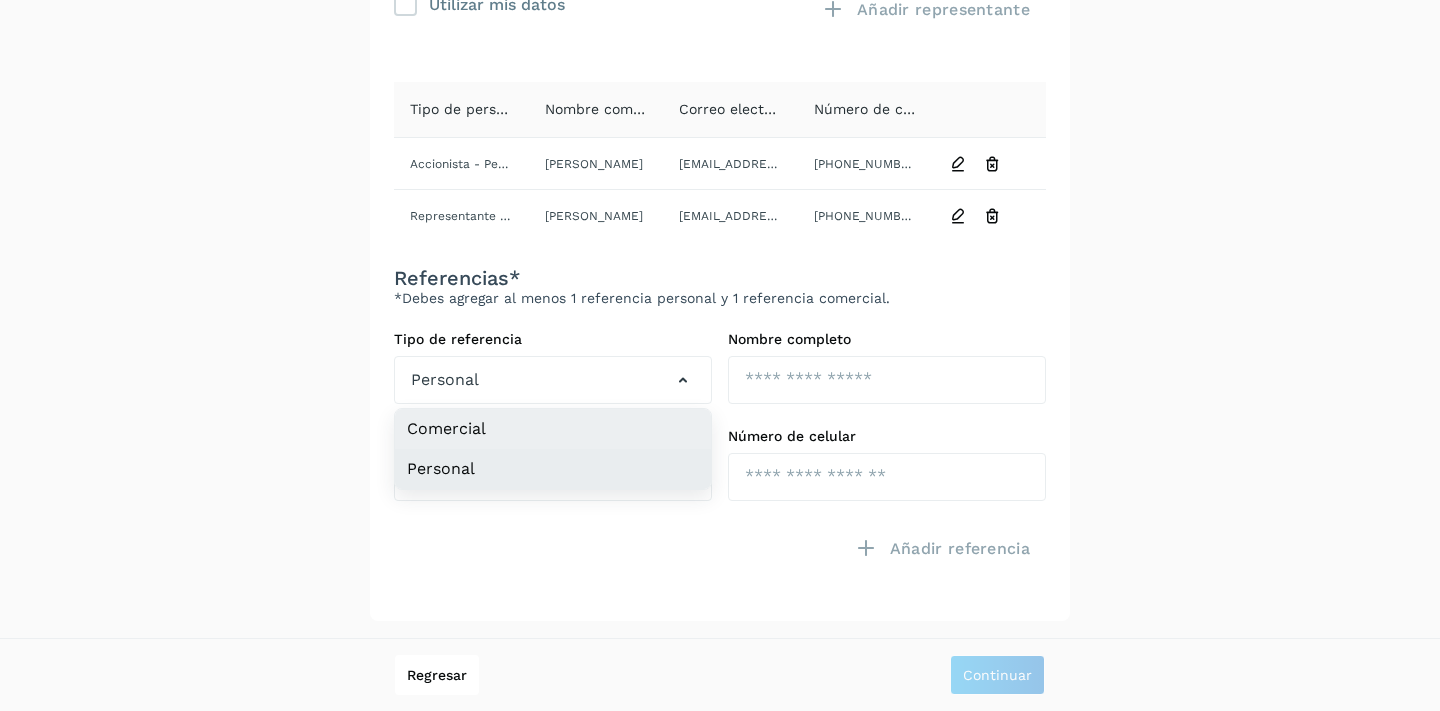 click on "Comercial" 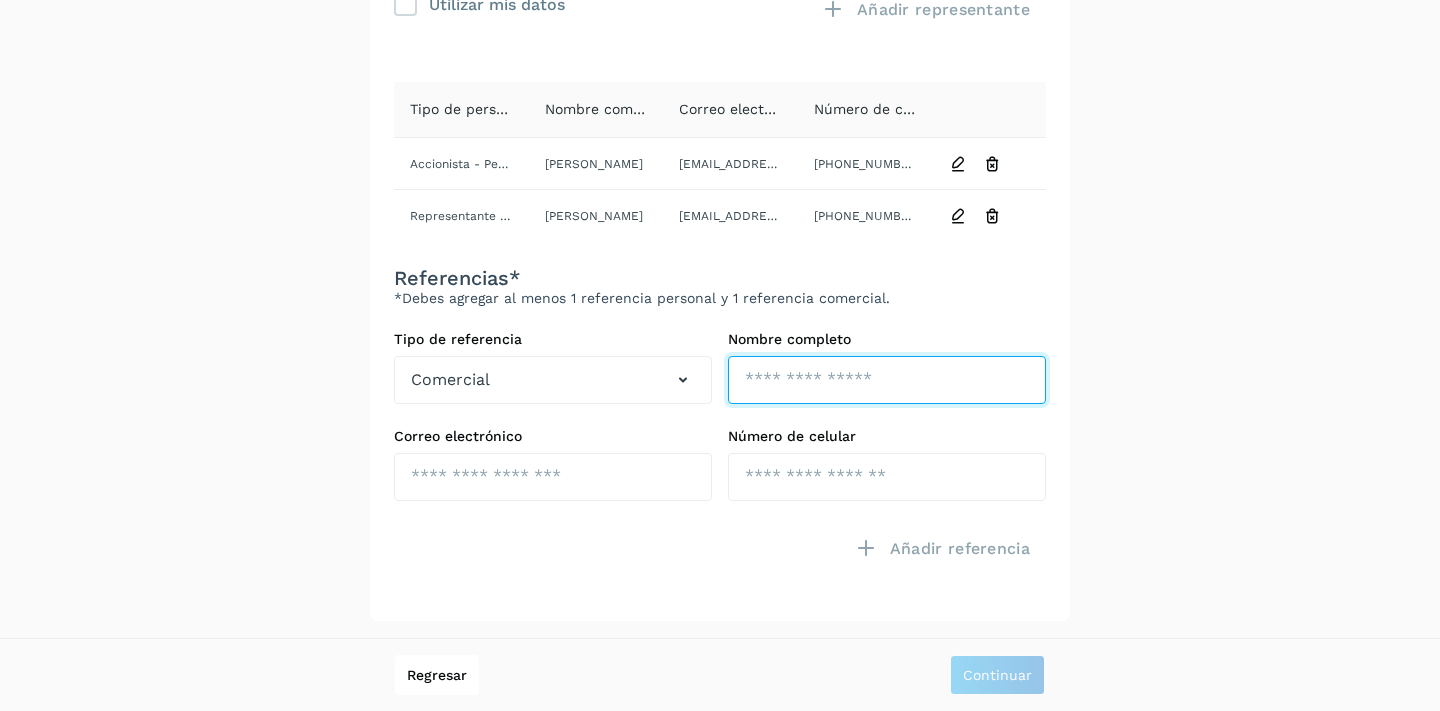 click at bounding box center (887, -158) 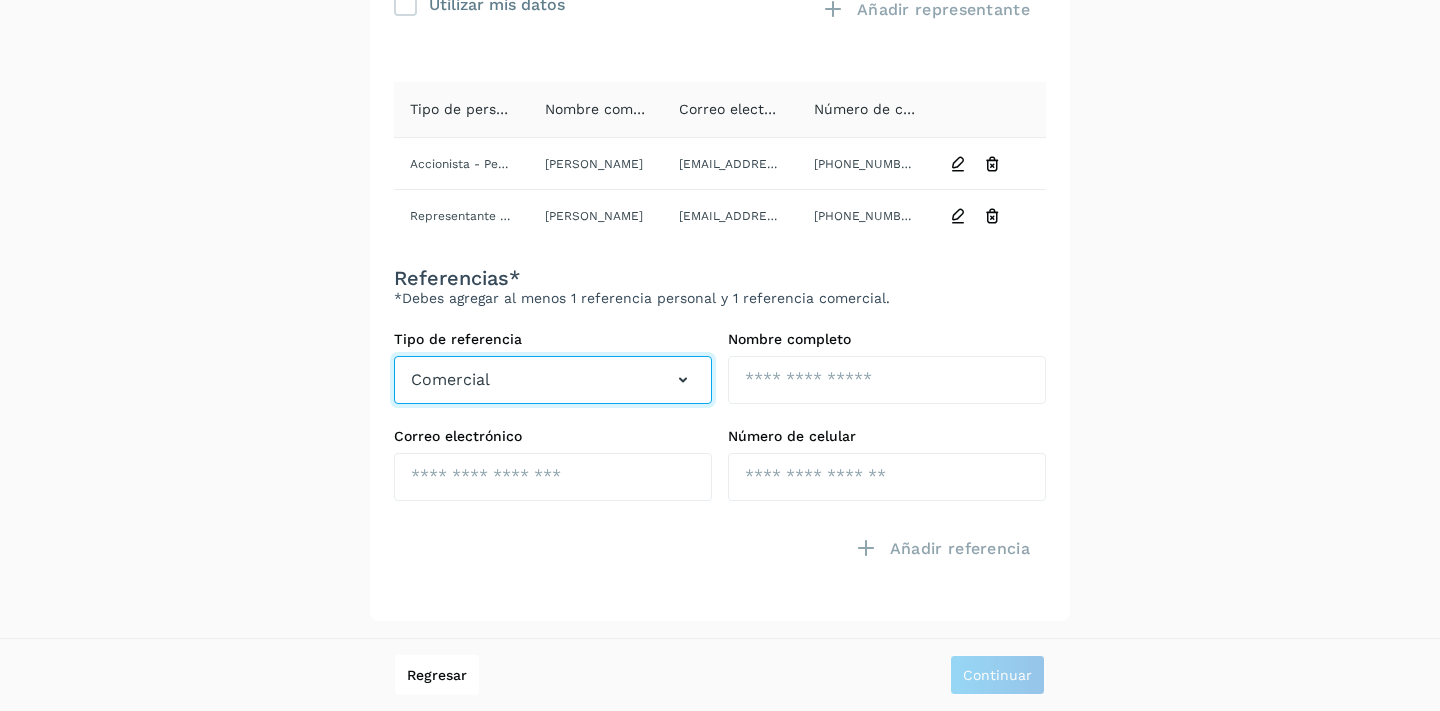 click at bounding box center (683, 380) 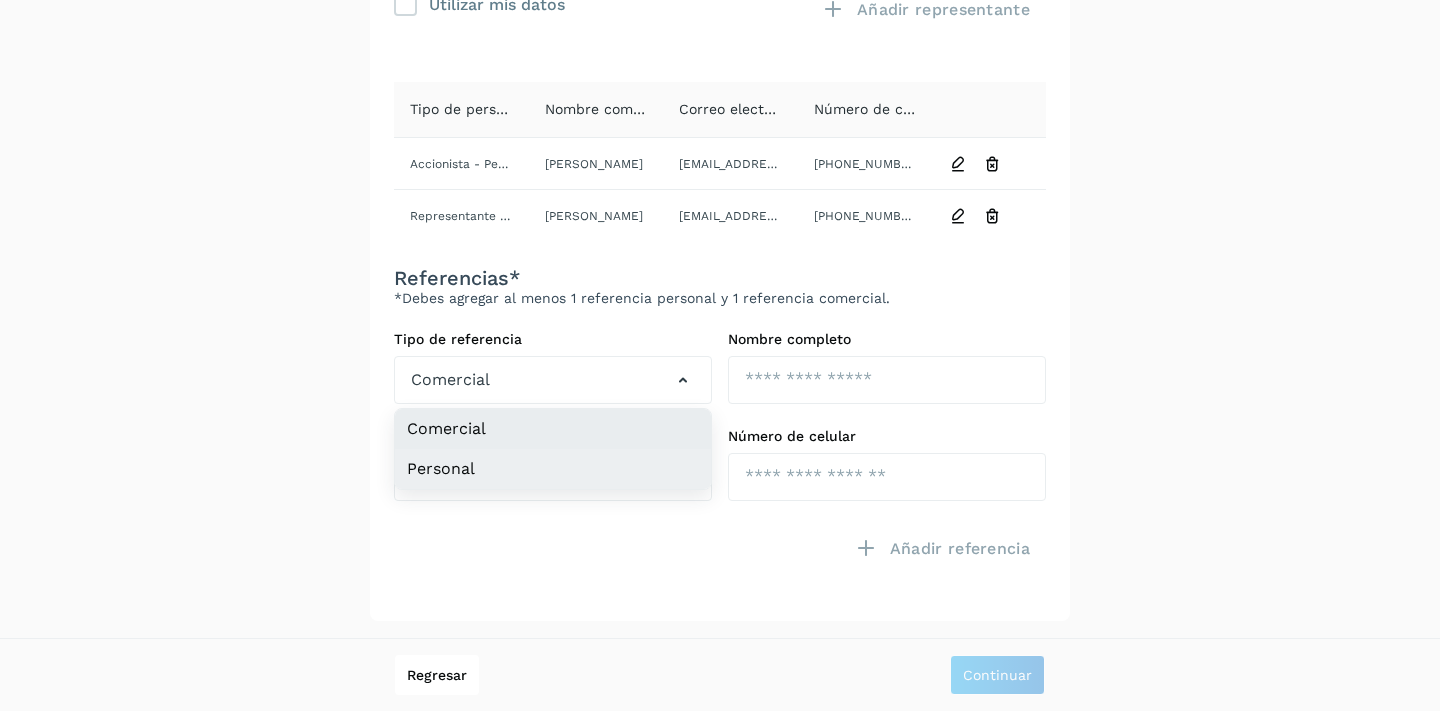 click on "Personal" 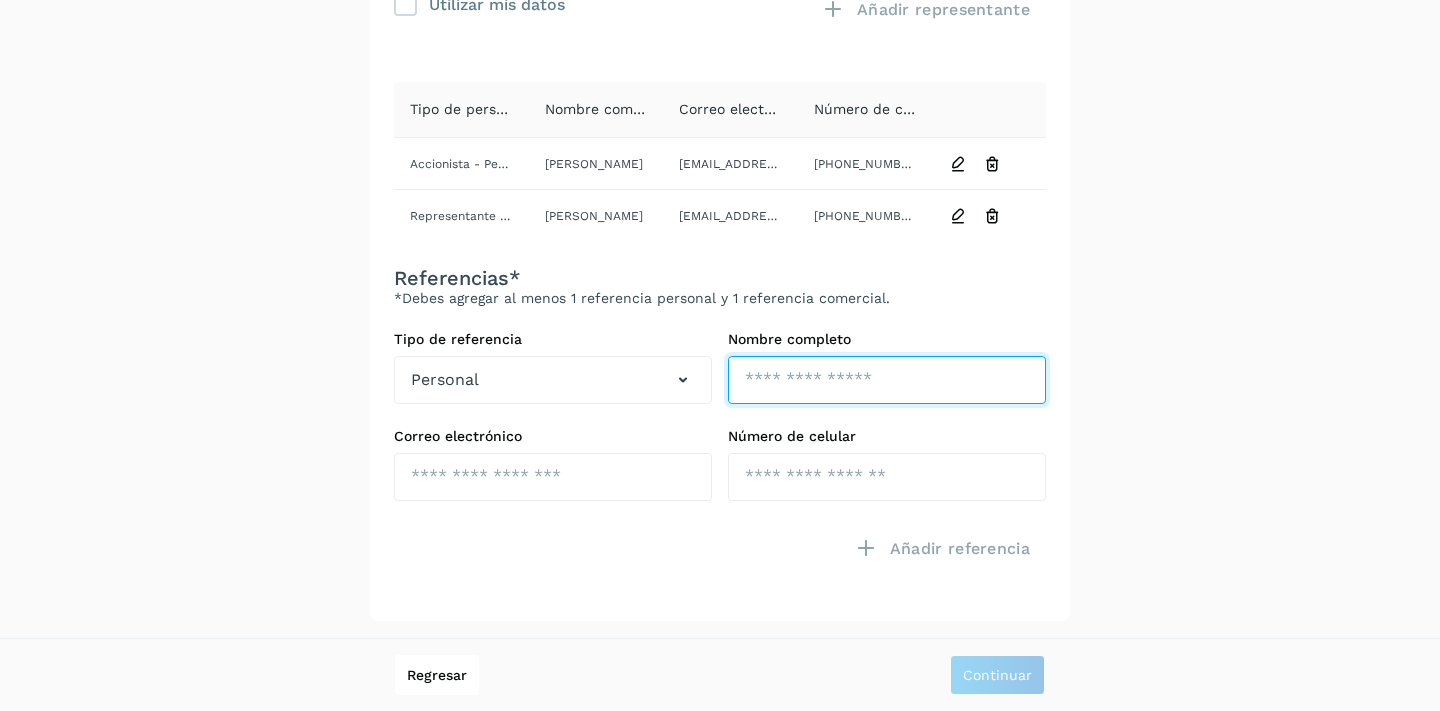 click at bounding box center (887, -158) 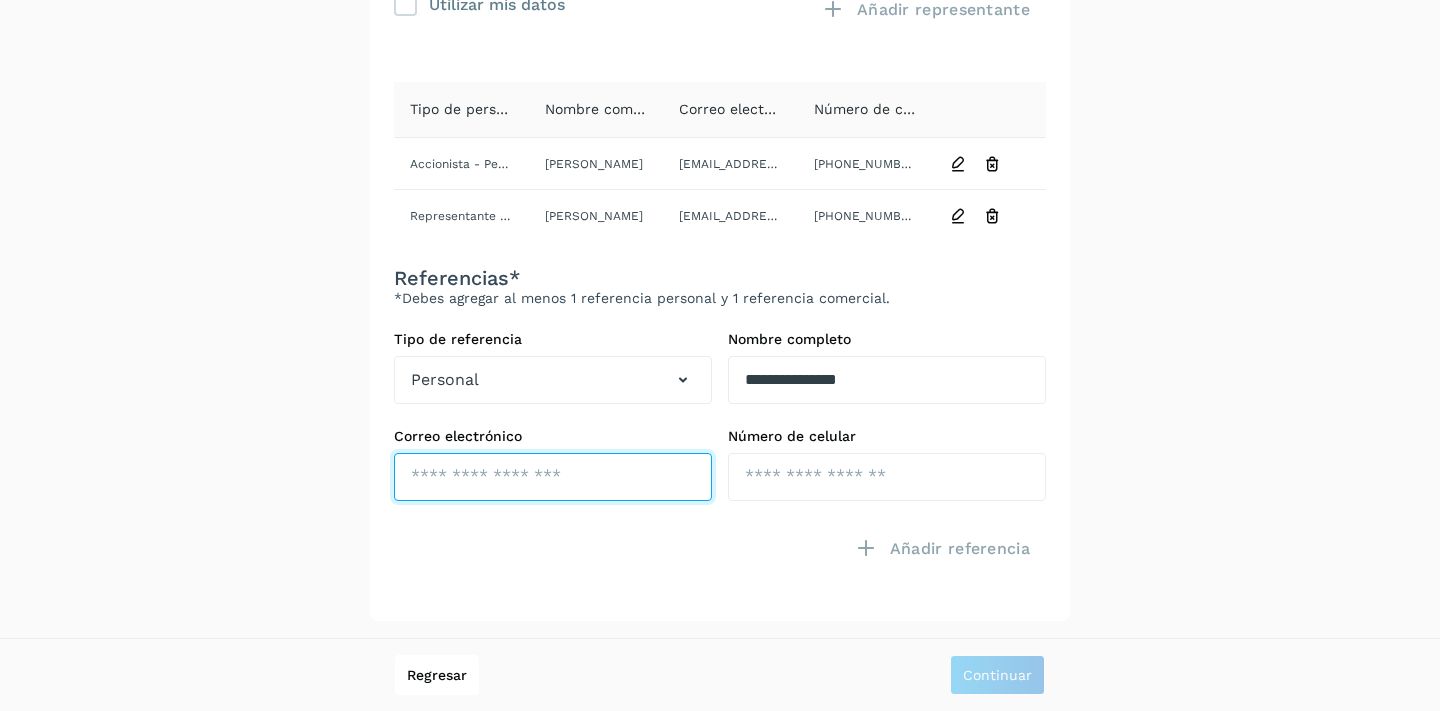 click at bounding box center (553, -62) 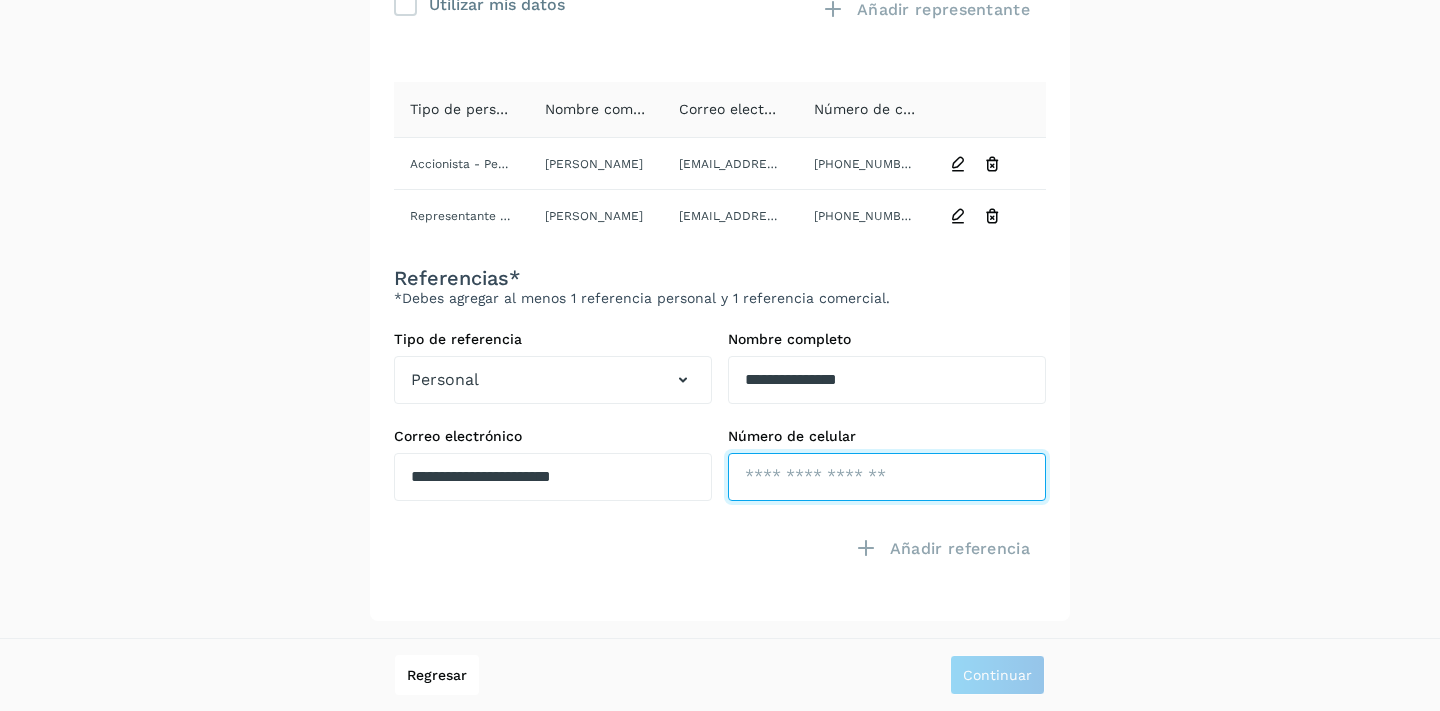 click at bounding box center (887, -62) 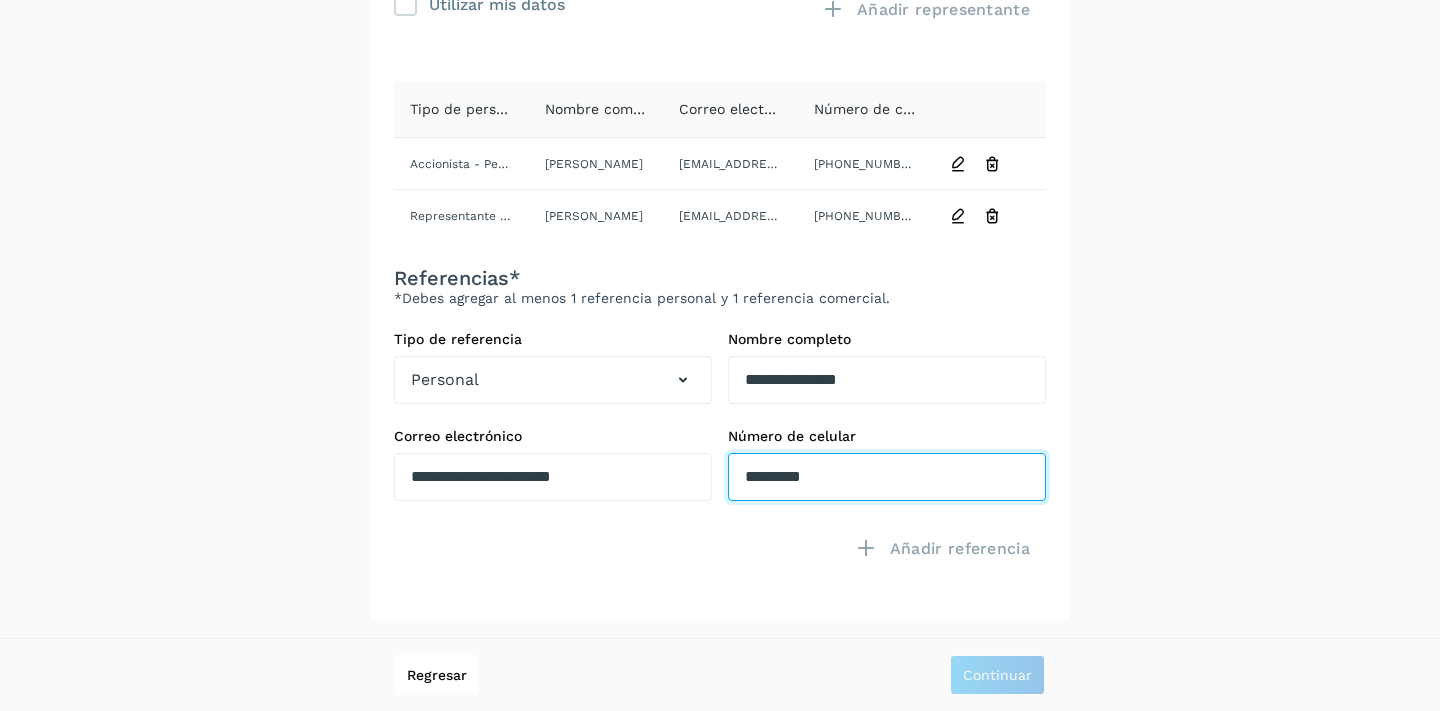 type on "**********" 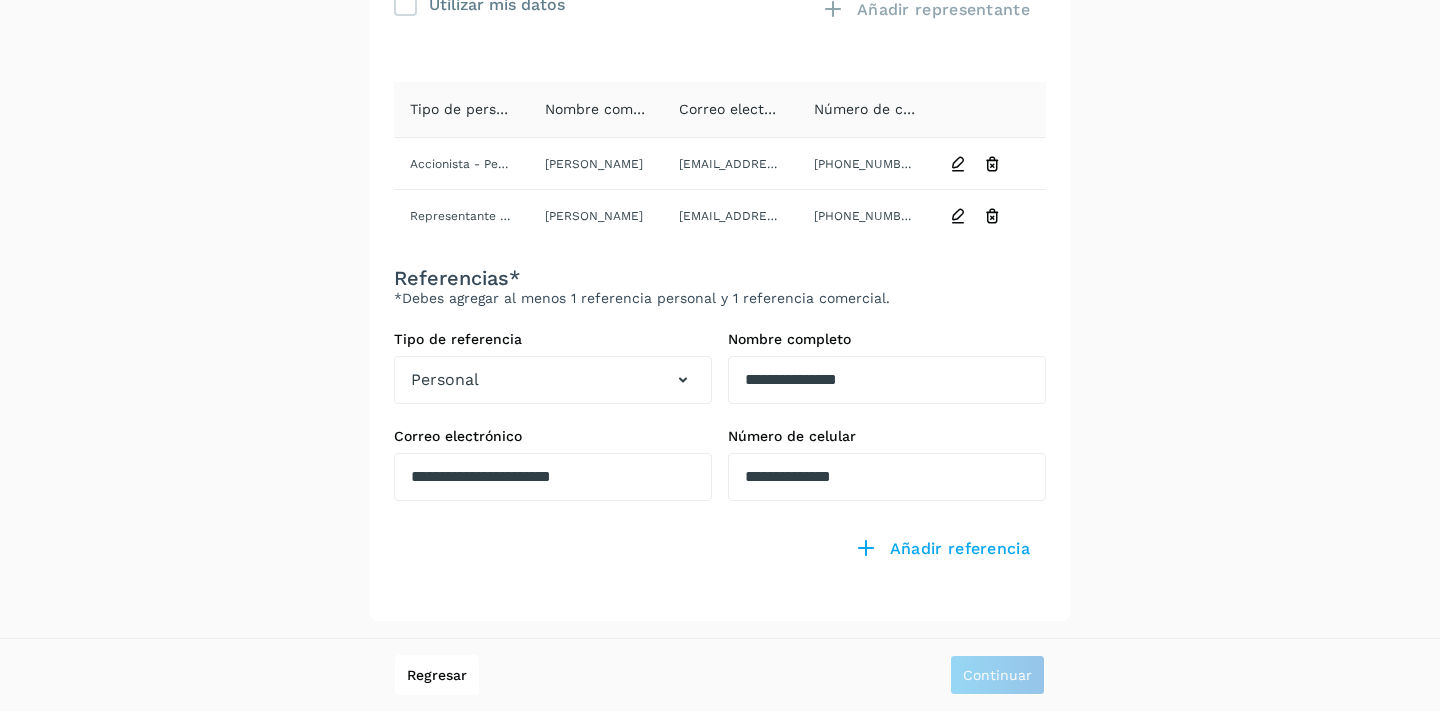 click on "**********" 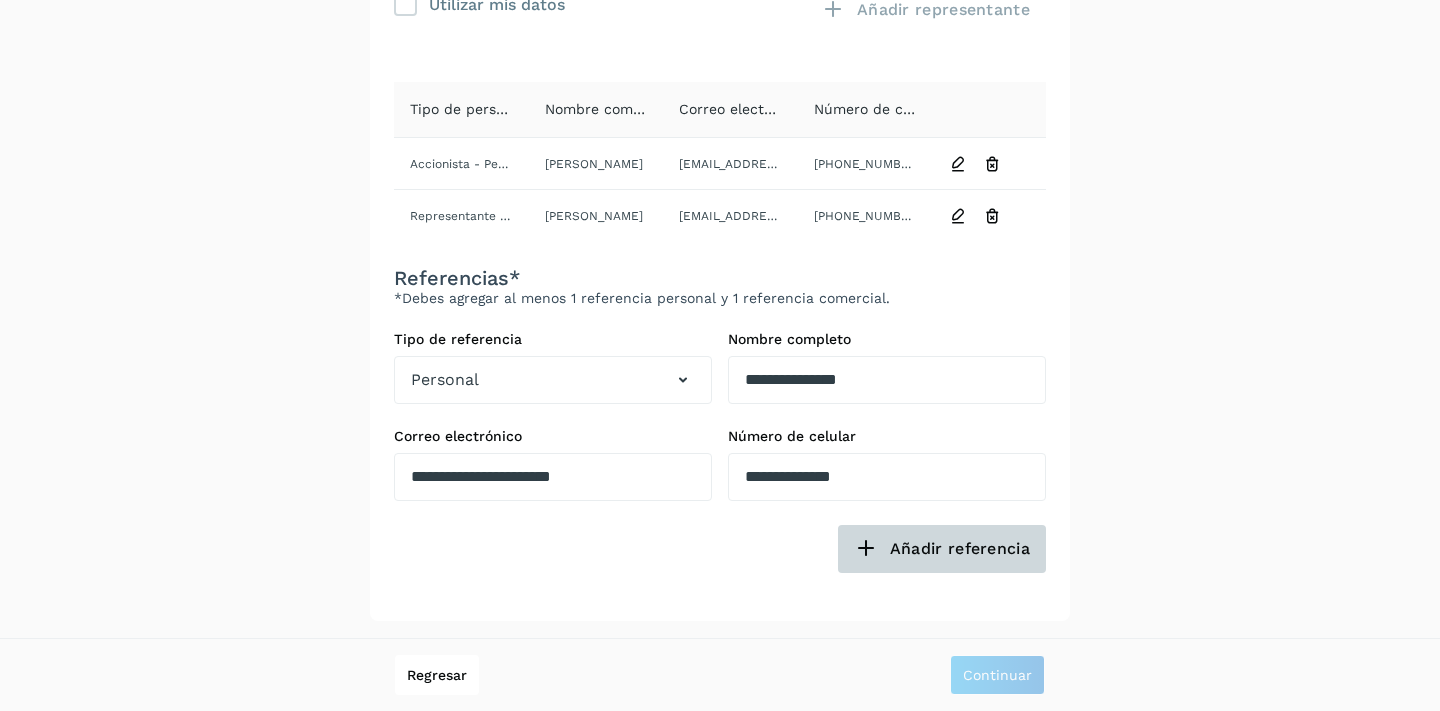 click on "Añadir referencia" 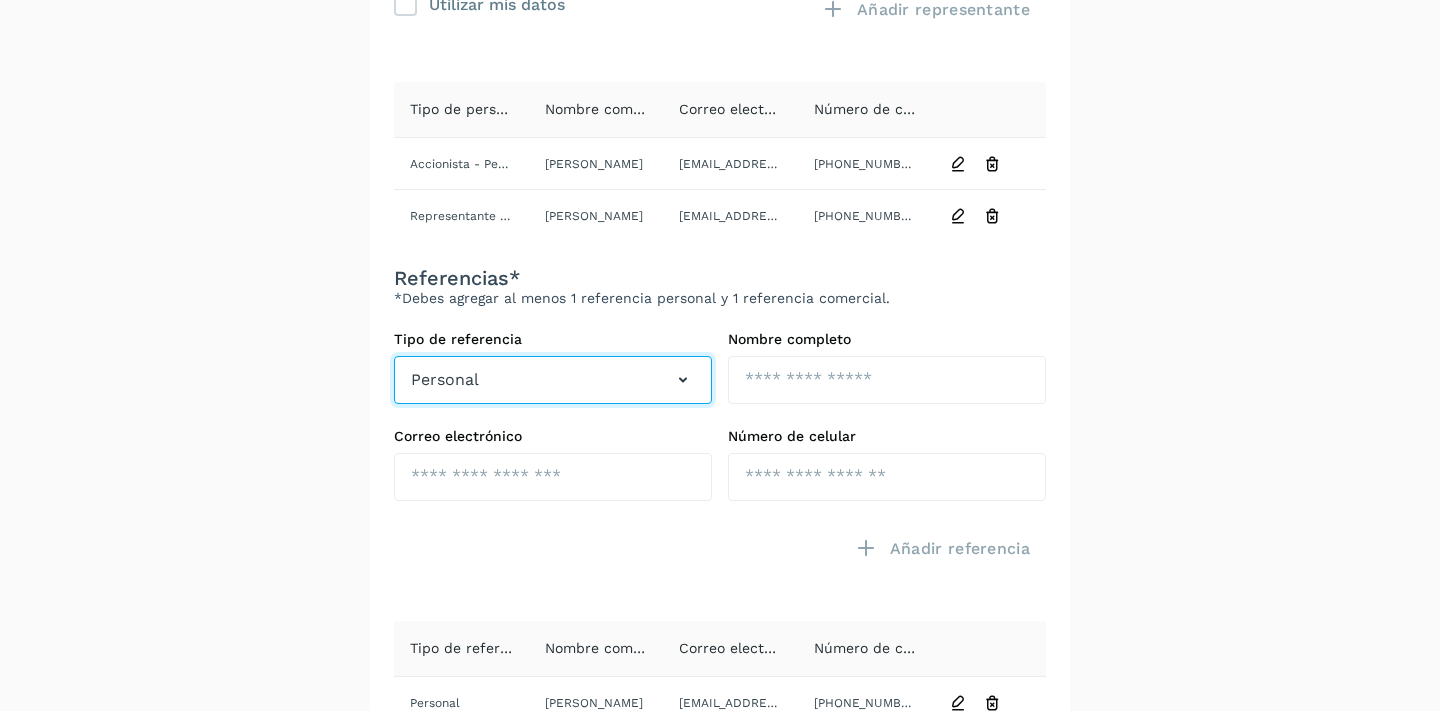 click on "Personal" at bounding box center [553, 380] 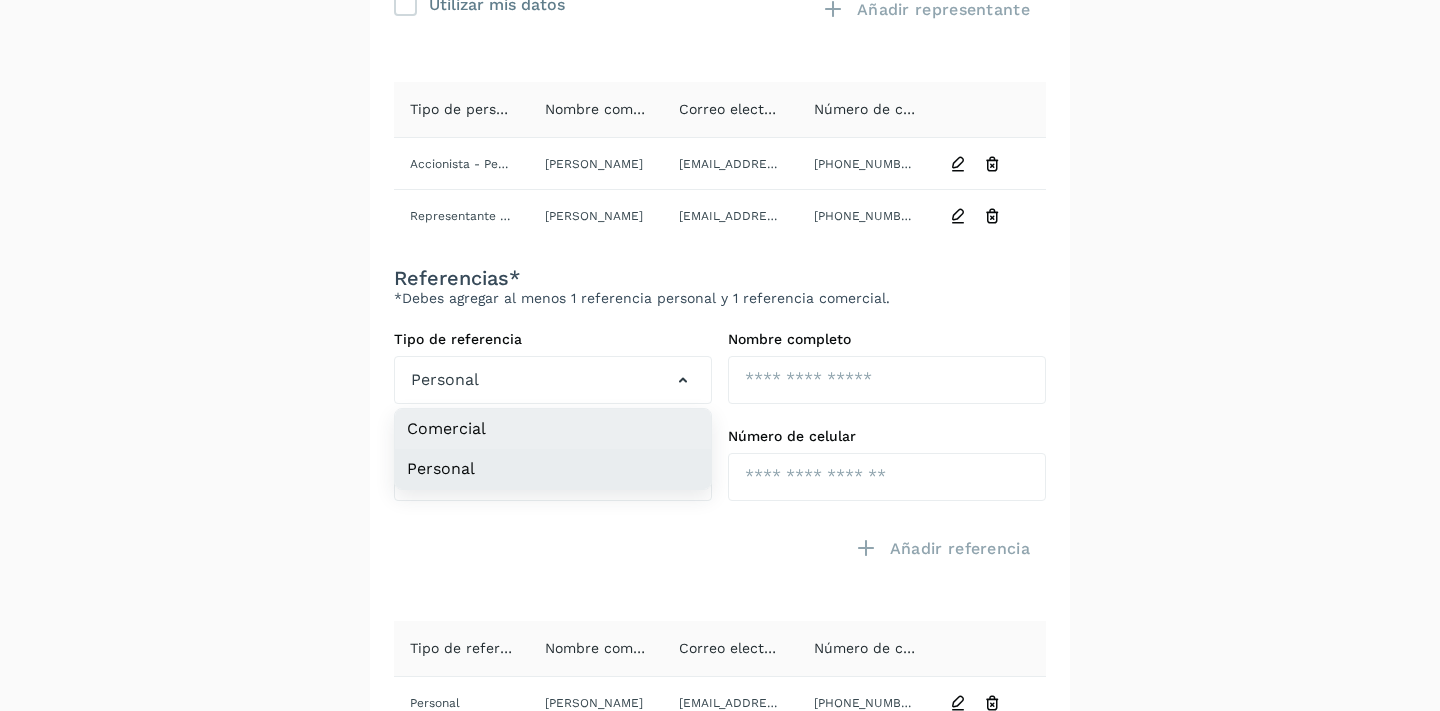 click on "Comercial" 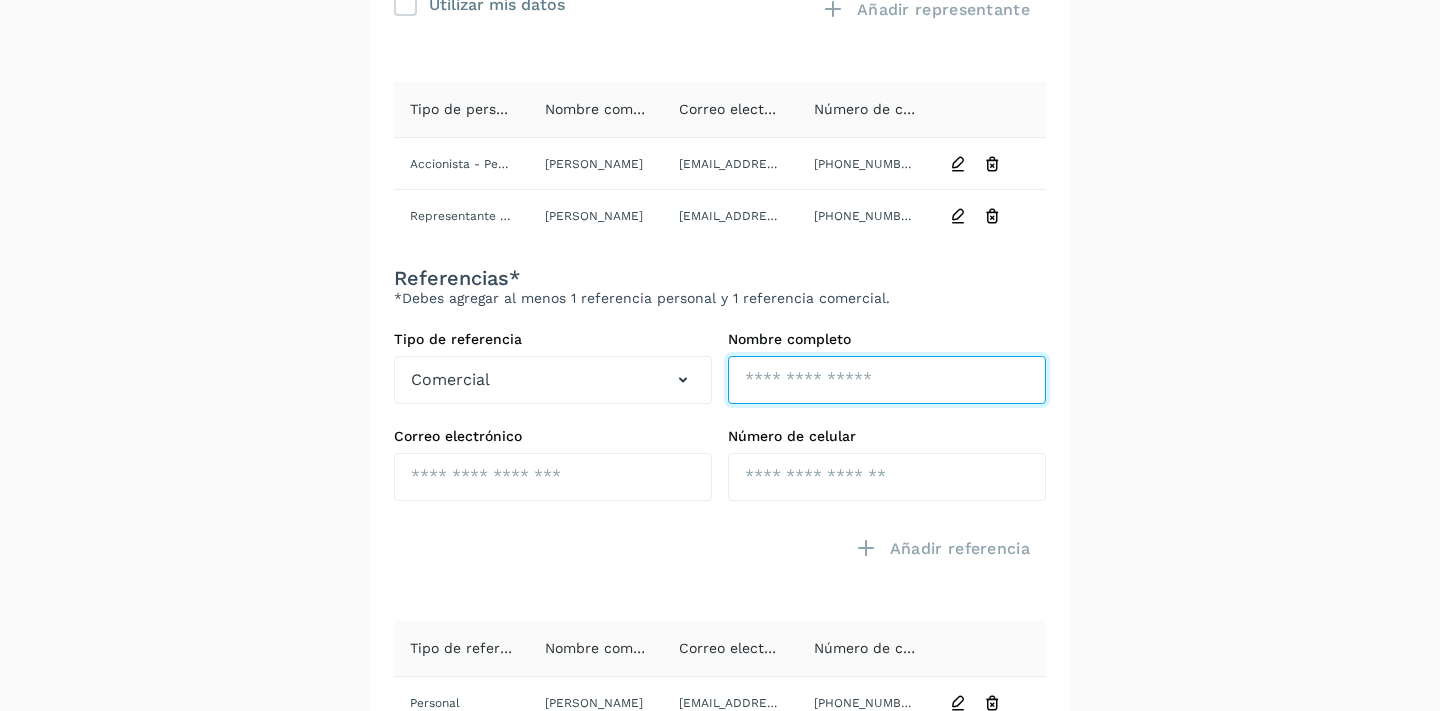 click at bounding box center [887, -158] 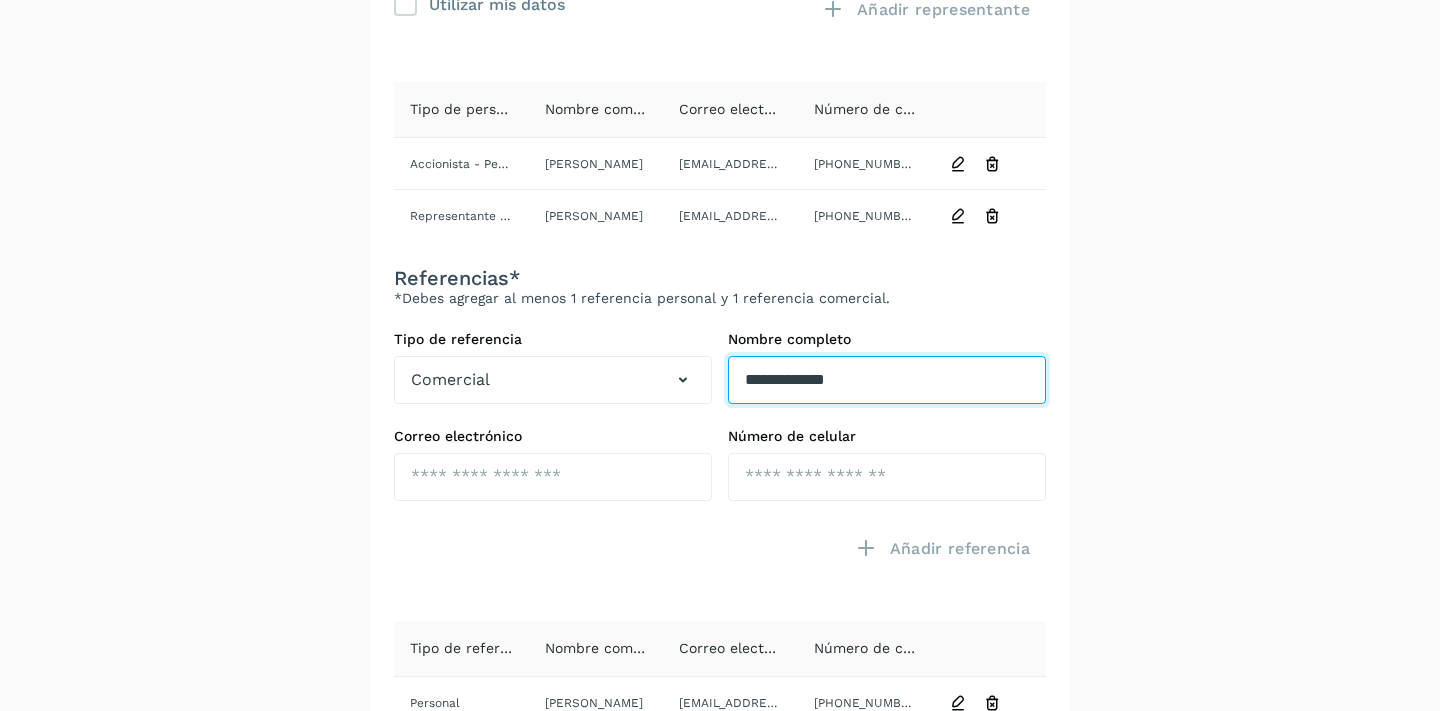 type on "**********" 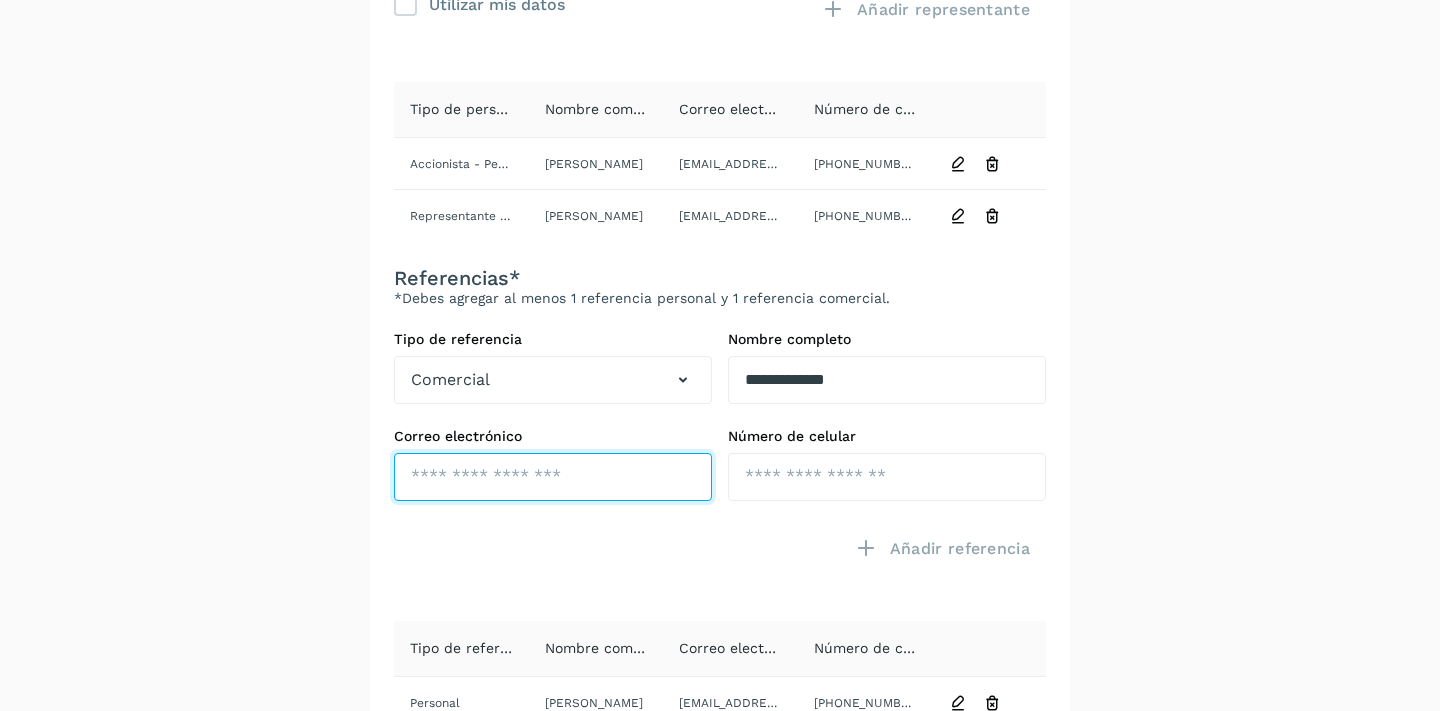 click at bounding box center (553, -62) 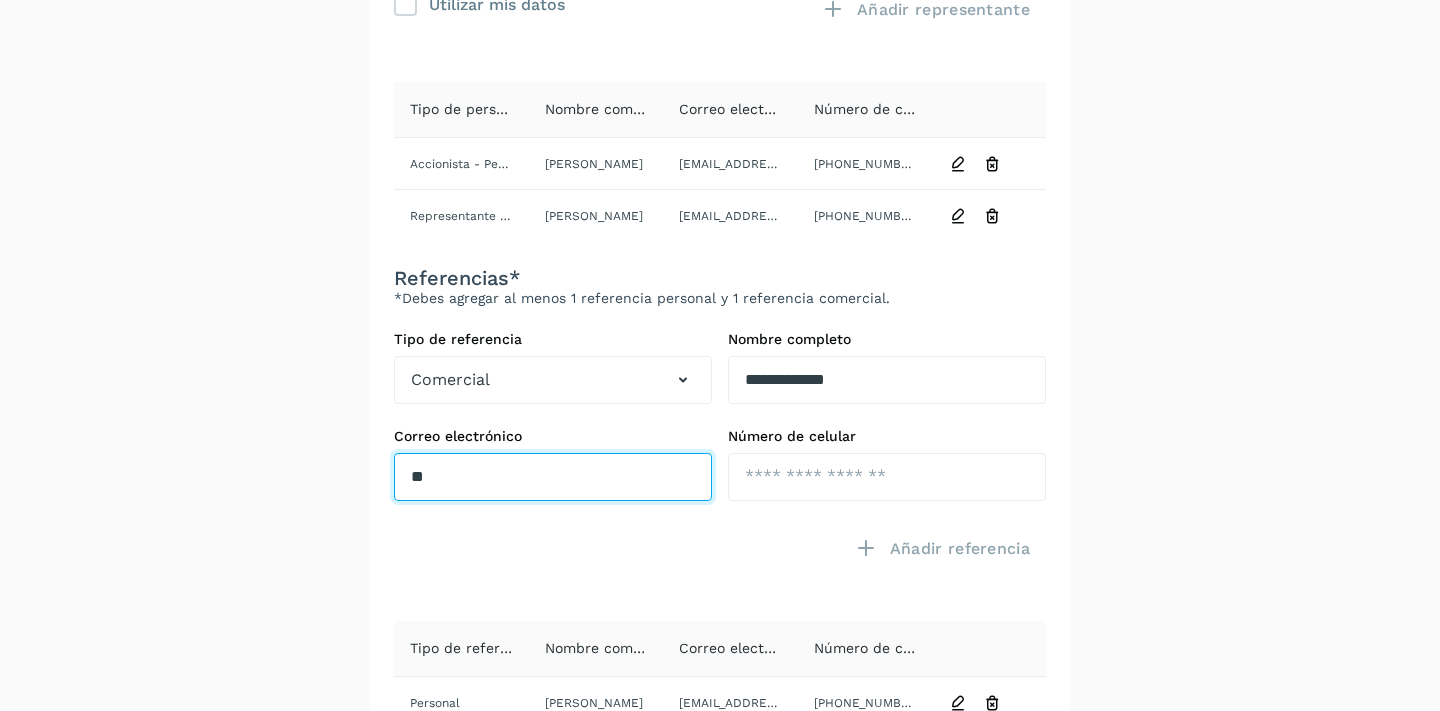 type on "*" 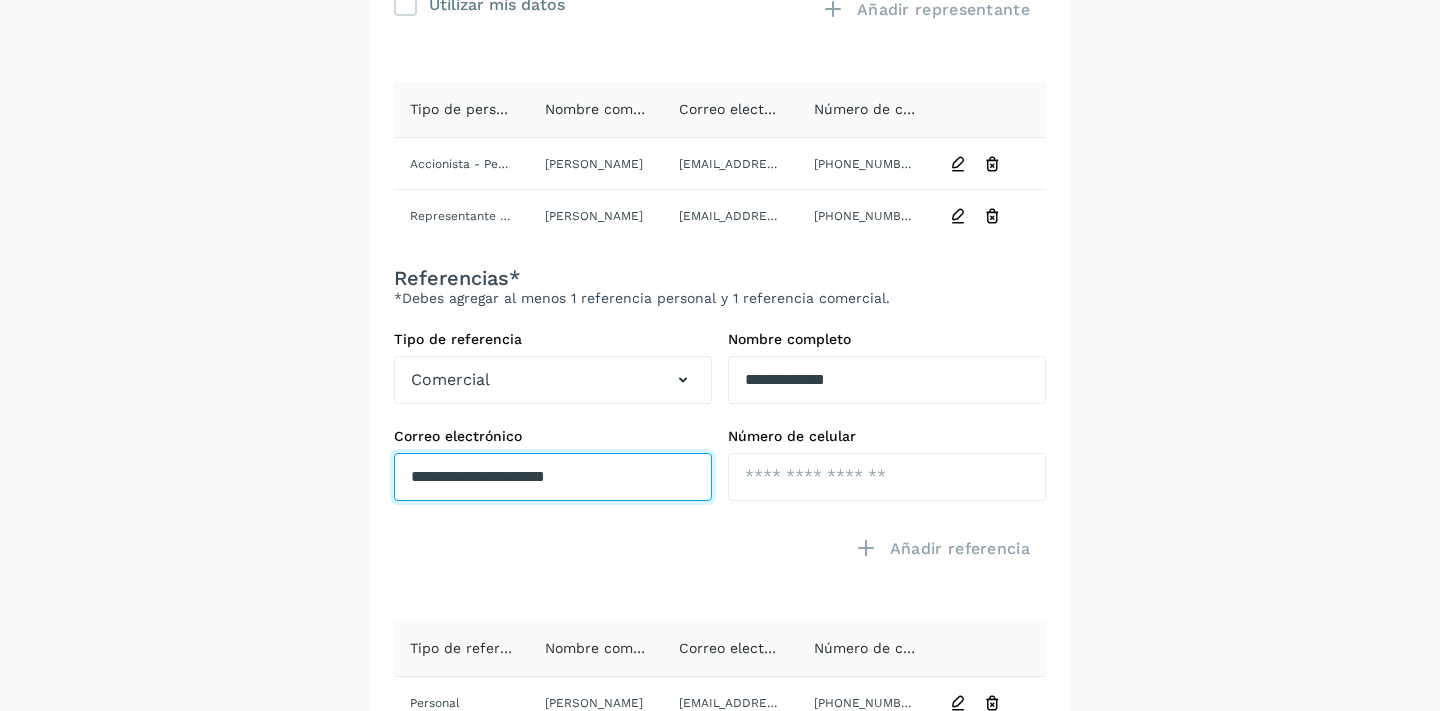 type on "**********" 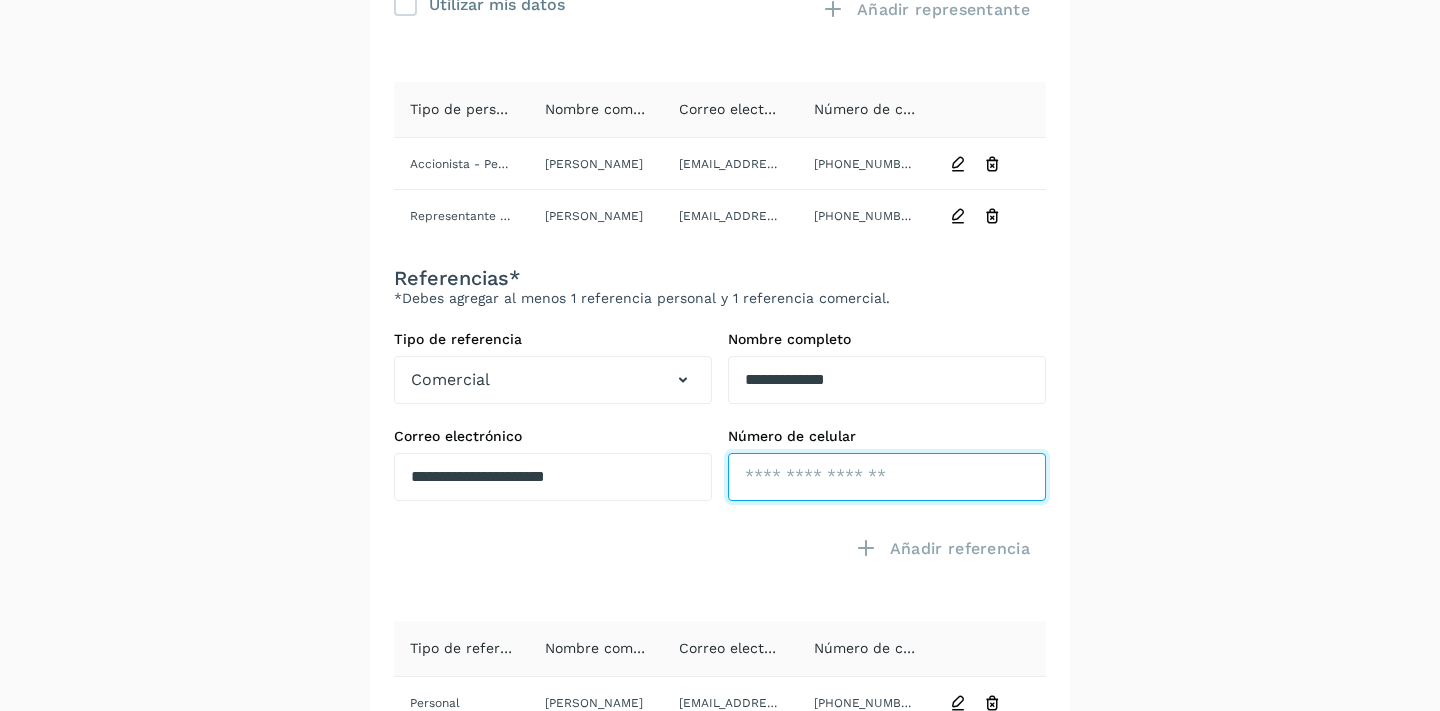 click at bounding box center [887, -62] 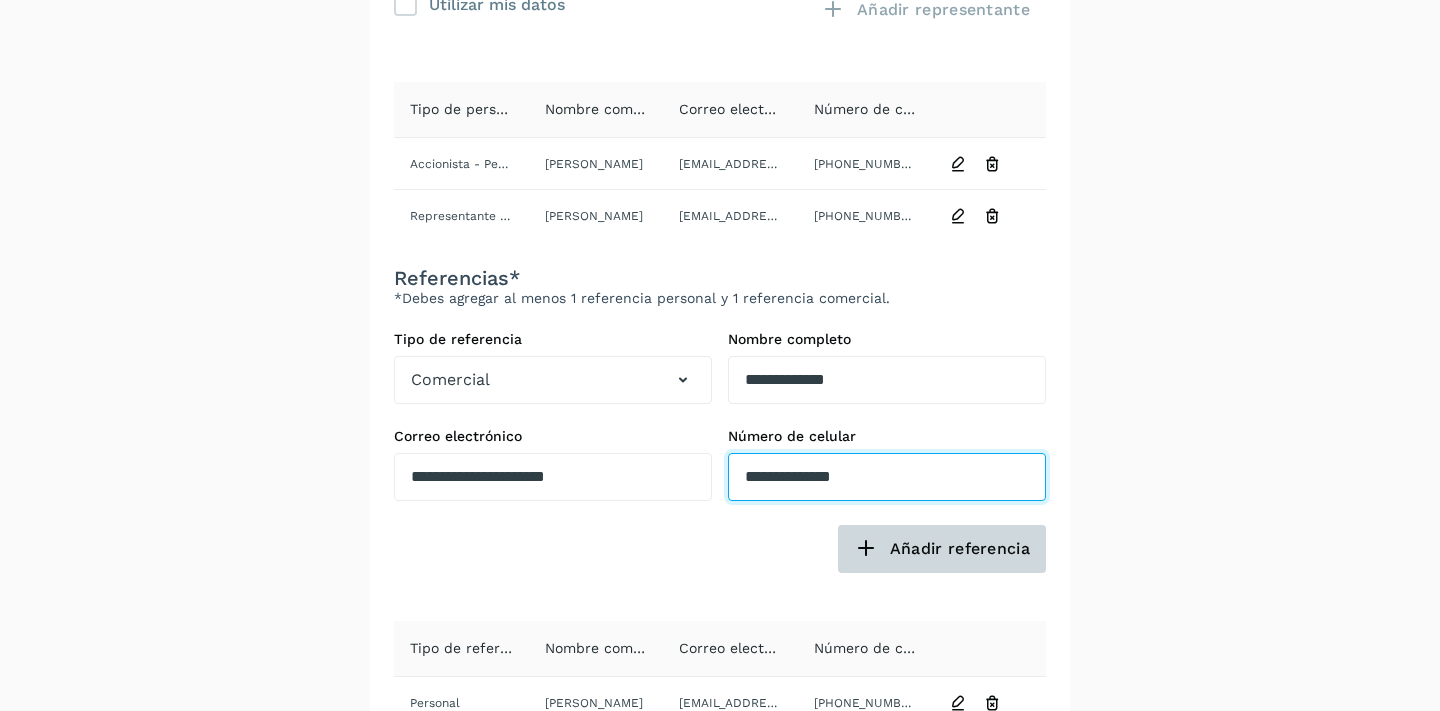 type on "**********" 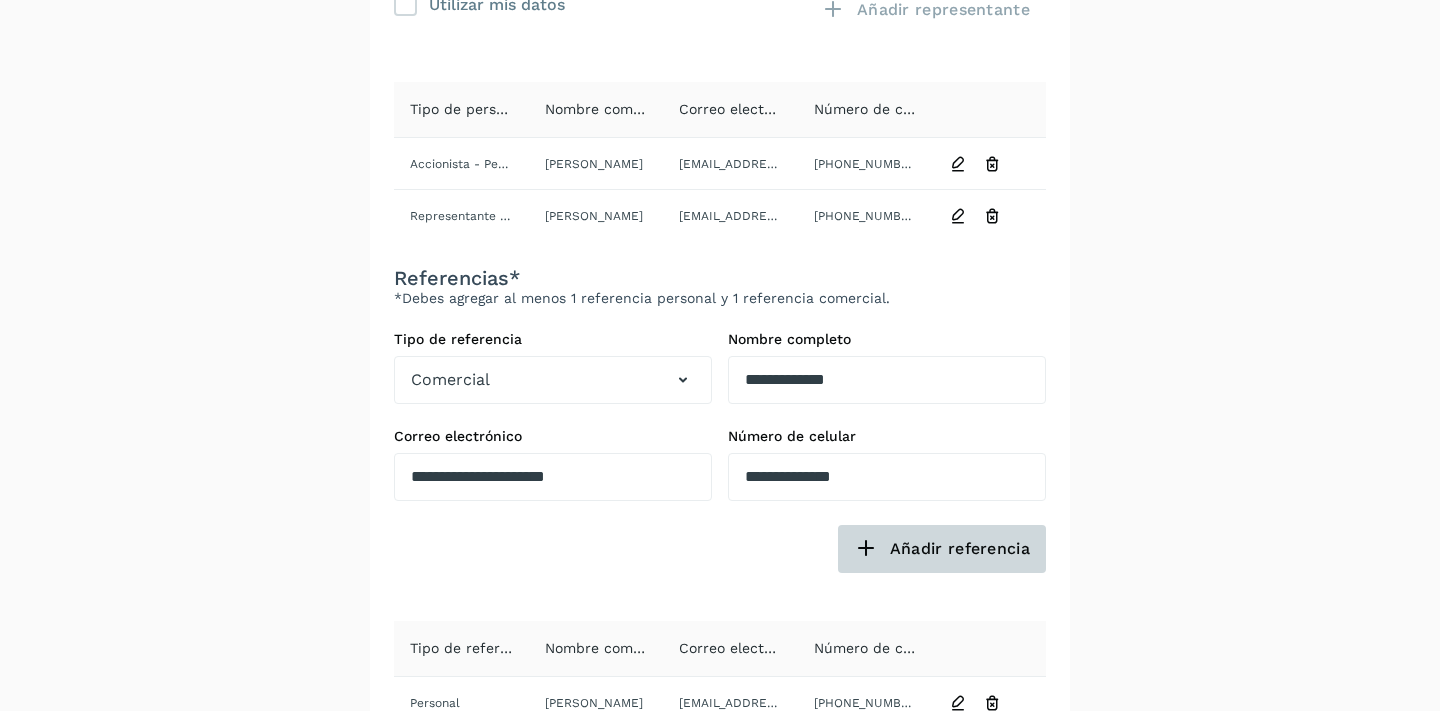 click on "Añadir referencia" 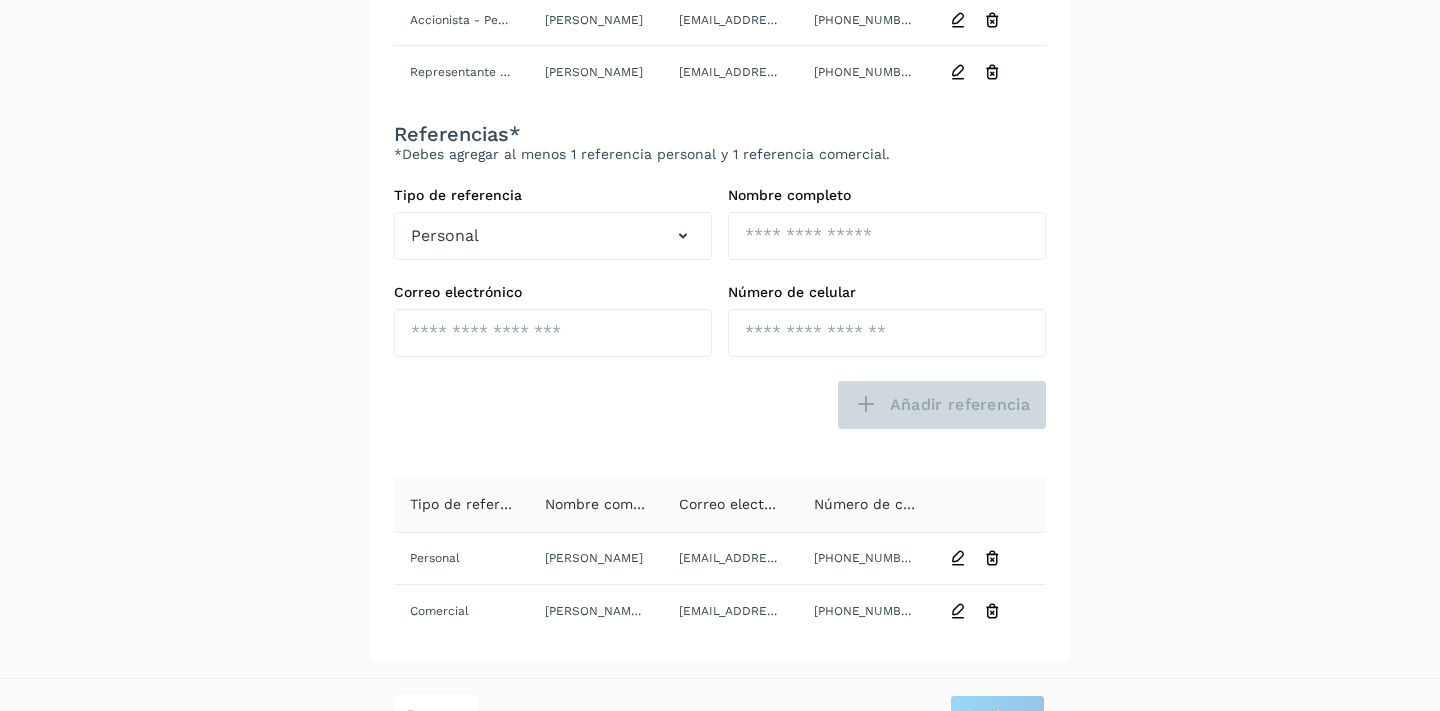 scroll, scrollTop: 685, scrollLeft: 0, axis: vertical 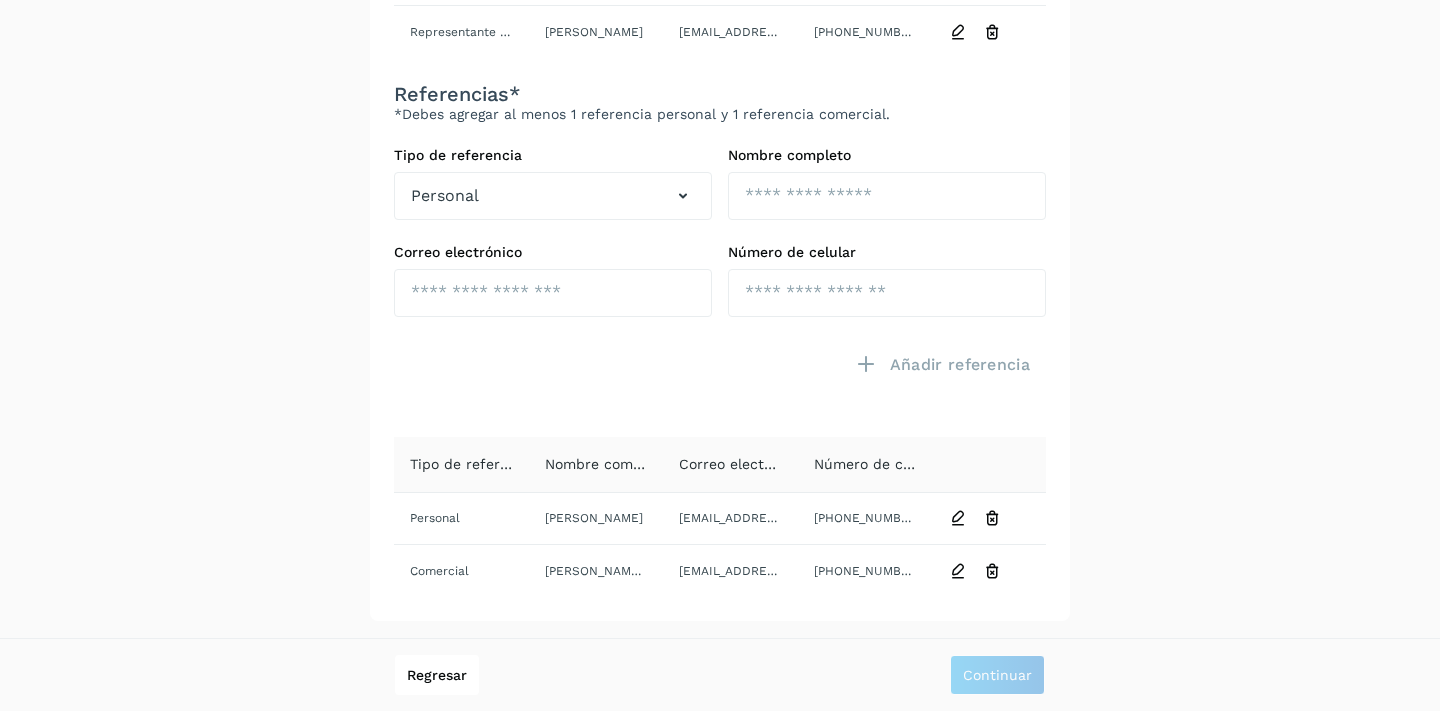 click at bounding box center (553, 379) 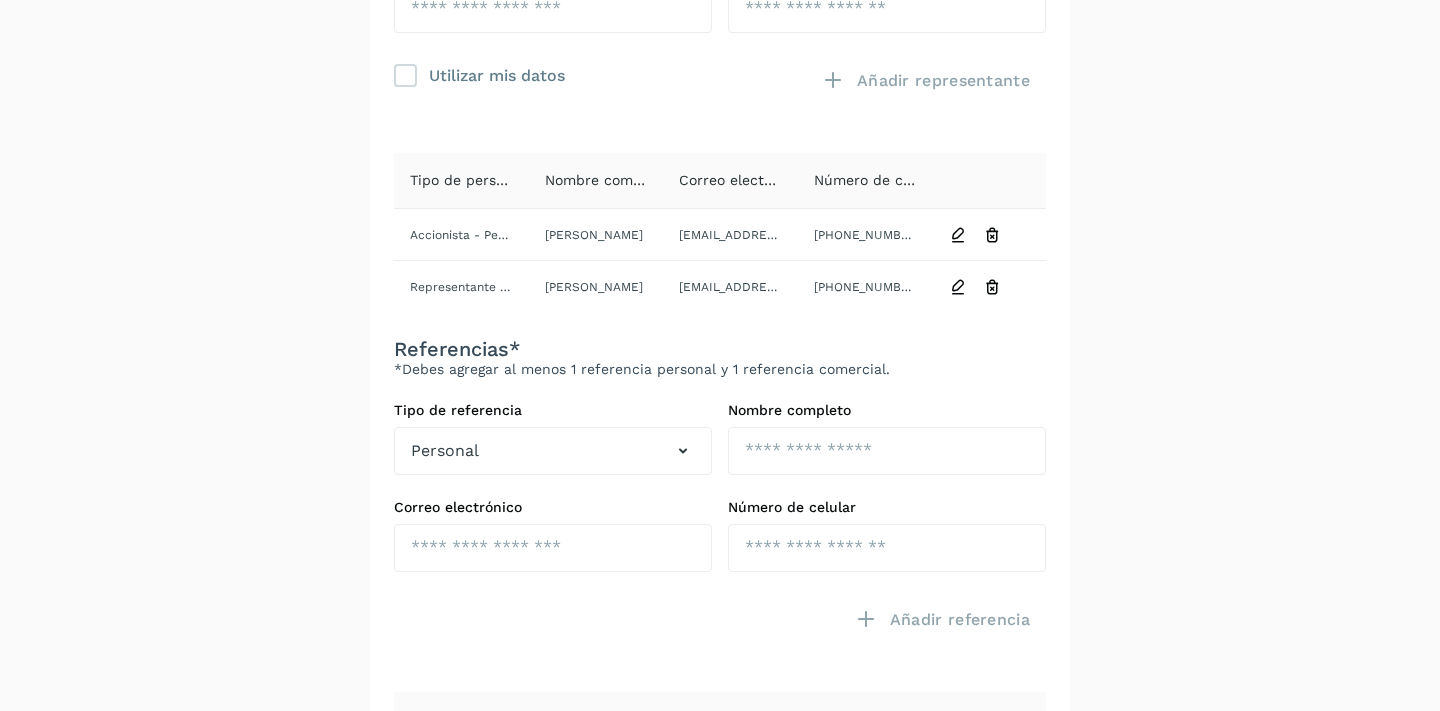 scroll, scrollTop: 246, scrollLeft: 0, axis: vertical 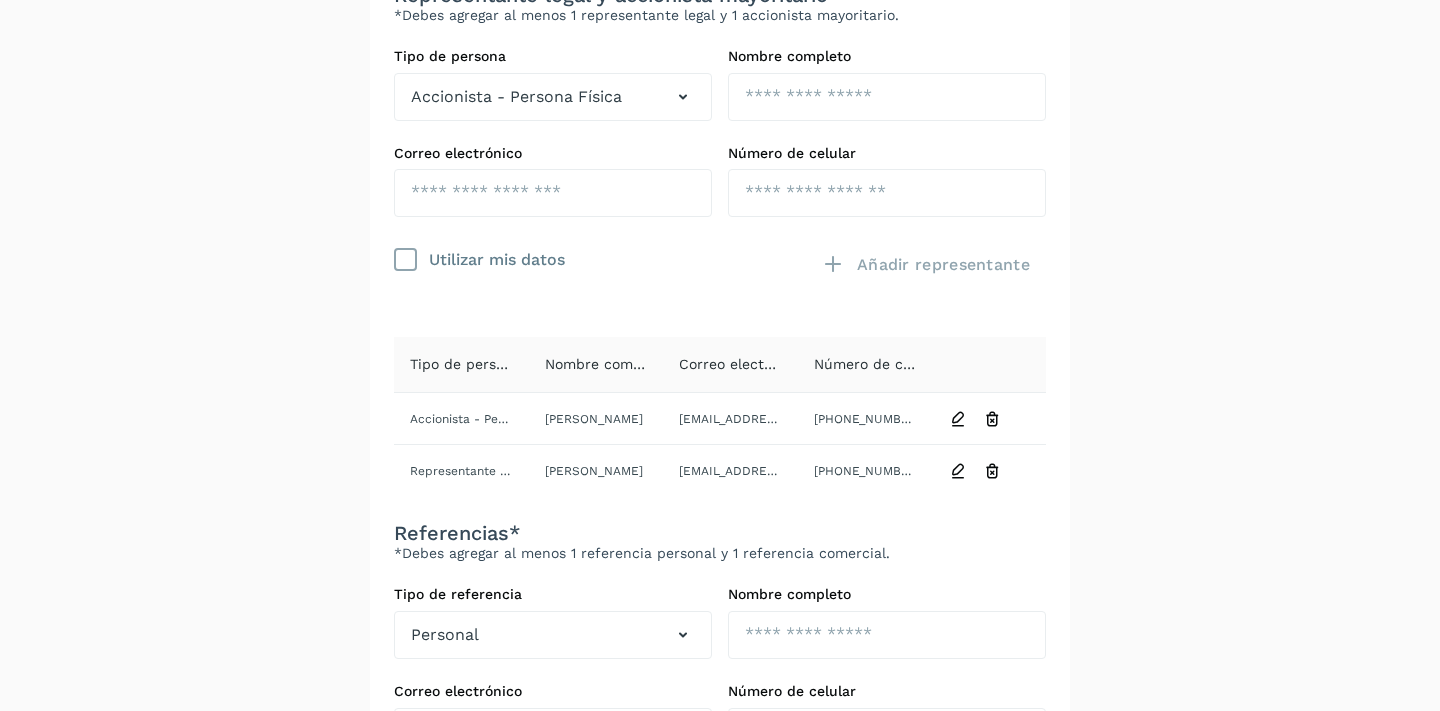 click at bounding box center [406, 260] 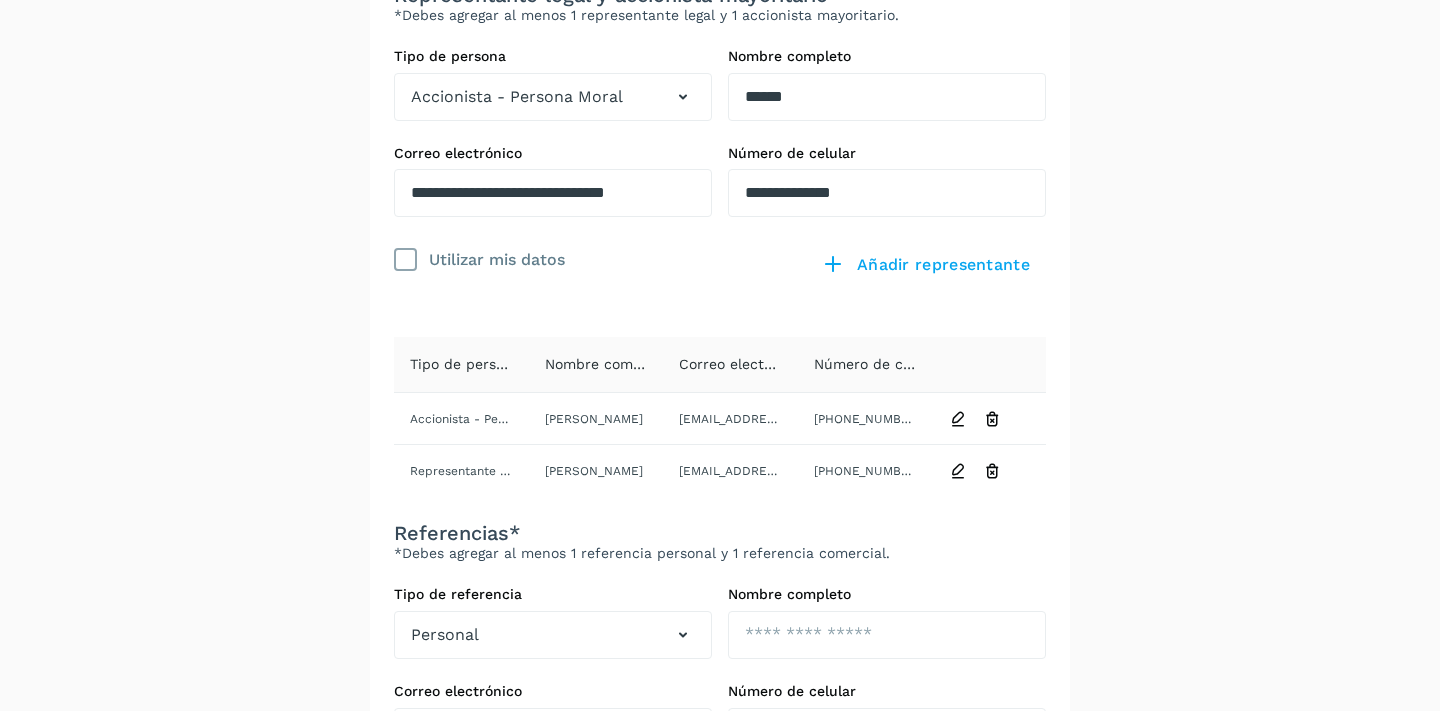 click at bounding box center (406, 260) 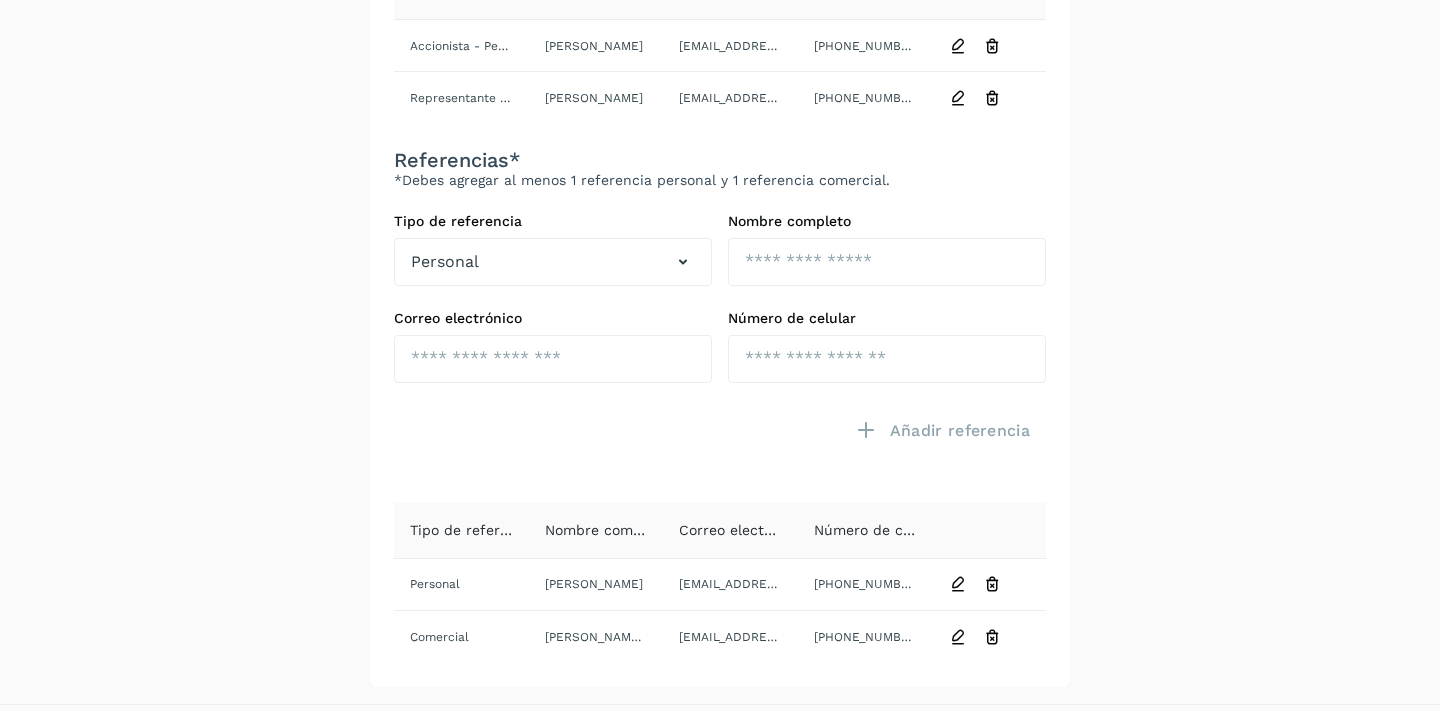 scroll, scrollTop: 685, scrollLeft: 0, axis: vertical 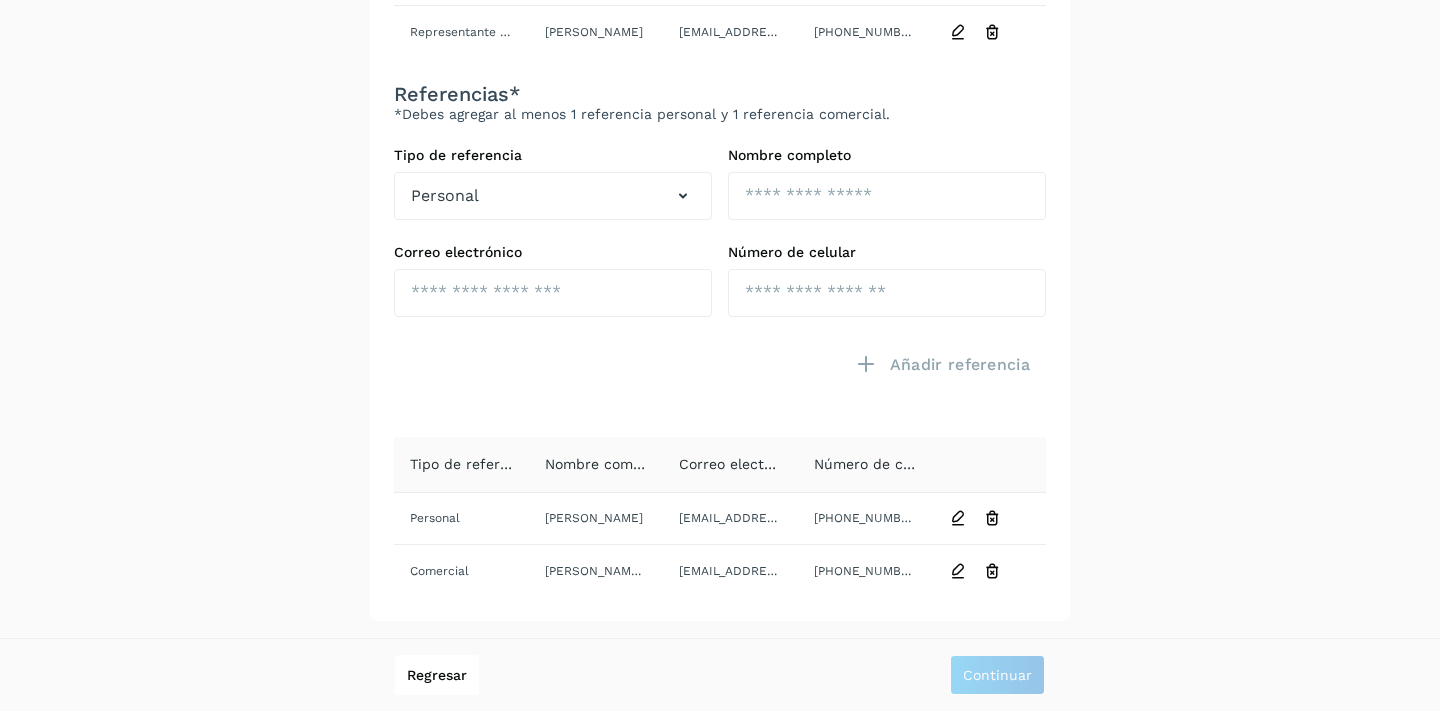click at bounding box center (553, 379) 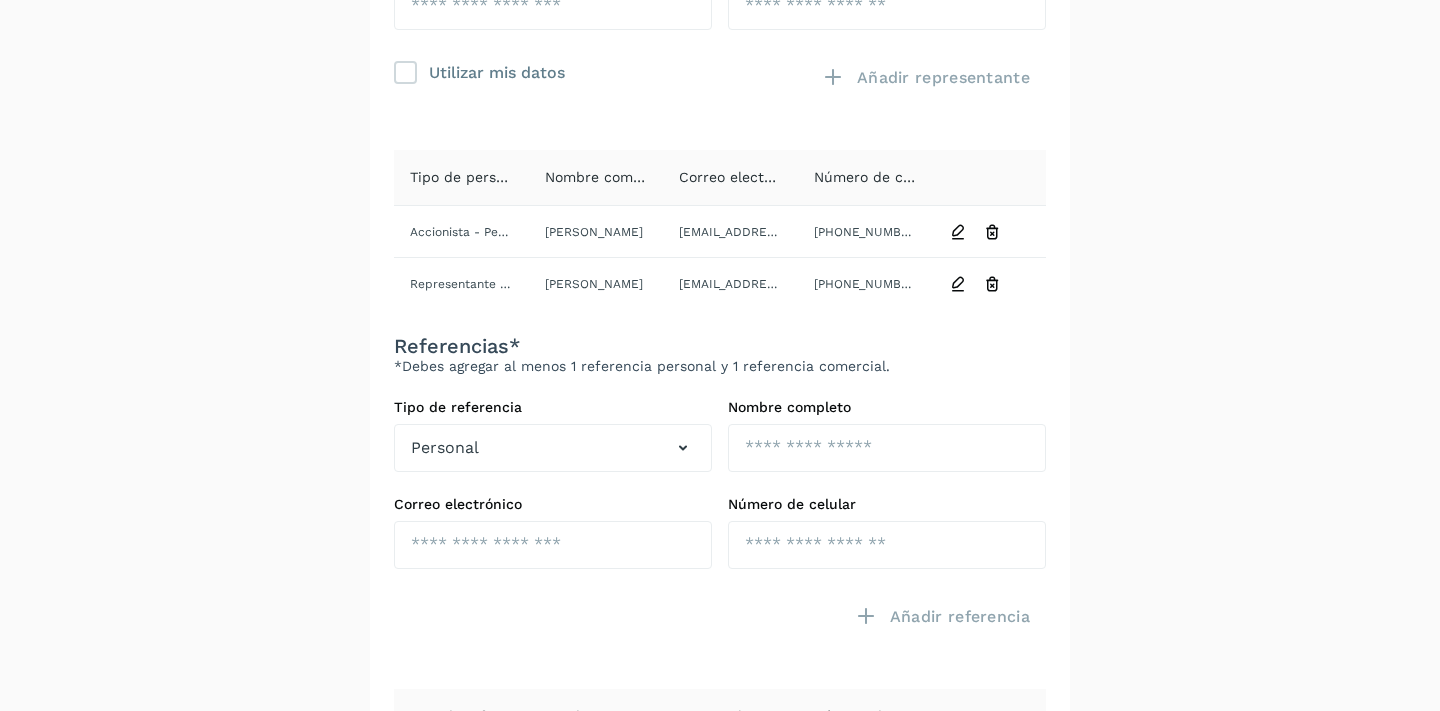scroll, scrollTop: 685, scrollLeft: 0, axis: vertical 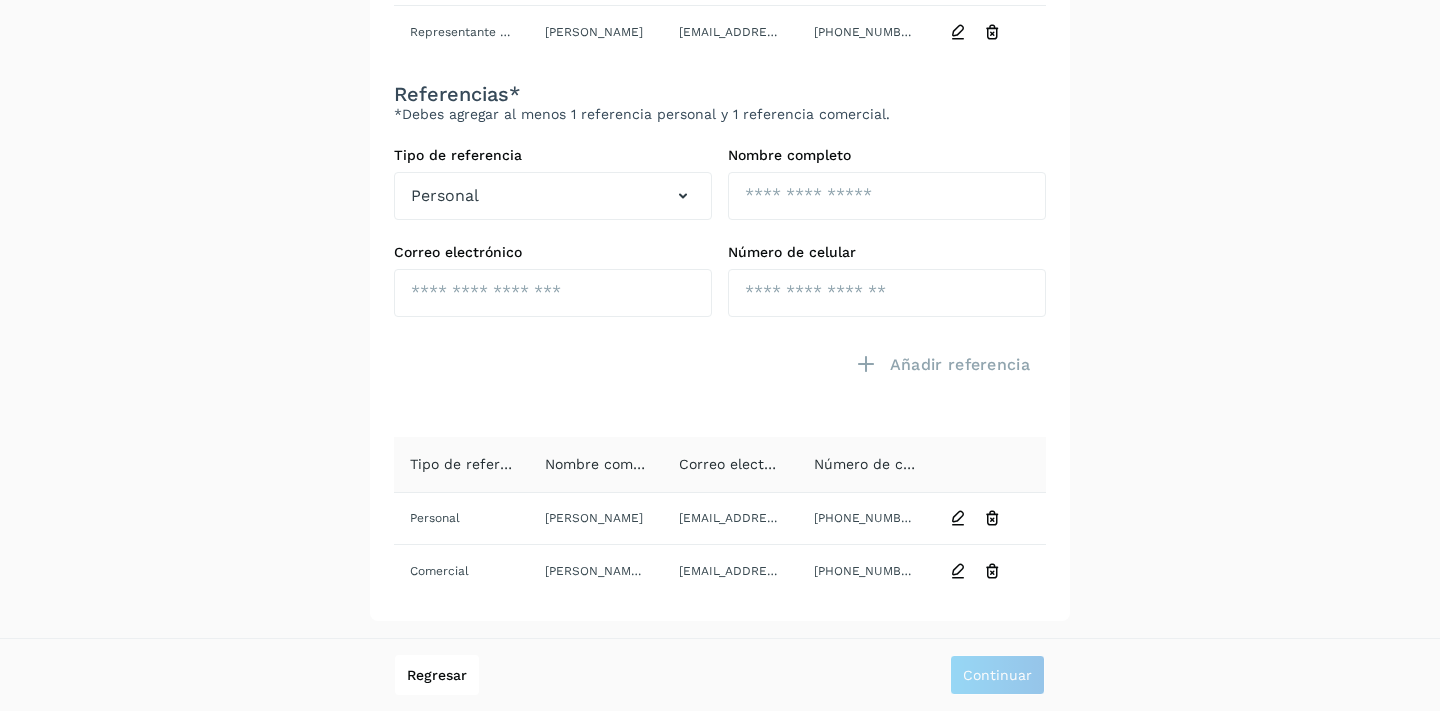 click on "**********" at bounding box center (720, 14) 